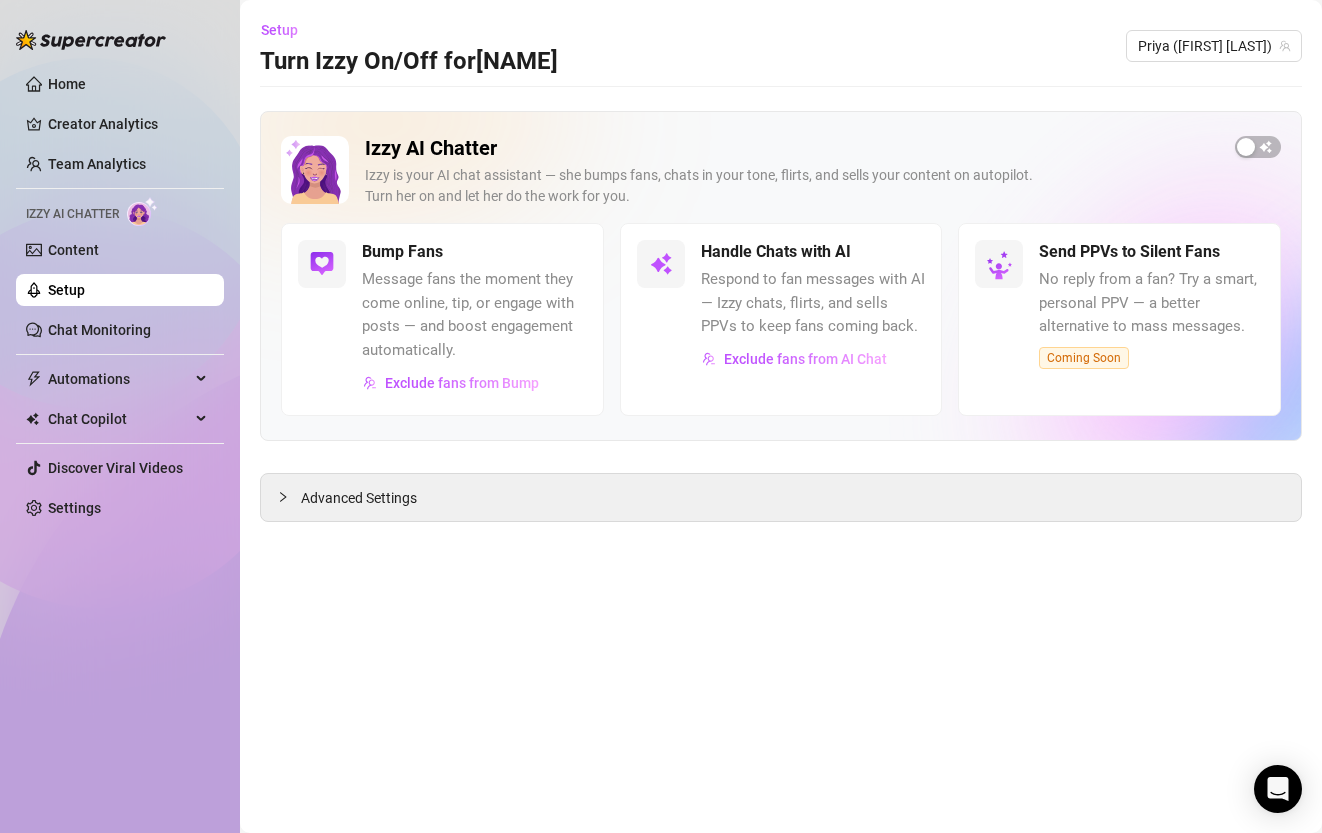 scroll, scrollTop: 0, scrollLeft: 0, axis: both 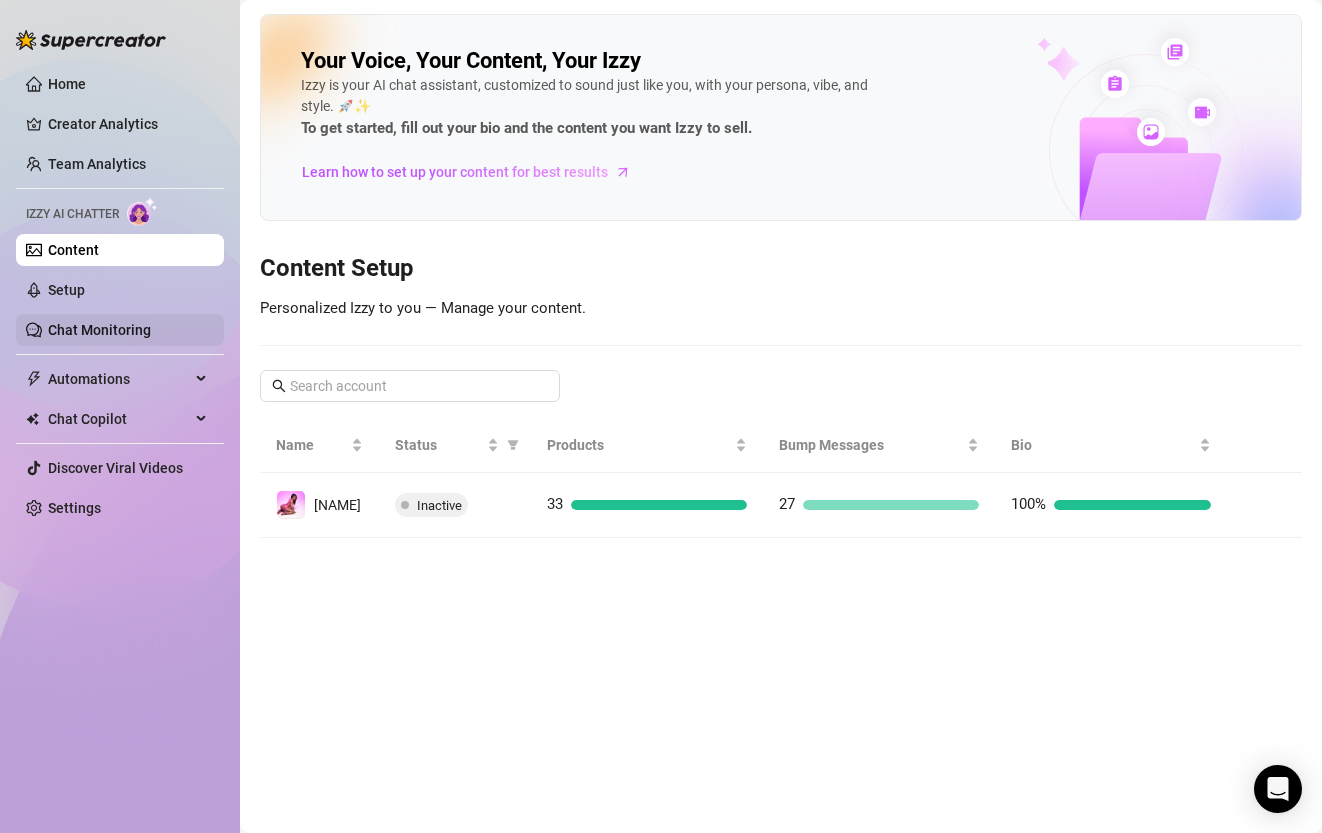 click on "Chat Monitoring" at bounding box center [99, 330] 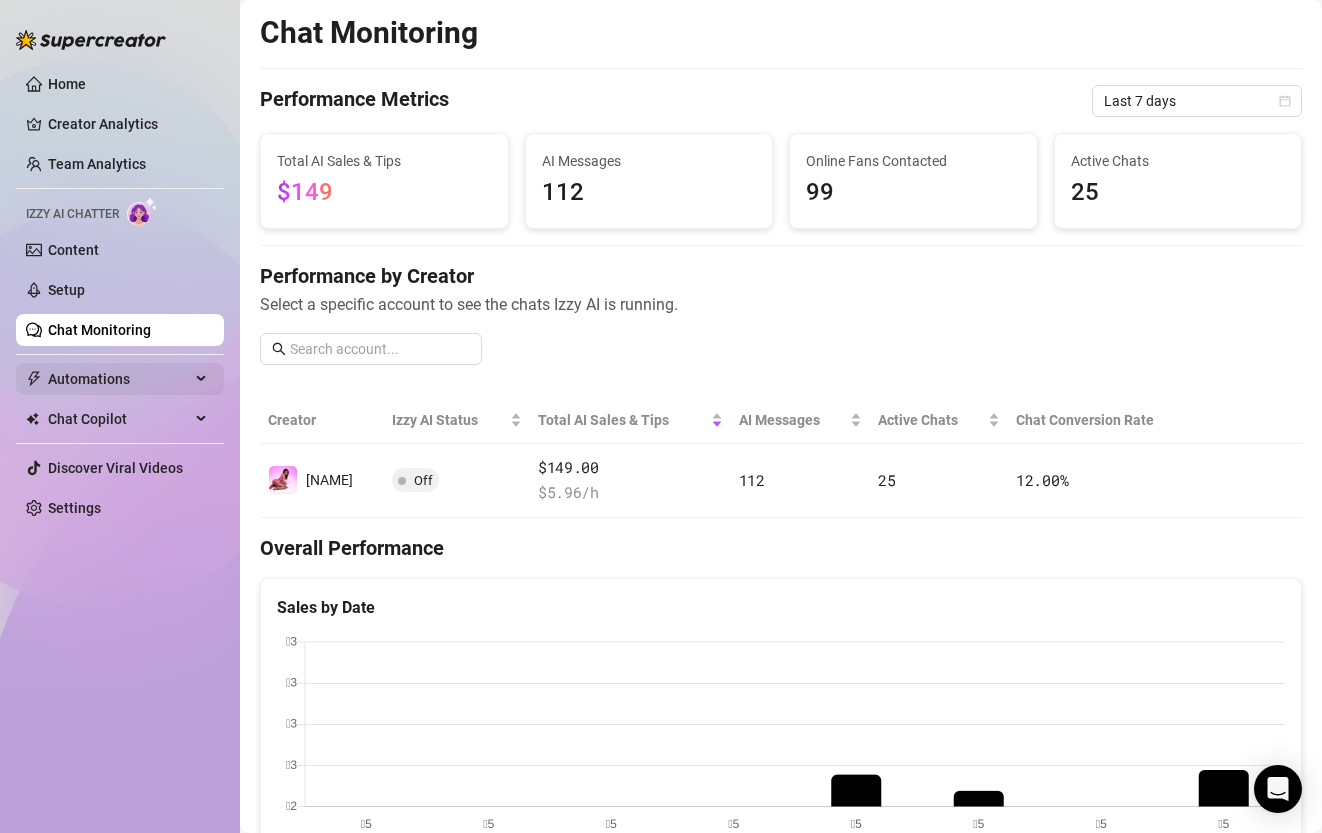 click on "Automations" at bounding box center (119, 379) 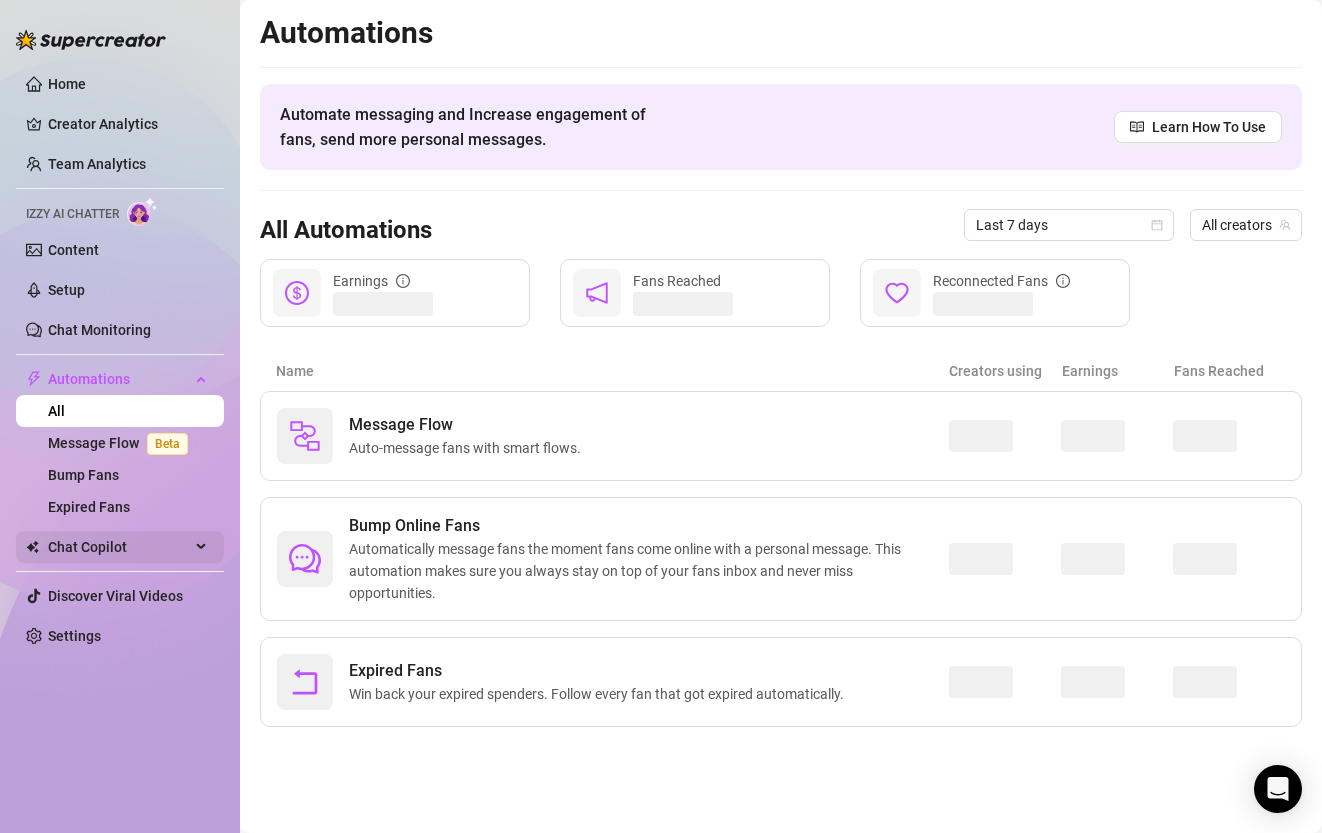 click on "Chat Copilot" at bounding box center (119, 547) 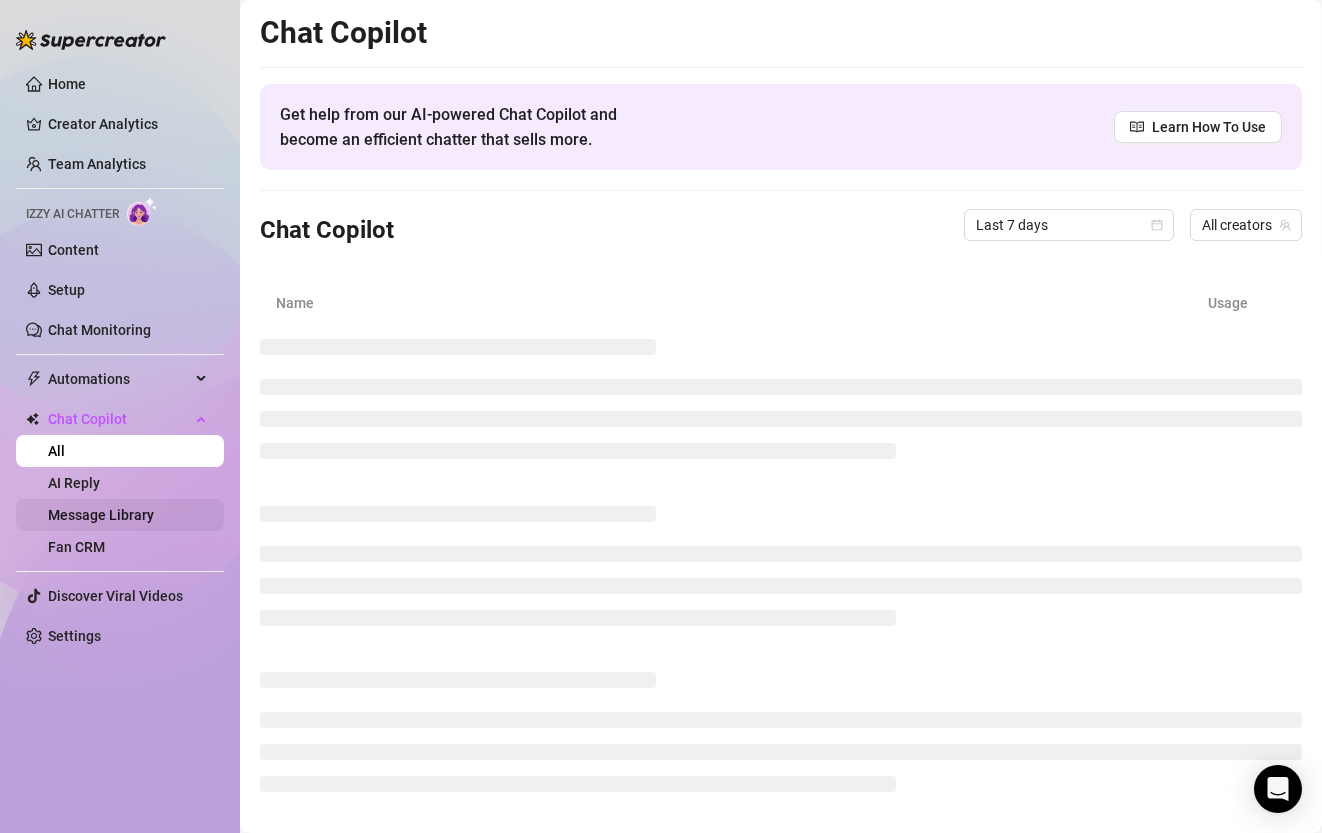 click on "Message Library" at bounding box center [101, 515] 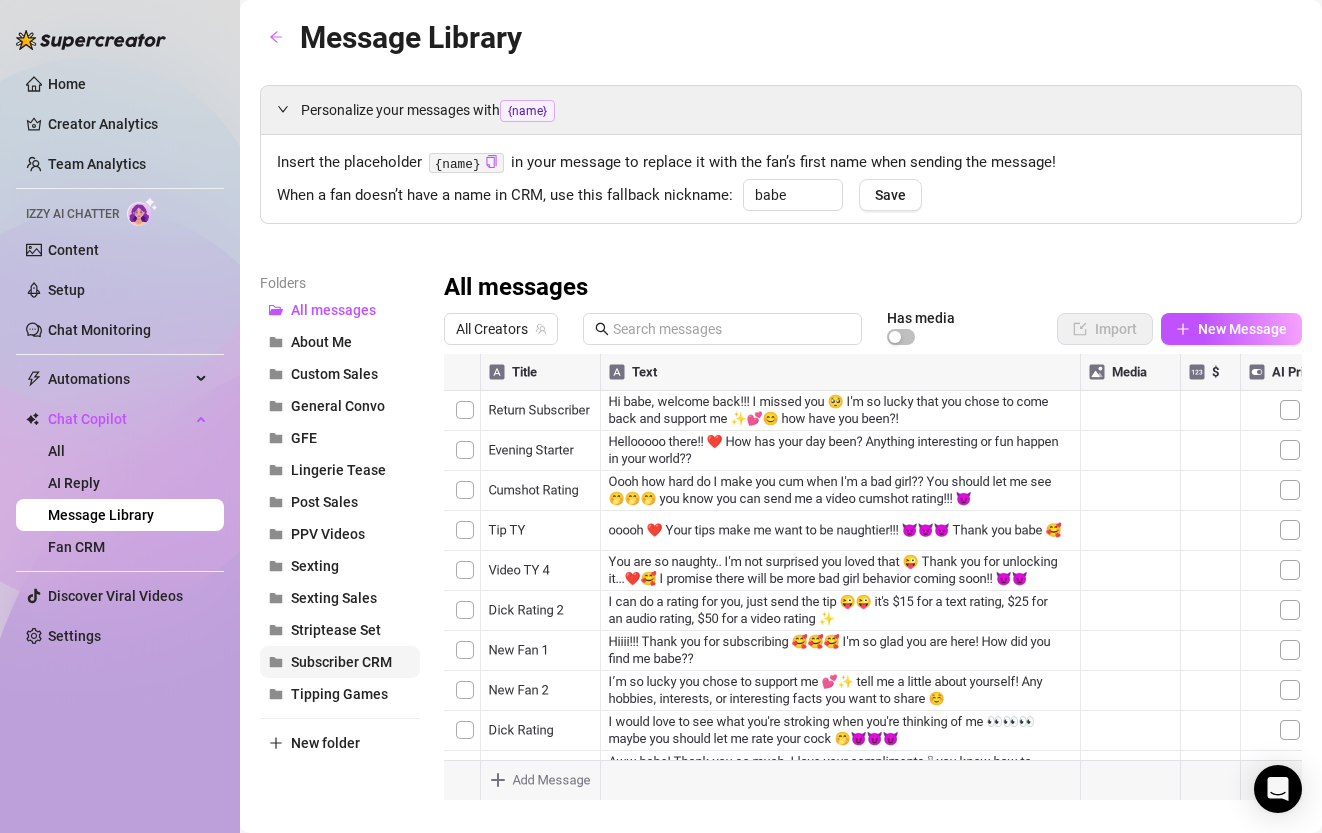 click on "Subscriber CRM" at bounding box center [341, 662] 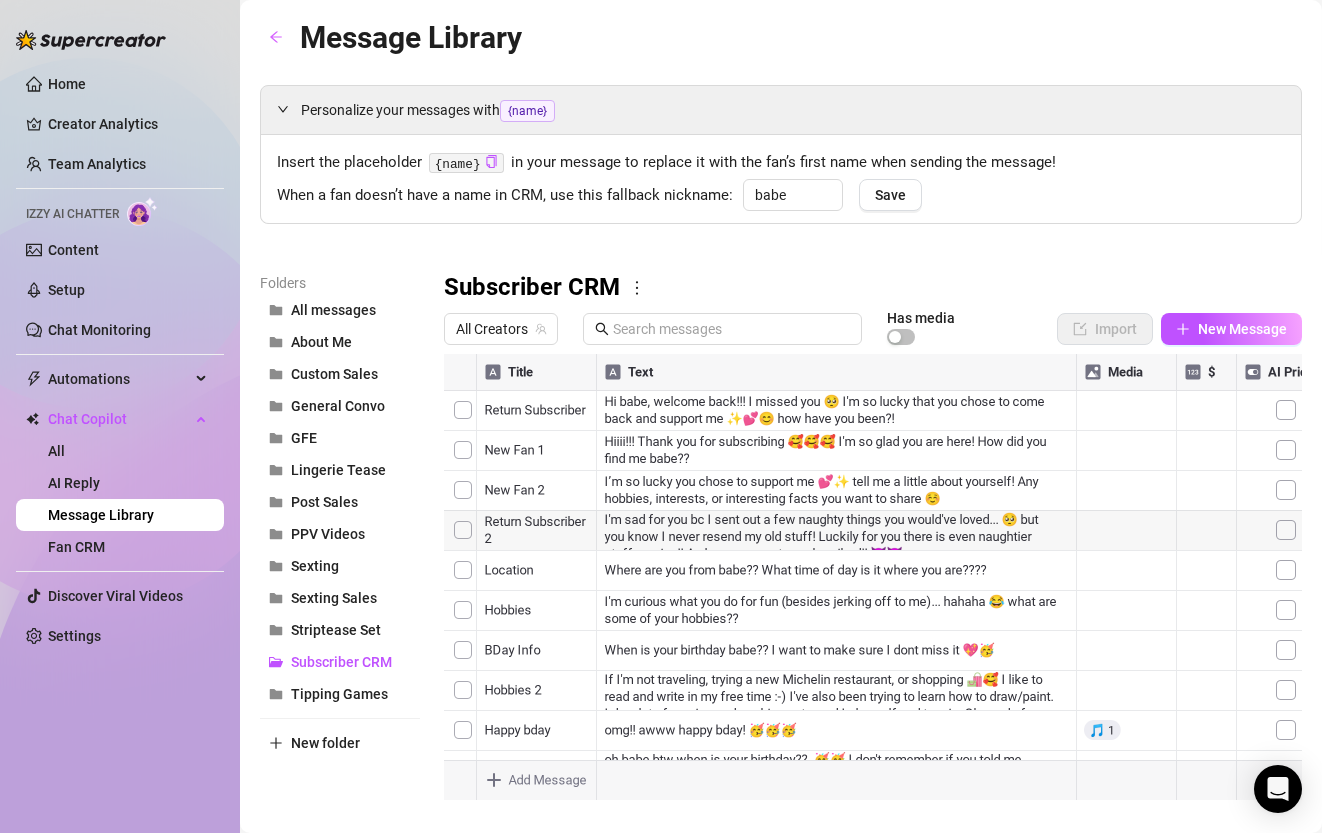 scroll, scrollTop: 400, scrollLeft: 0, axis: vertical 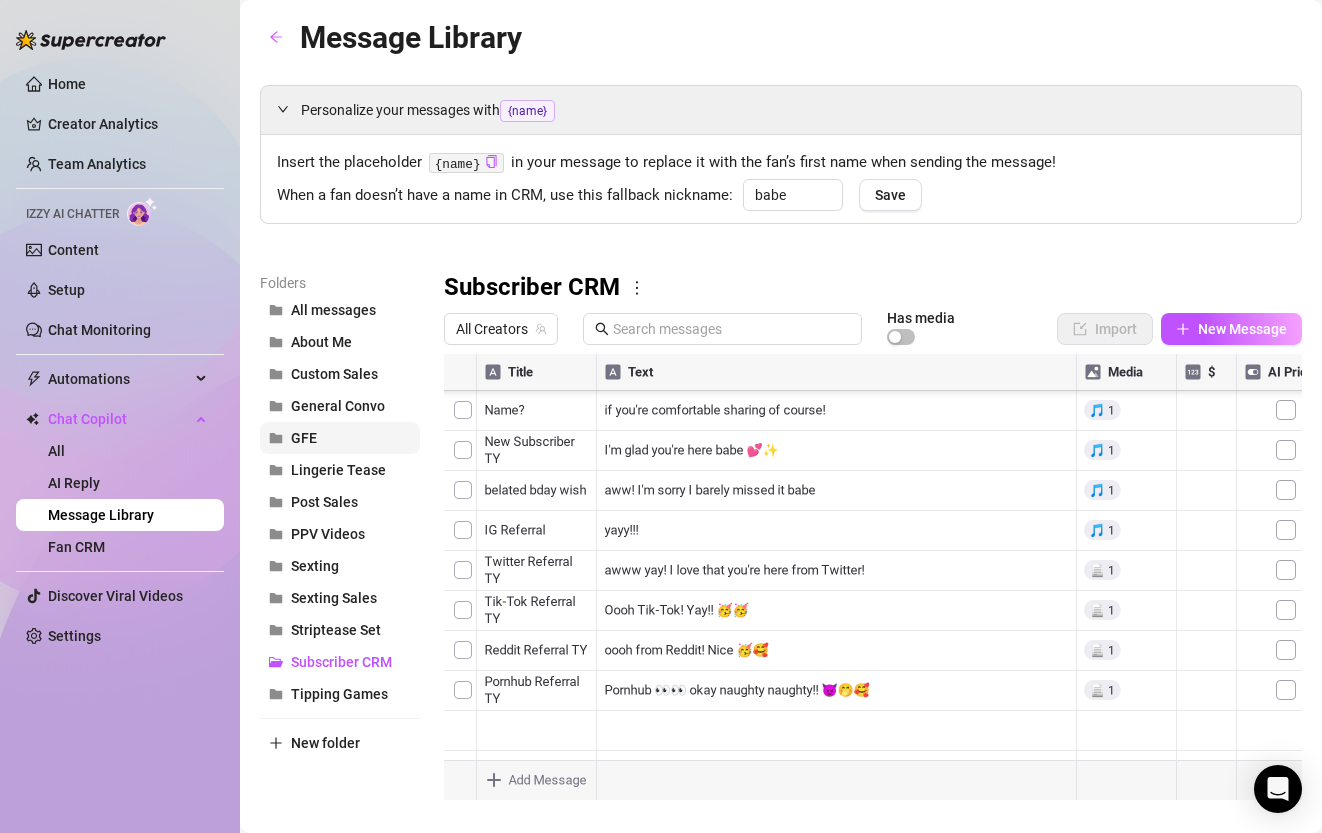 click on "GFE" at bounding box center (340, 438) 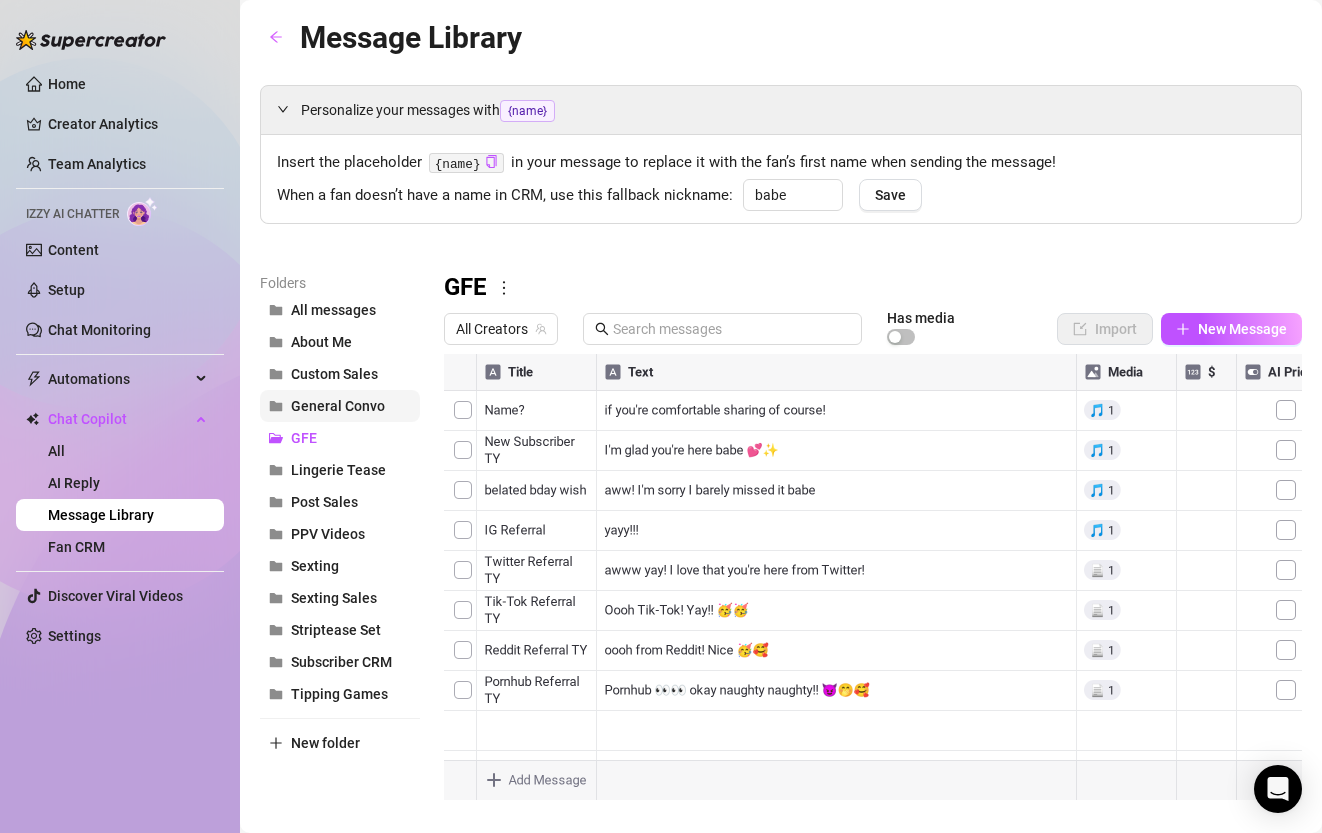 click on "General Convo" at bounding box center [338, 406] 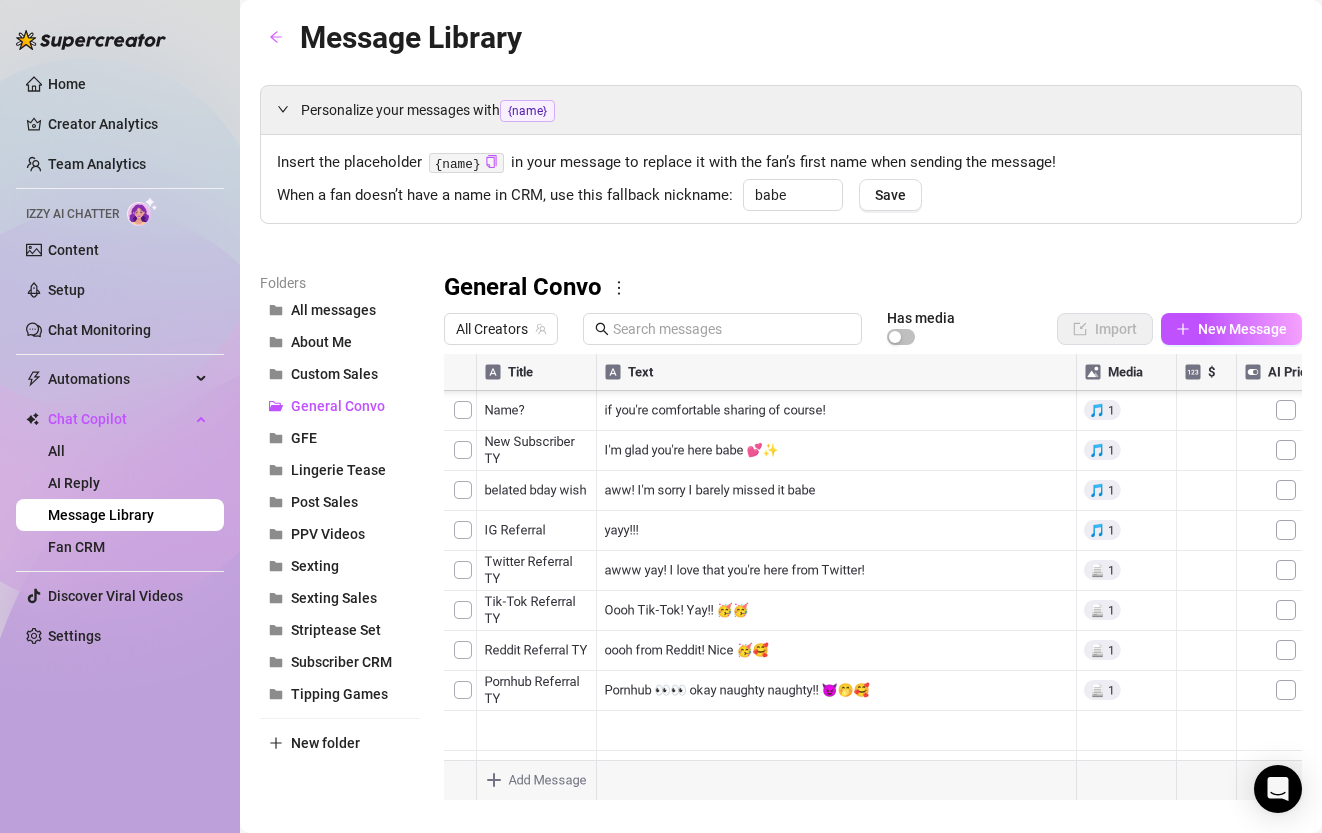 scroll, scrollTop: 878, scrollLeft: 0, axis: vertical 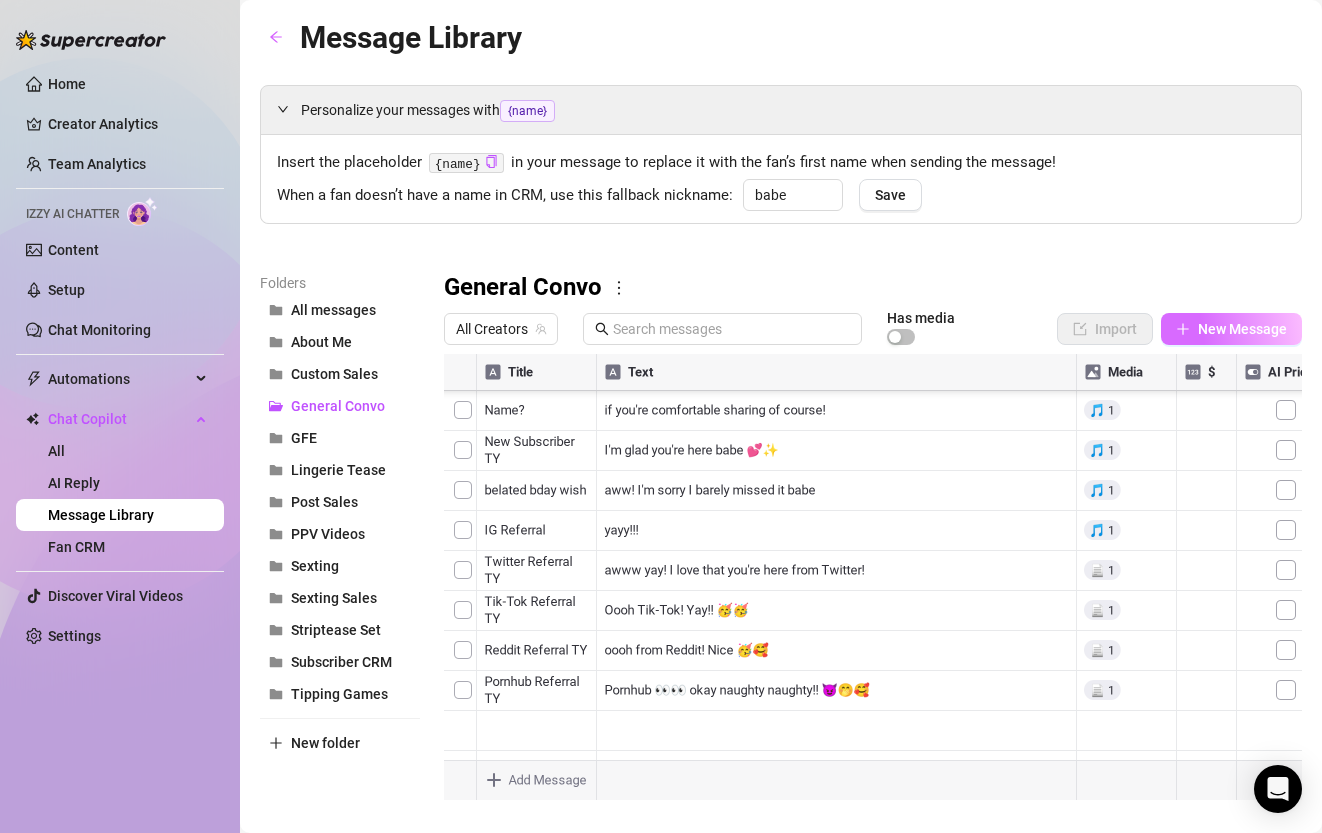 click on "New Message" at bounding box center [1242, 329] 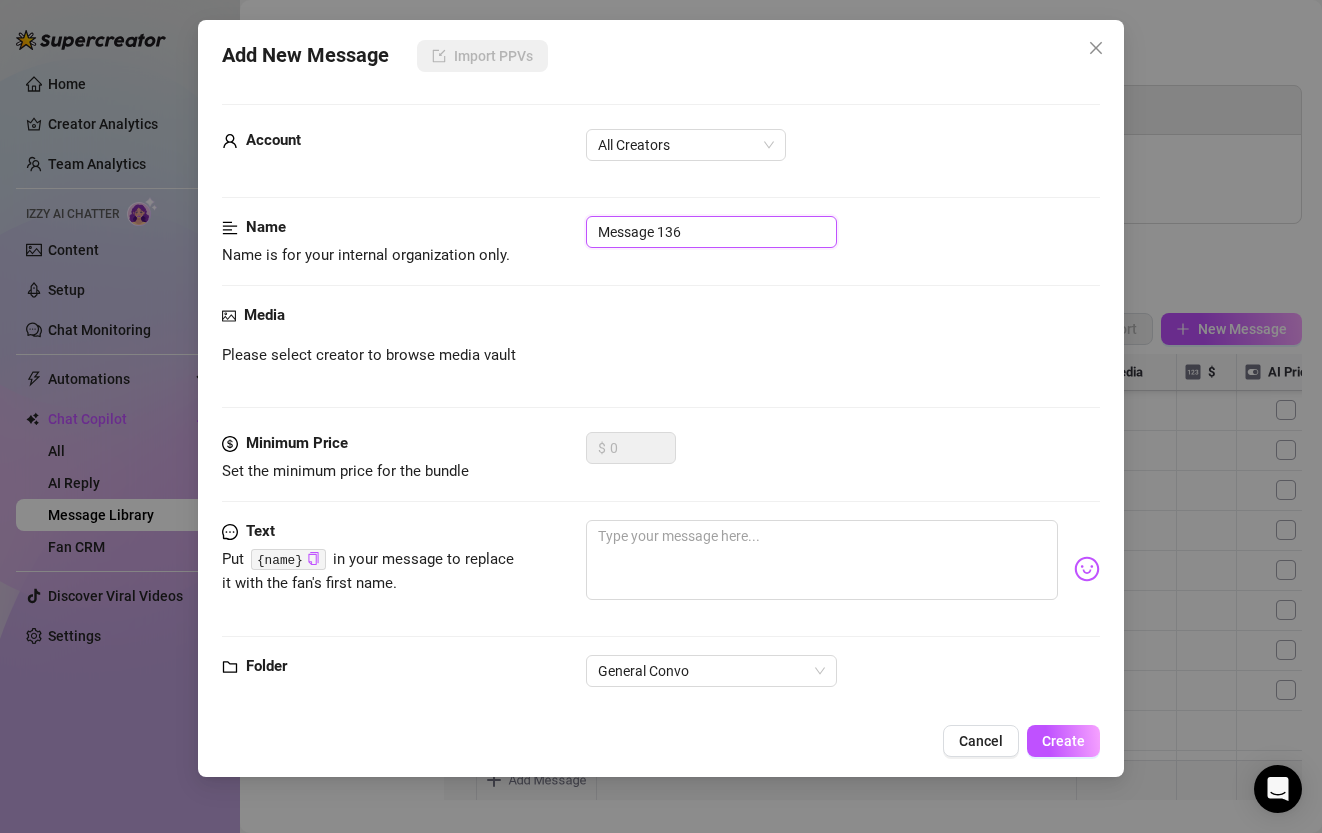 drag, startPoint x: 721, startPoint y: 238, endPoint x: 518, endPoint y: 232, distance: 203.08865 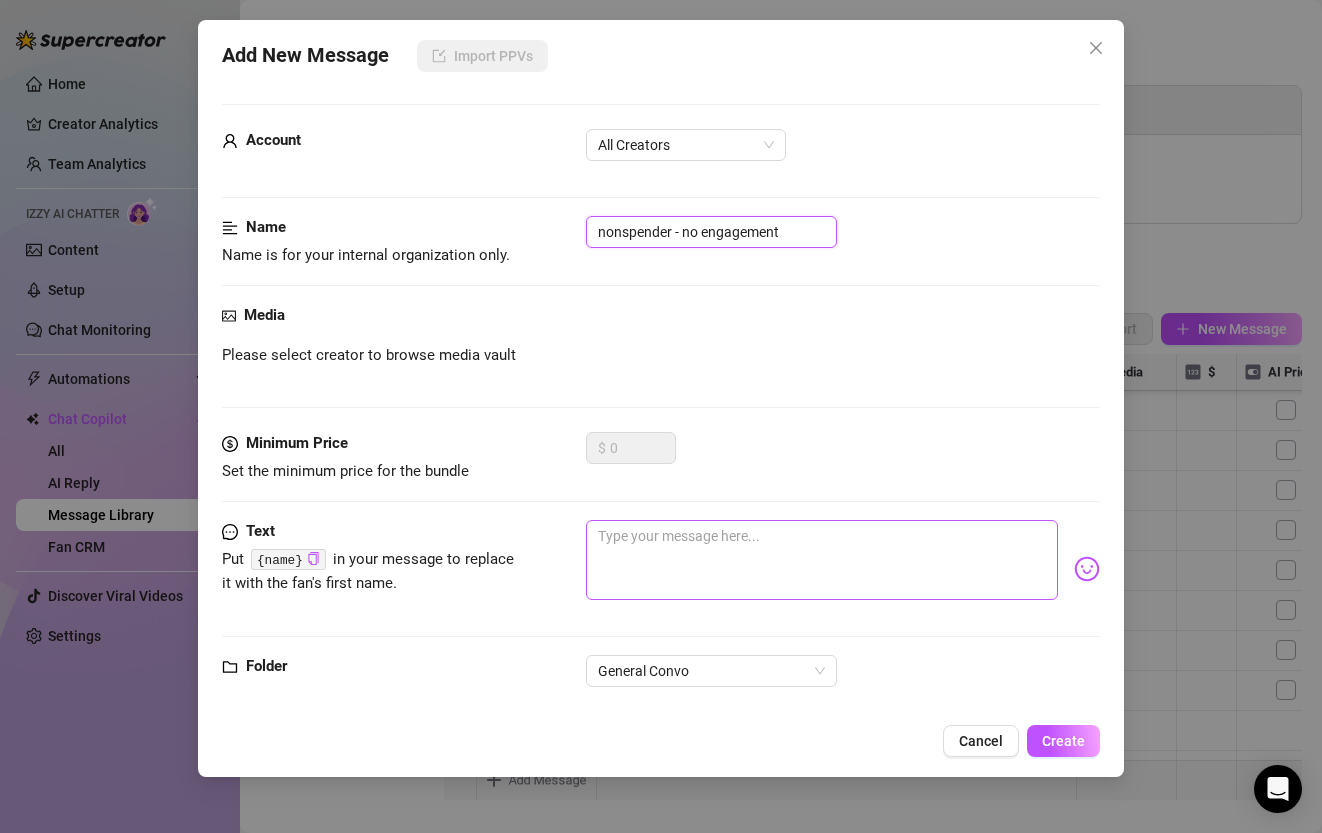 type on "nonspender - no engagement" 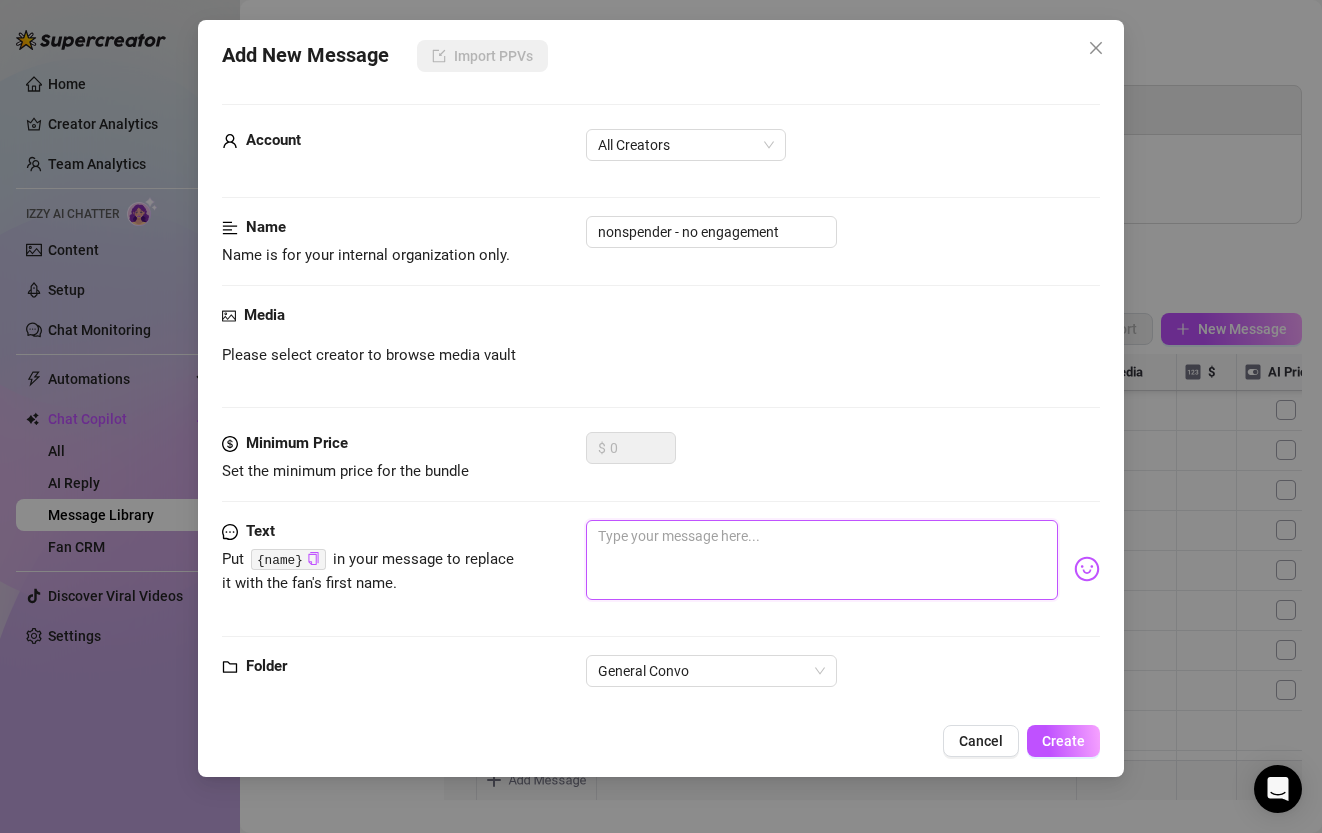 click at bounding box center (821, 560) 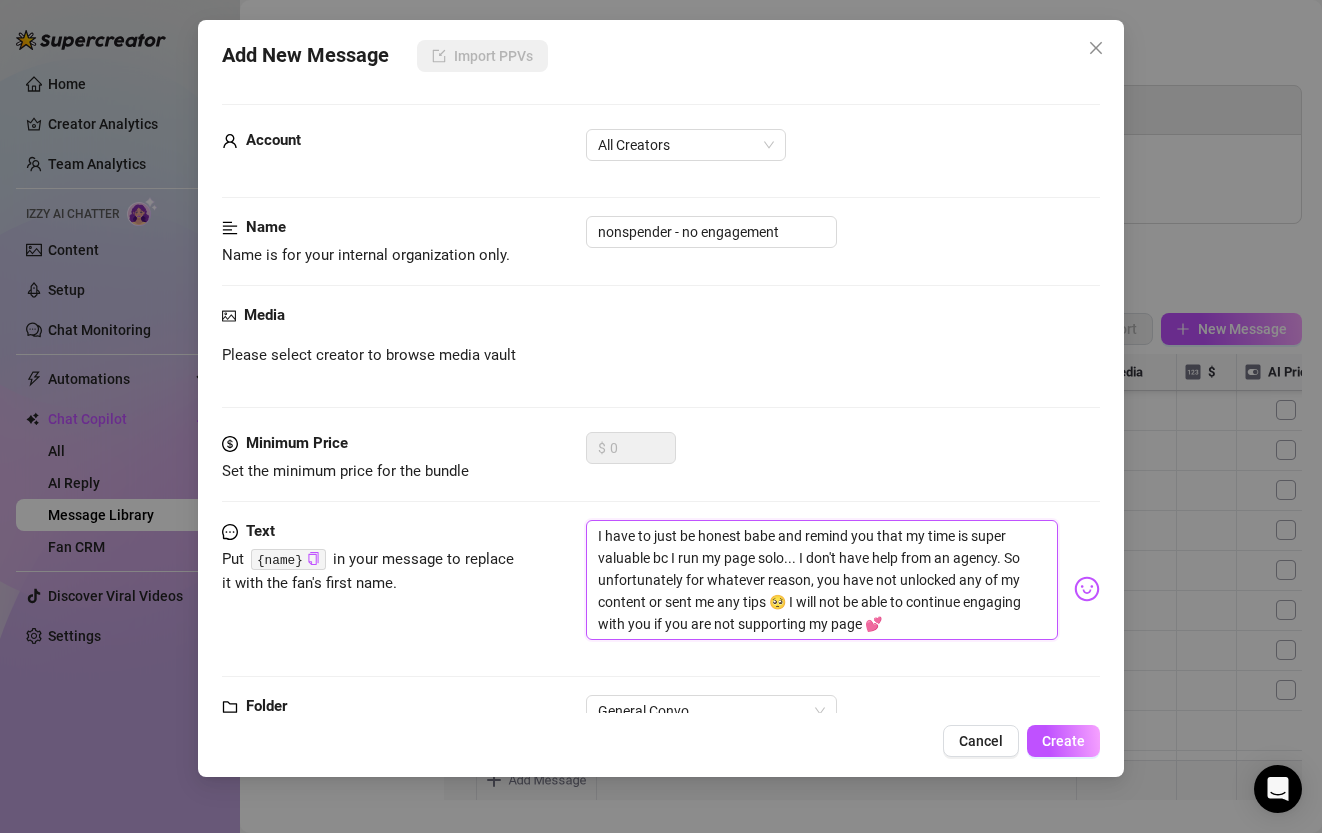 scroll, scrollTop: 0, scrollLeft: 0, axis: both 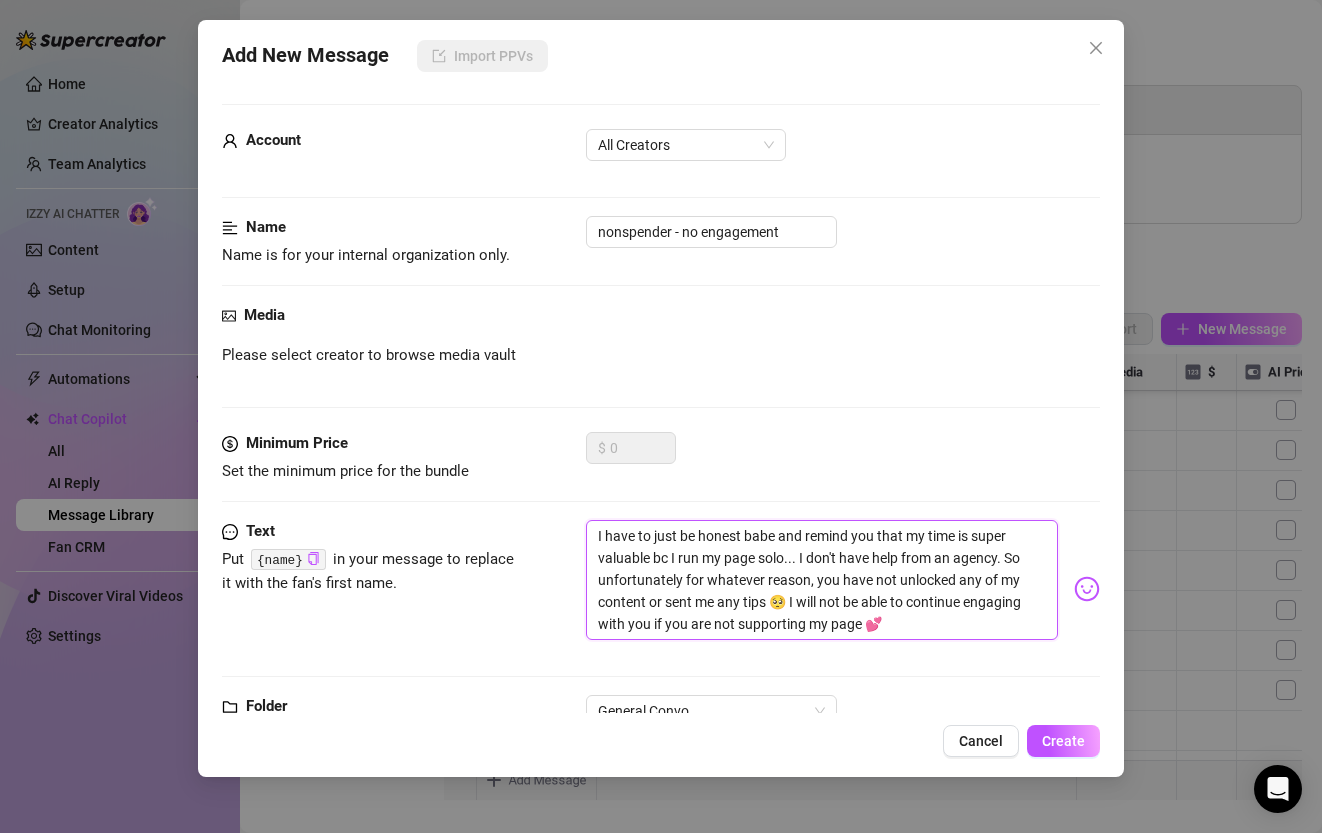 type on "I have to just be honest babe and remind you that my time is super valuable bc I run my page solo... I don't have help from an agency. So unfortunately for whatever reason, you have not unlocked any of my content or sent me any tips 🥺 I will not be able to continue engaging with you if you are not supporting my page 💕" 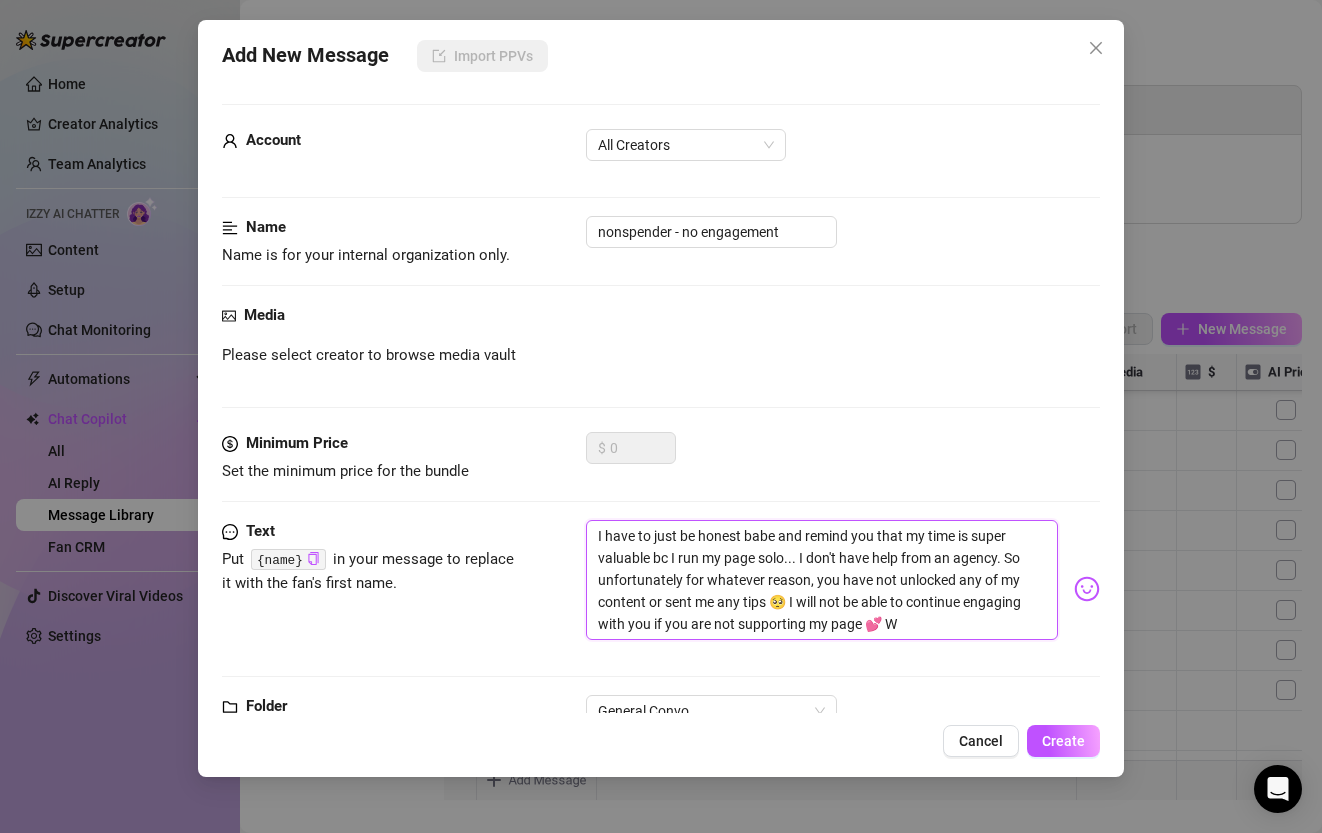 type on "I have to just be honest babe and remind you that my time is super valuable bc I run my page solo... I don't have help from an agency. So unfortunately for whatever reason, you have not unlocked any of my content or sent me any tips 🥺 I will not be able to continue engaging with you if you are not supporting my page 💕 Wh" 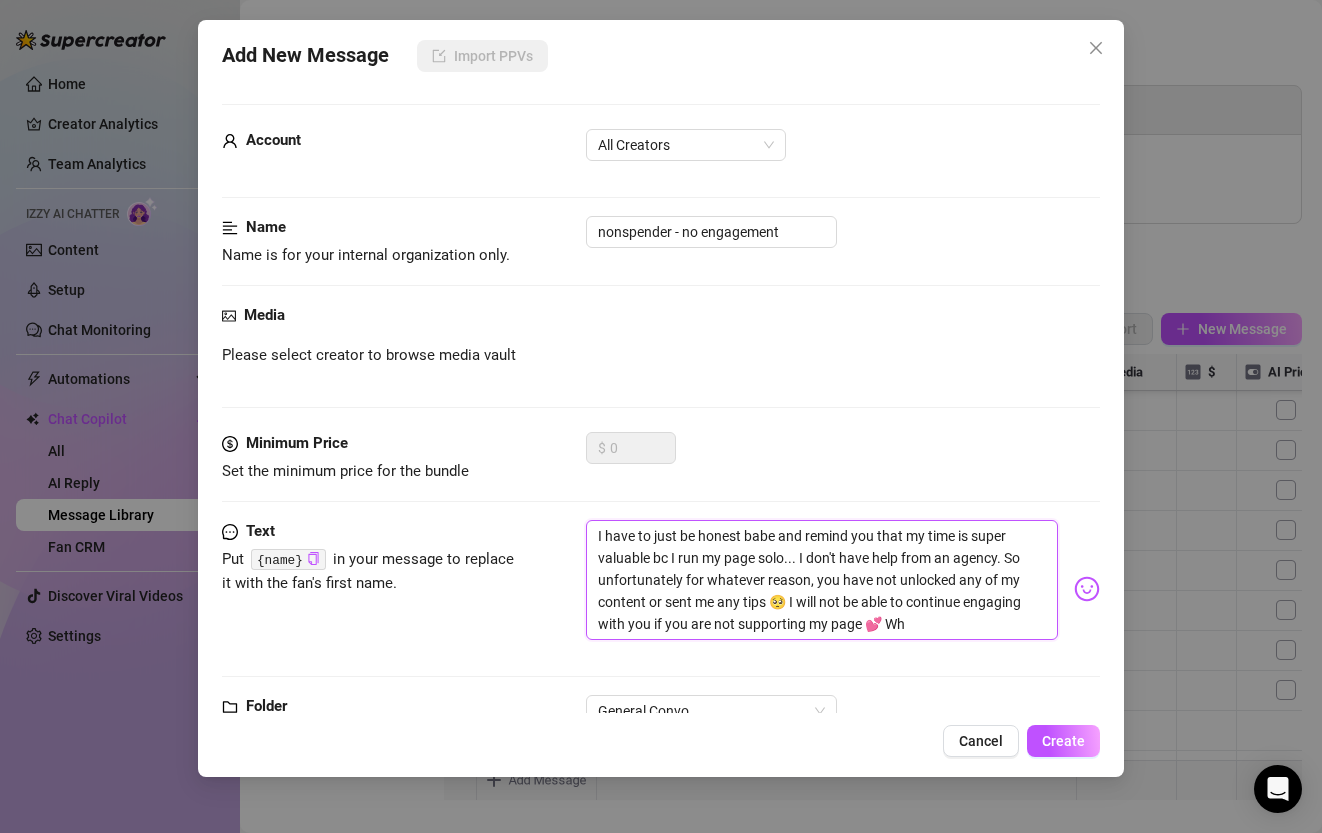 type on "I have to just be honest babe and remind you that my time is super valuable bc I run my page solo... I don't have help from an agency. So unfortunately for whatever reason, you have not unlocked any of my content or sent me any tips 🥺 I will not be able to continue engaging with you if you are not supporting my page 💕 Whe" 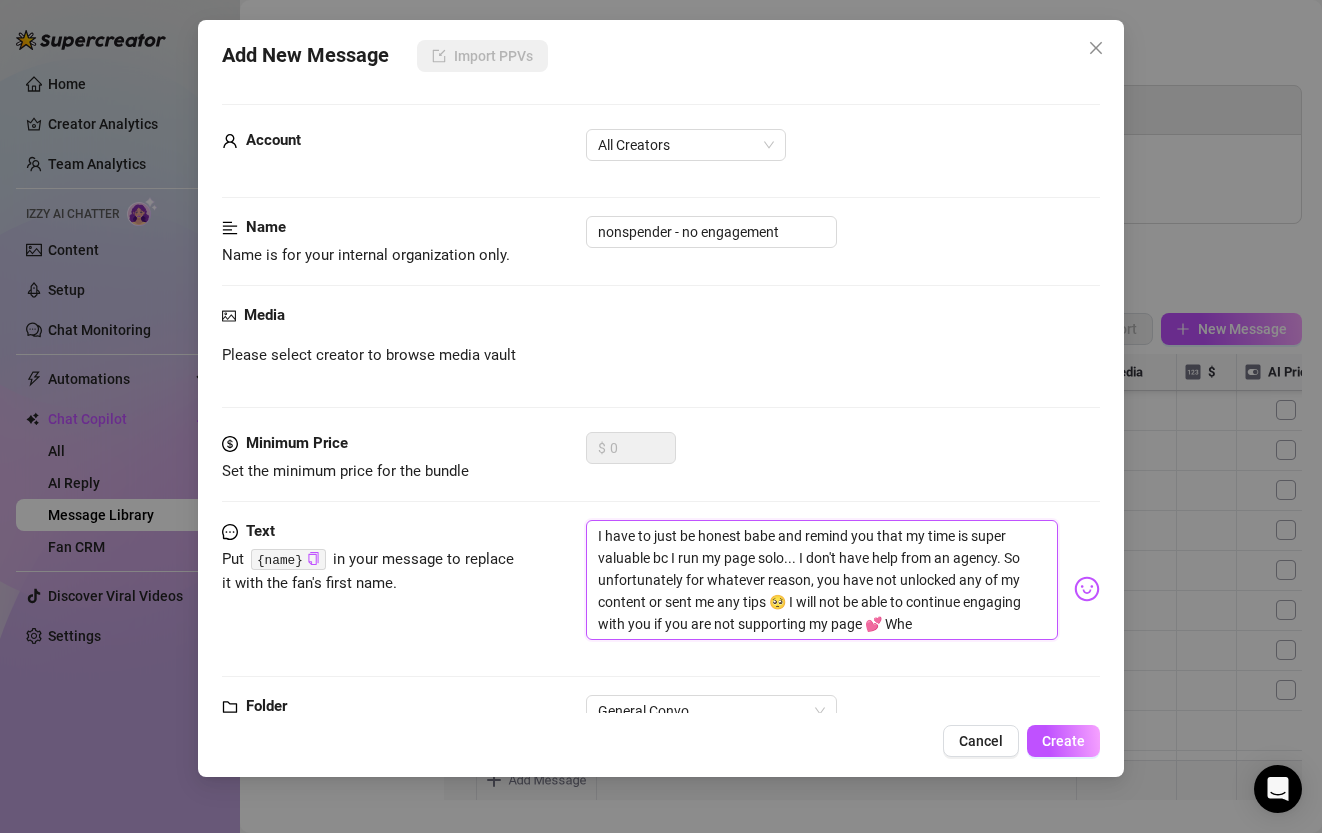 type on "I have to just be honest babe and remind you that my time is super valuable bc I run my page solo... I don't have help from an agency. So unfortunately for whatever reason, you have not unlocked any of my content or sent me any tips 🥺 I will not be able to continue engaging with you if you are not supporting my page 💕 When you are ready to change that, go ahead and unlock one of the videos I've already sent you or send me a tip and we can resume our fun together!! 😘 Thanks!" 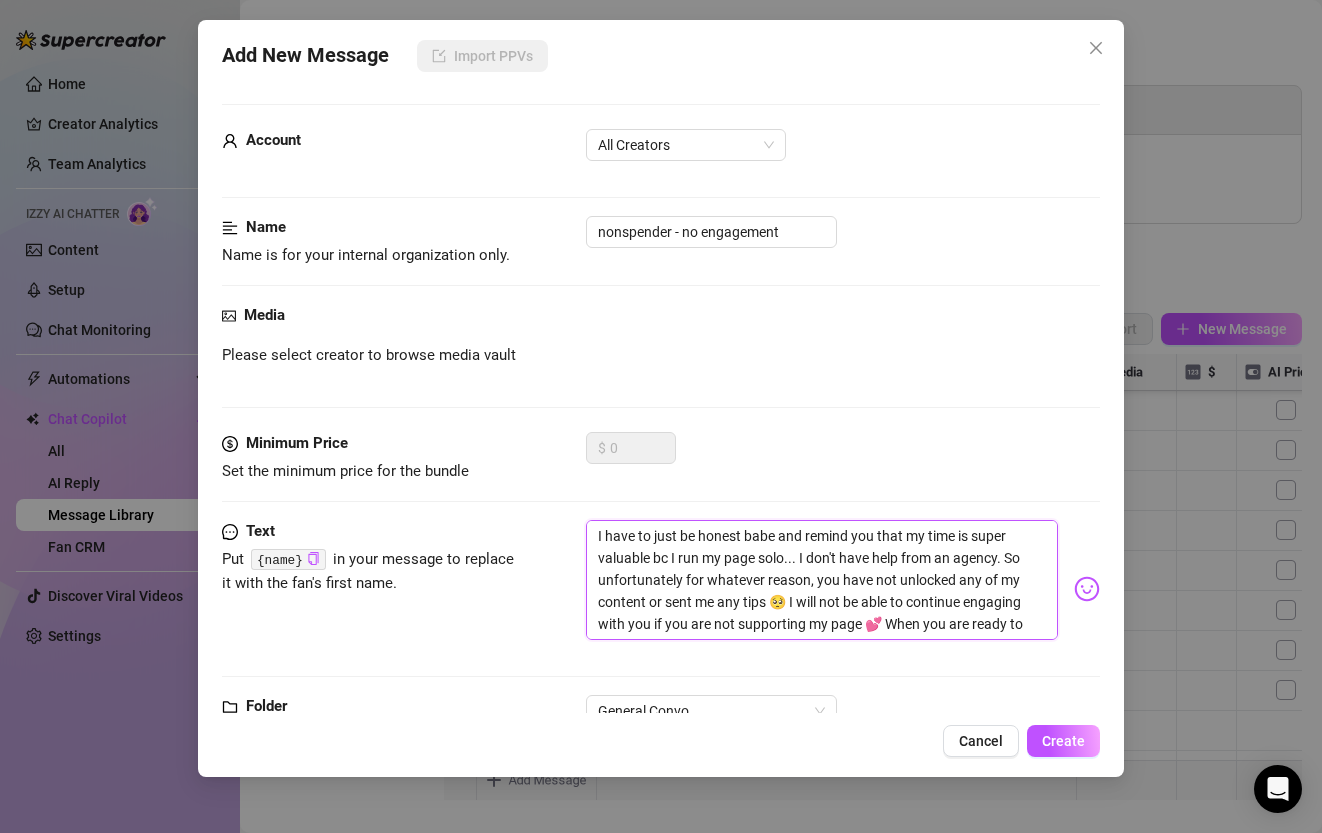type on "I have to just be honest babe and remind you that my time is super valuable bc I run my page solo... I don't have help from an agency. So unfortunately for whatever reason, you have not unlocked any of my content or sent me any tips 🥺 I will not be able to continue engaging with you if you are not supporting my page 💕 When you are ready to change that, go ahead and unlock one of the videos I've already sent you or send me a tip and we can resume our fun together!! 😘 Thanks!" 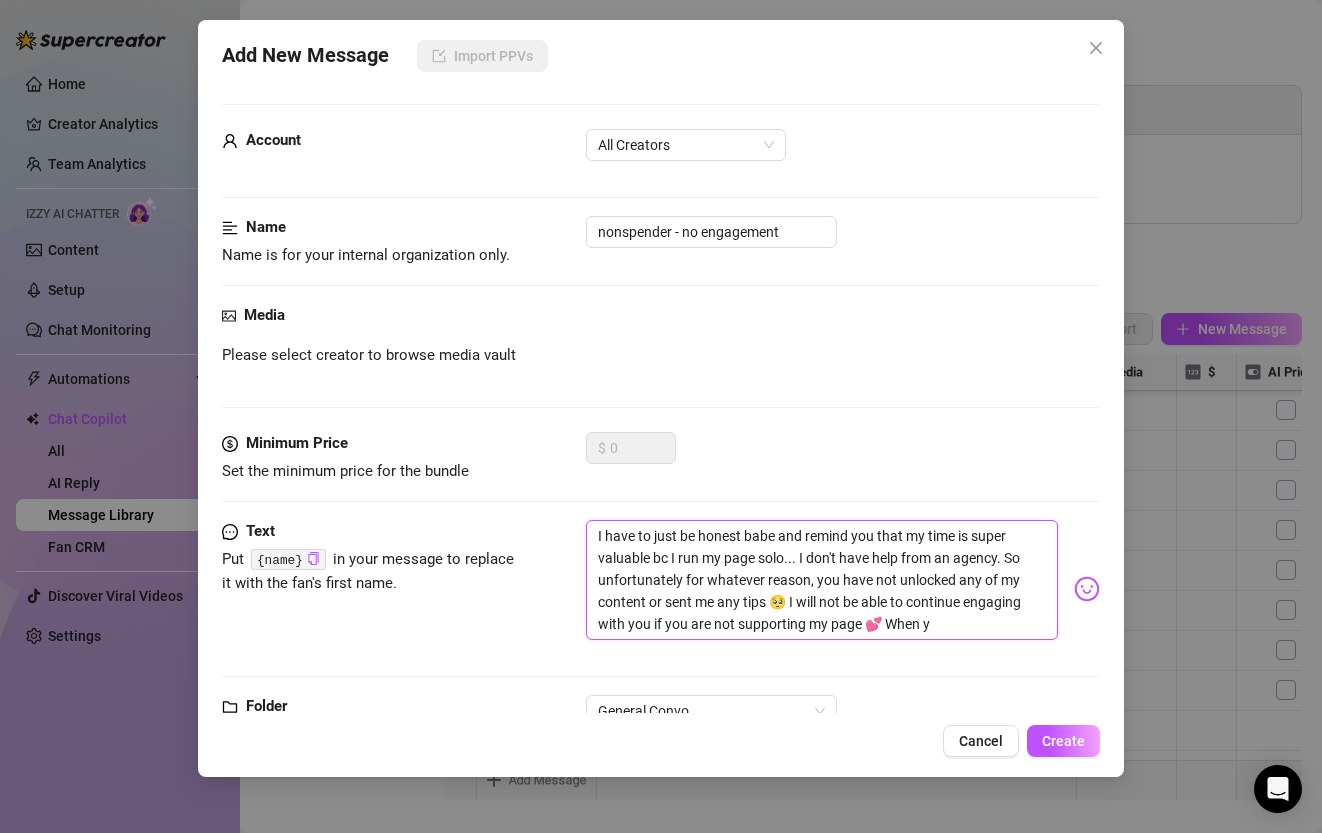 type on "I have to just be honest babe and remind you that my time is super valuable bc I run my page solo... I don't have help from an agency. So unfortunately for whatever reason, you have not unlocked any of my content or sent me any tips 🥺 I will not be able to continue engaging with you if you are not supporting my page 💕 When yo" 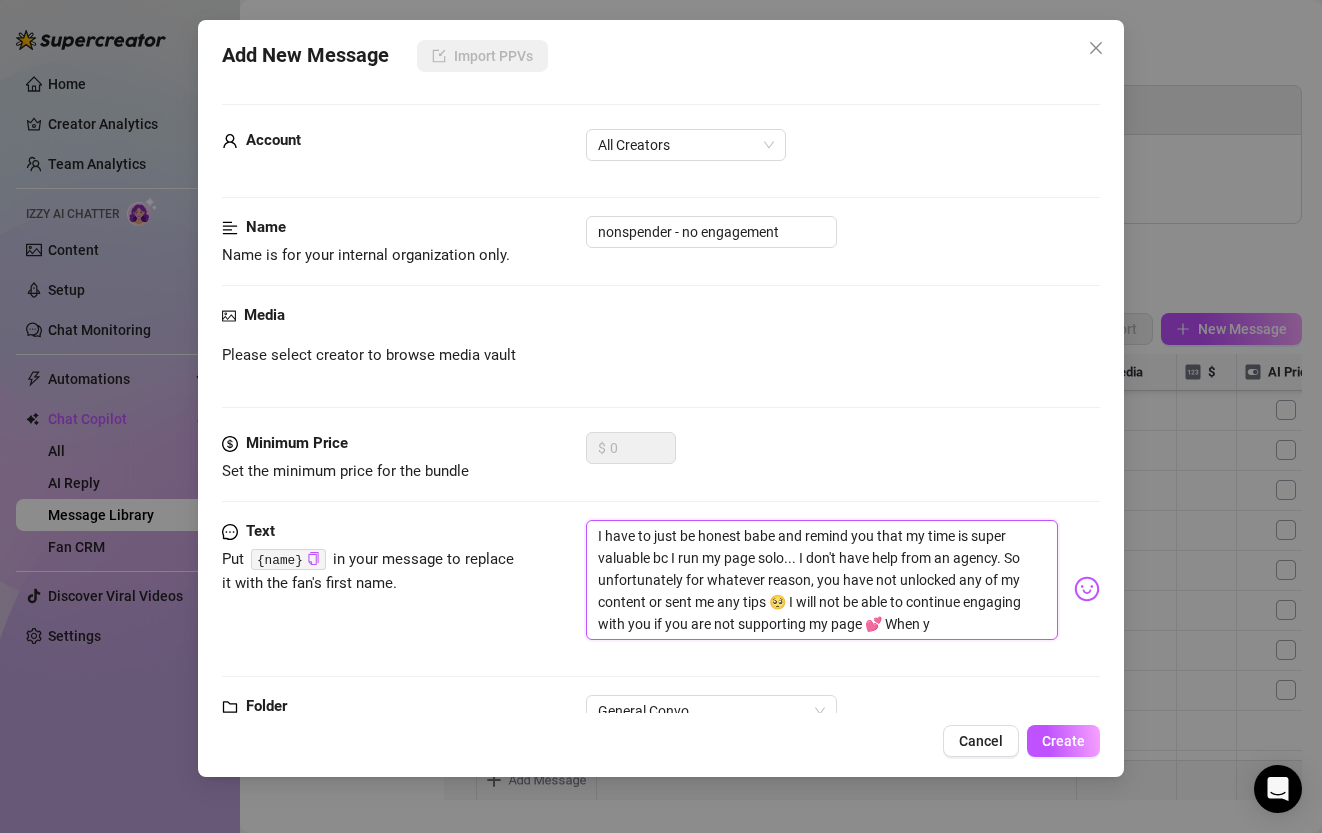 type on "I have to just be honest babe and remind you that my time is super valuable bc I run my page solo... I don't have help from an agency. So unfortunately for whatever reason, you have not unlocked any of my content or sent me any tips 🥺 I will not be able to continue engaging with you if you are not supporting my page 💕 When yo" 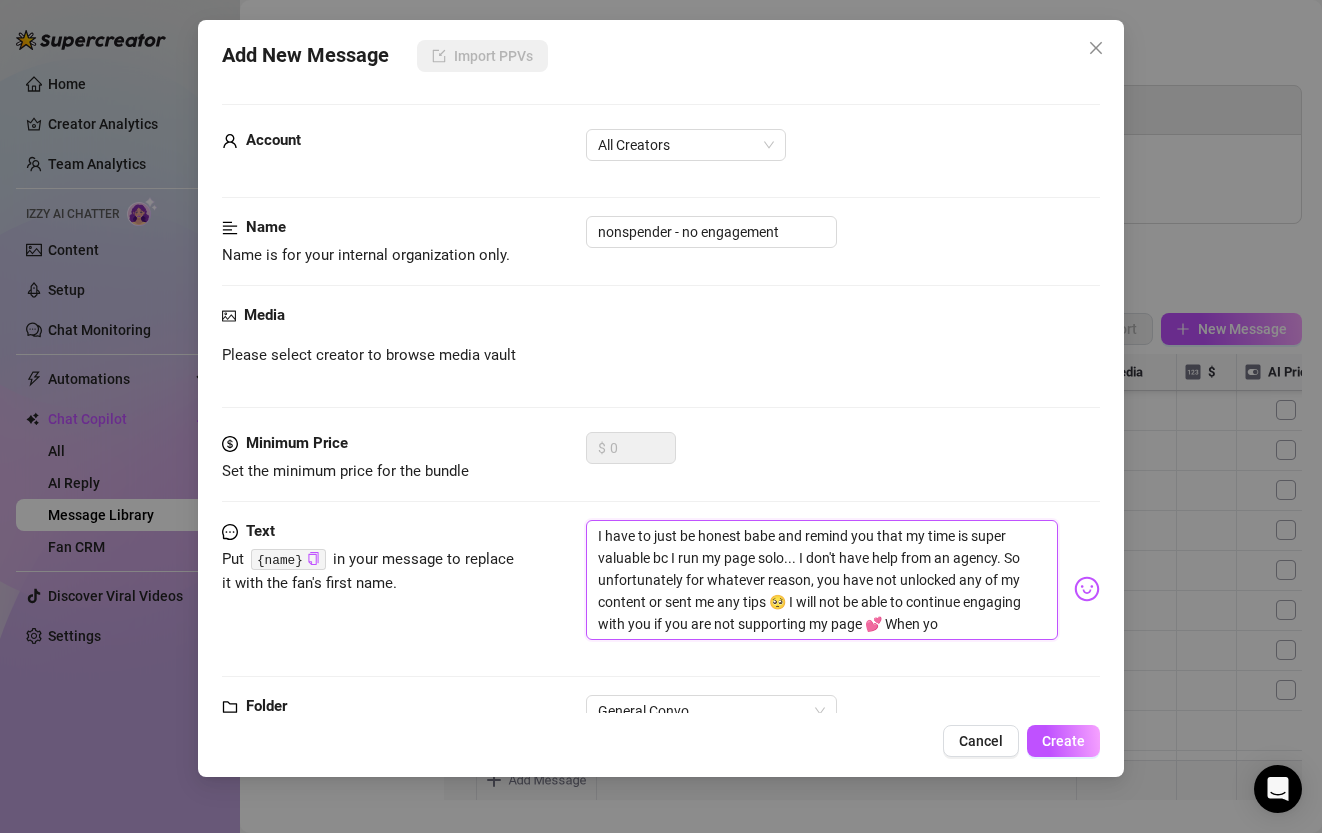 type on "I have to just be honest babe and remind you that my time is super valuable bc I run my page solo... I don't have help from an agency. So unfortunately for whatever reason, you have not unlocked any of my content or sent me any tips 🥺 I will not be able to continue engaging with you if you are not supporting my page 💕 When you" 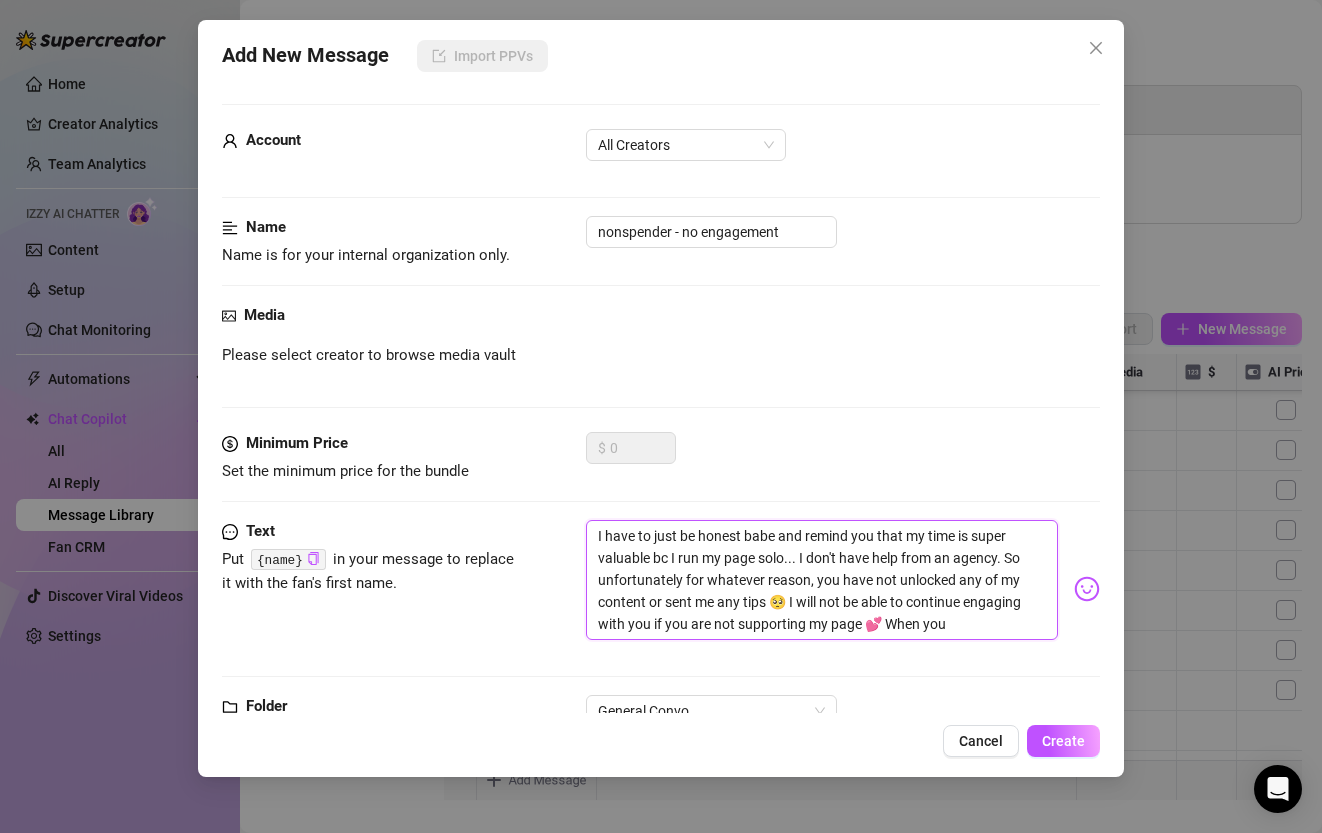 type on "I have to just be honest babe and remind you that my time is super valuable bc I run my page solo... I don't have help from an agency. So unfortunately for whatever reason, you have not unlocked any of my content or sent me any tips 🥺 I will not be able to continue engaging with you if you are not supporting my page 💕 When you" 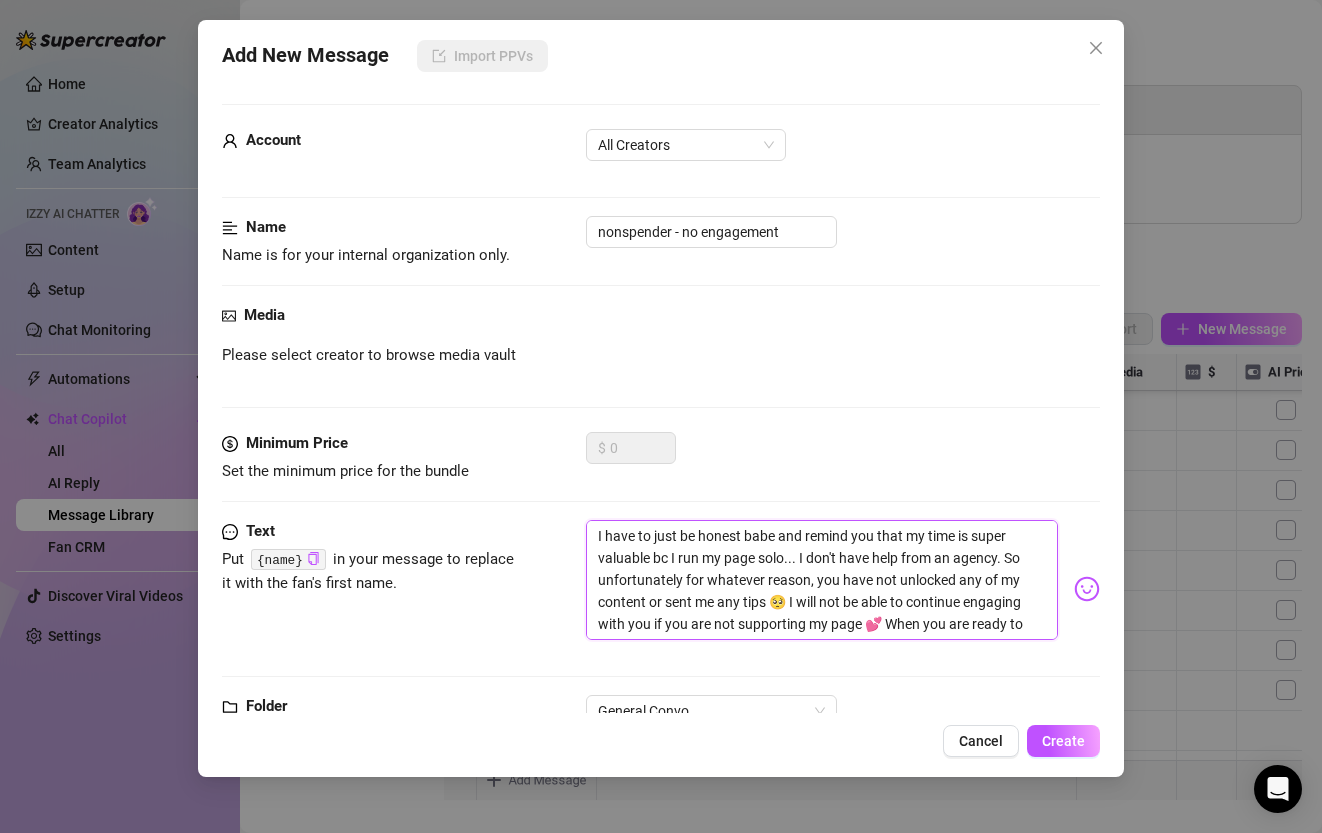 type on "I have to just be honest babe and remind you that my time is super valuable bc I run my page solo... I don't have help from an agency. So unfortunately for whatever reason, you have not unlocked any of my content or sent me any tips 🥺 I will not be able to continue engaging with you if you are not supporting my page 💕 When you are ready to change that, go ahead and unlock one of the videos I've already sent you or send me a tip and we can resume our fun together!! 😘 Thanks!" 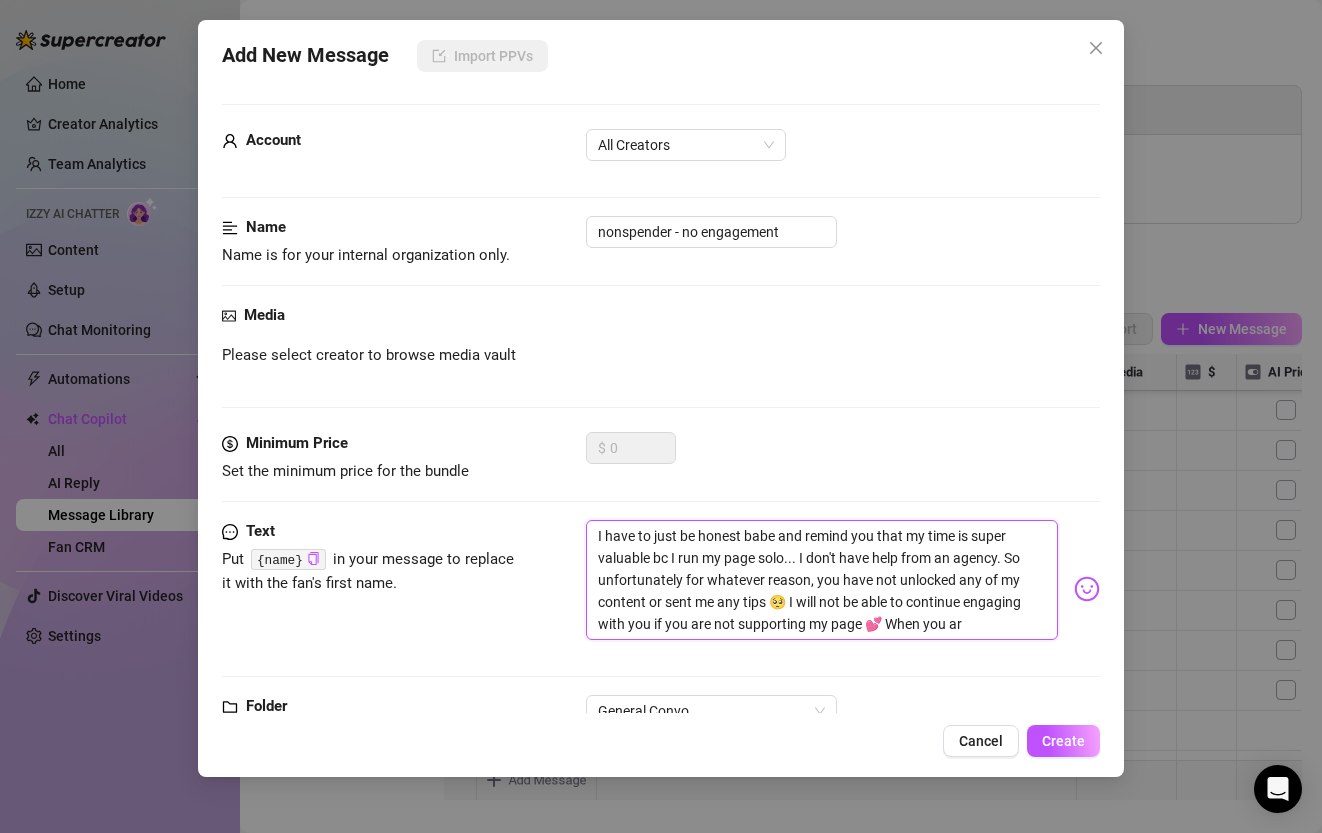 type on "I have to just be honest babe and remind you that my time is super valuable bc I run my page solo... I don't have help from an agency. So unfortunately for whatever reason, you have not unlocked any of my content or sent me any tips 🥺 I will not be able to continue engaging with you if you are not supporting my page 💕 When you are" 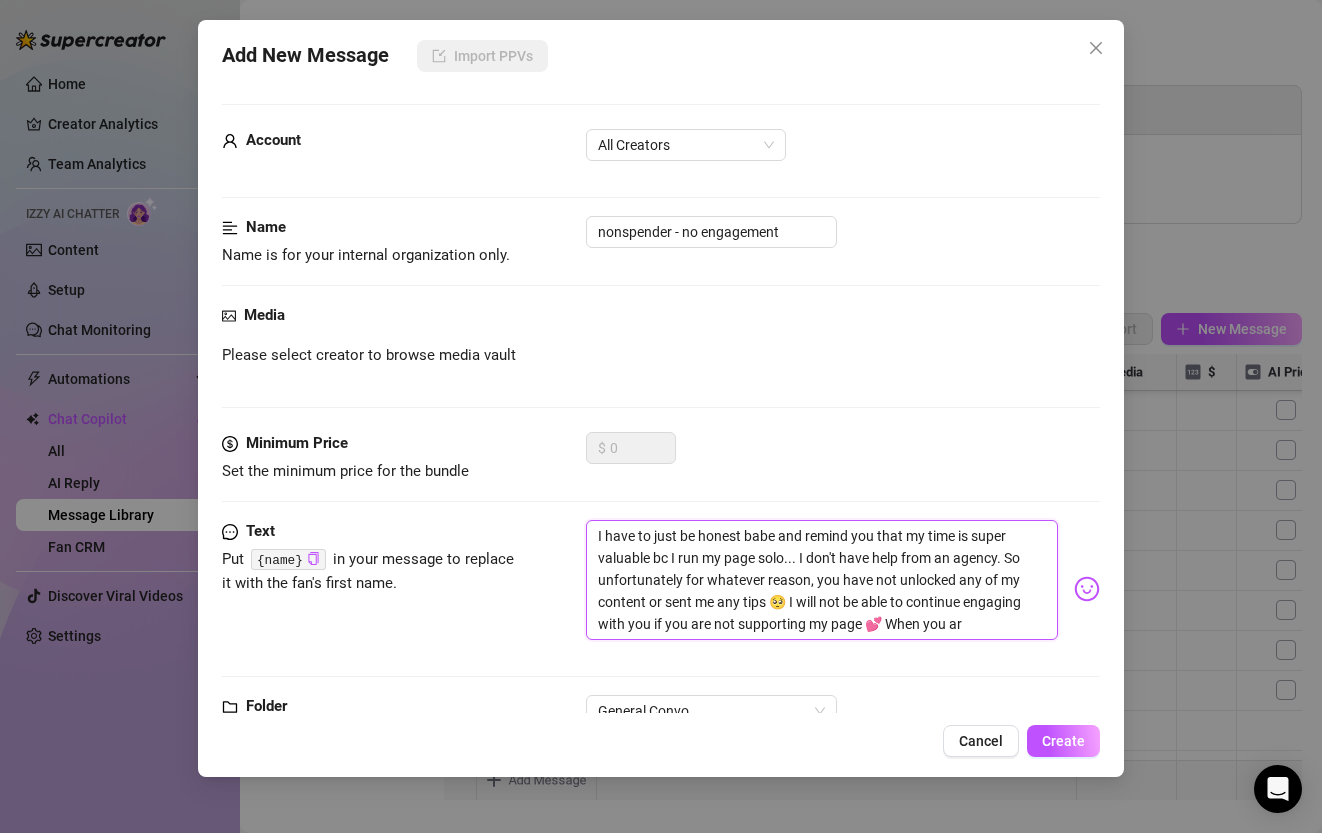 type on "I have to just be honest babe and remind you that my time is super valuable bc I run my page solo... I don't have help from an agency. So unfortunately for whatever reason, you have not unlocked any of my content or sent me any tips 🥺 I will not be able to continue engaging with you if you are not supporting my page 💕 When you are" 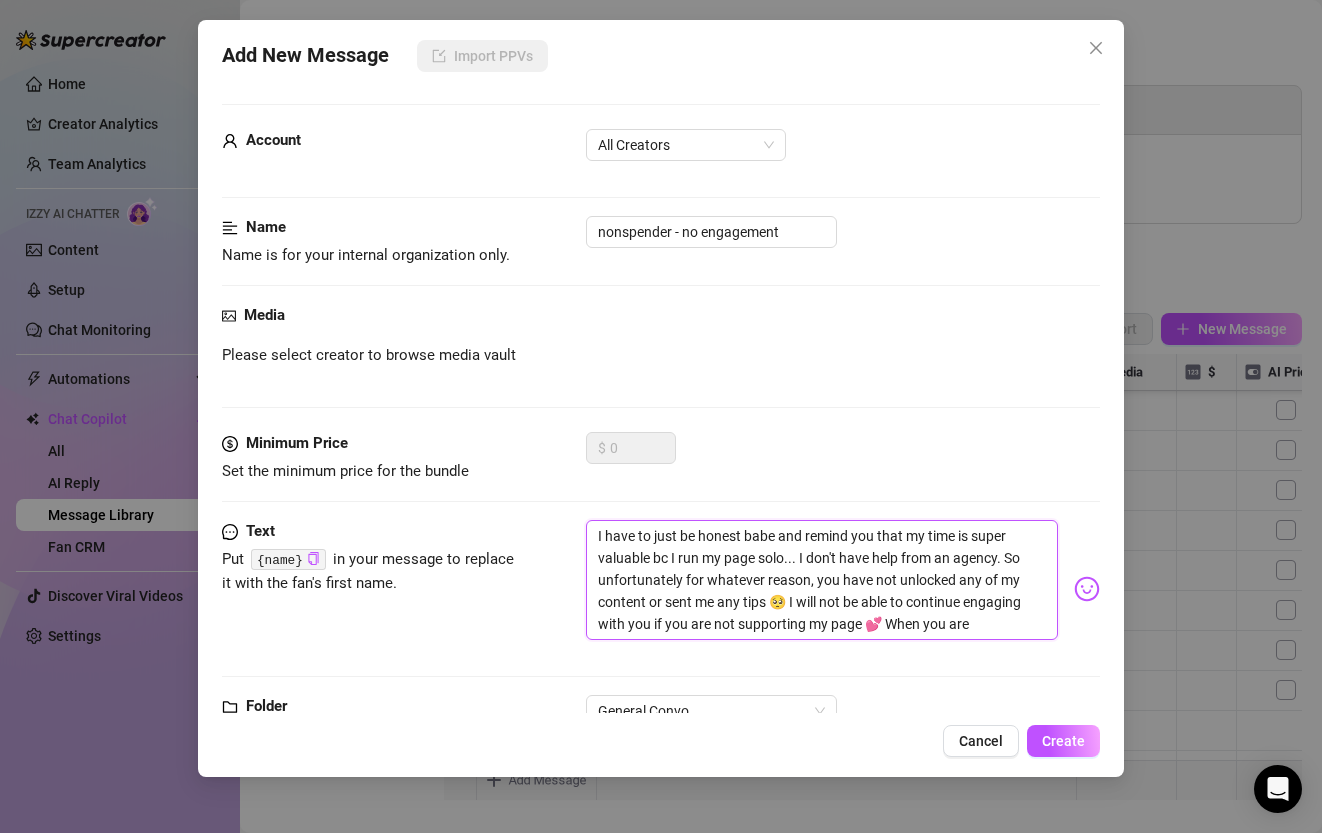 type on "I have to just be honest babe and remind you that my time is super valuable bc I run my page solo... I don't have help from an agency. So unfortunately for whatever reason, you have not unlocked any of my content or sent me any tips 🥺 I will not be able to continue engaging with you if you are not supporting my page 💕 When you are" 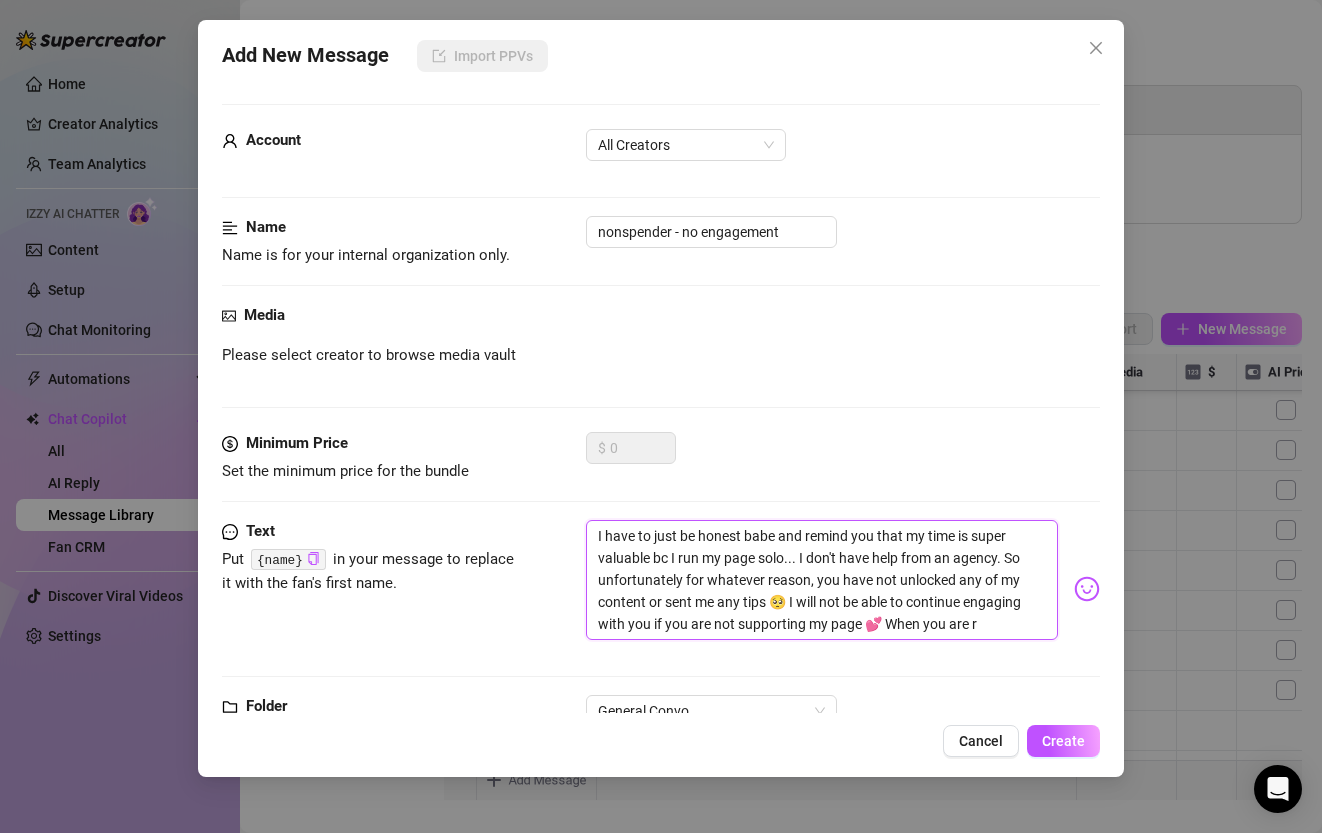 type on "I have to just be honest babe and remind you that my time is super valuable bc I run my page solo... I don't have help from an agency. So unfortunately for whatever reason, you have not unlocked any of my content or sent me any tips 🥺 I will not be able to continue engaging with you if you are not supporting my page 💕 When you are re" 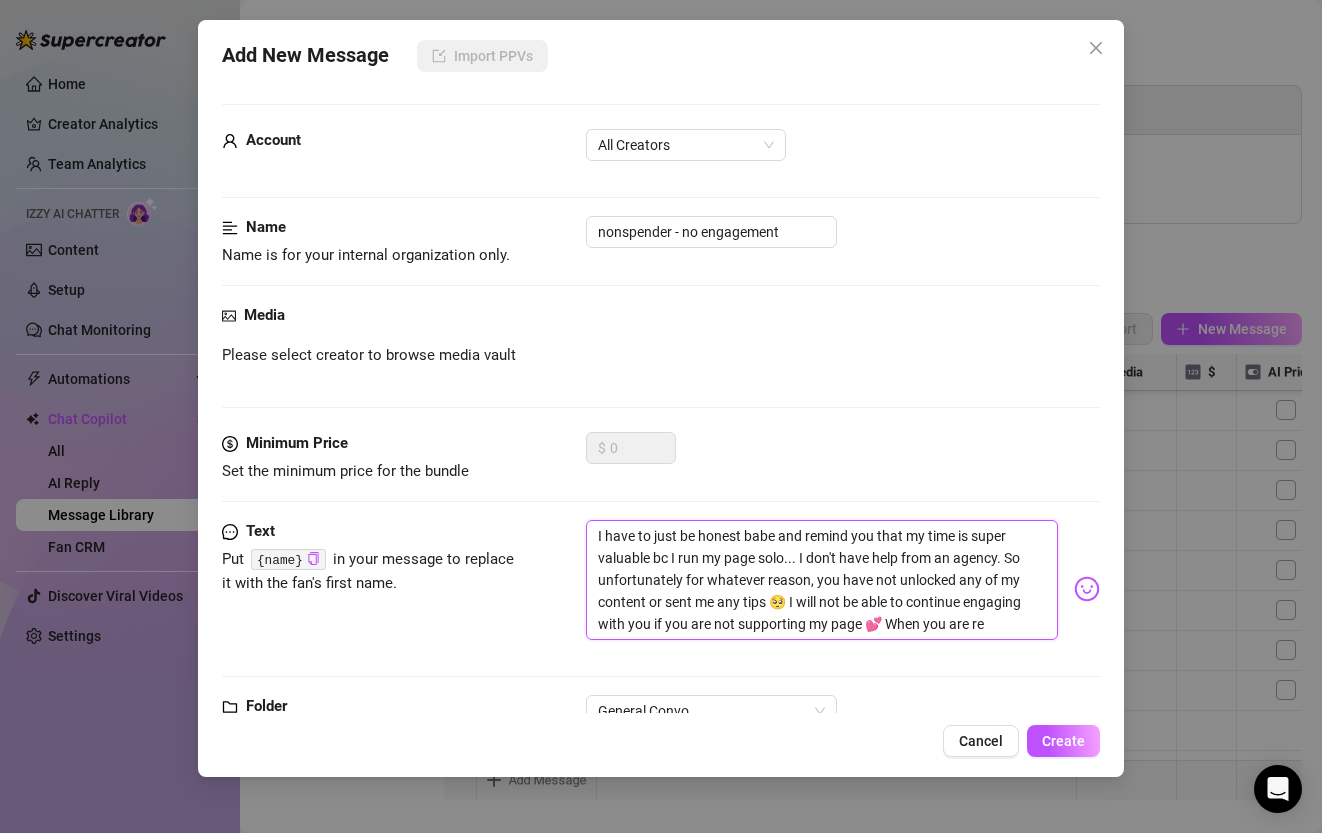 type on "I have to just be honest babe and remind you that my time is super valuable bc I run my page solo... I don't have help from an agency. So unfortunately for whatever reason, you have not unlocked any of my content or sent me any tips 🥺 I will not be able to continue engaging with you if you are not supporting my page 💕 When you are rea" 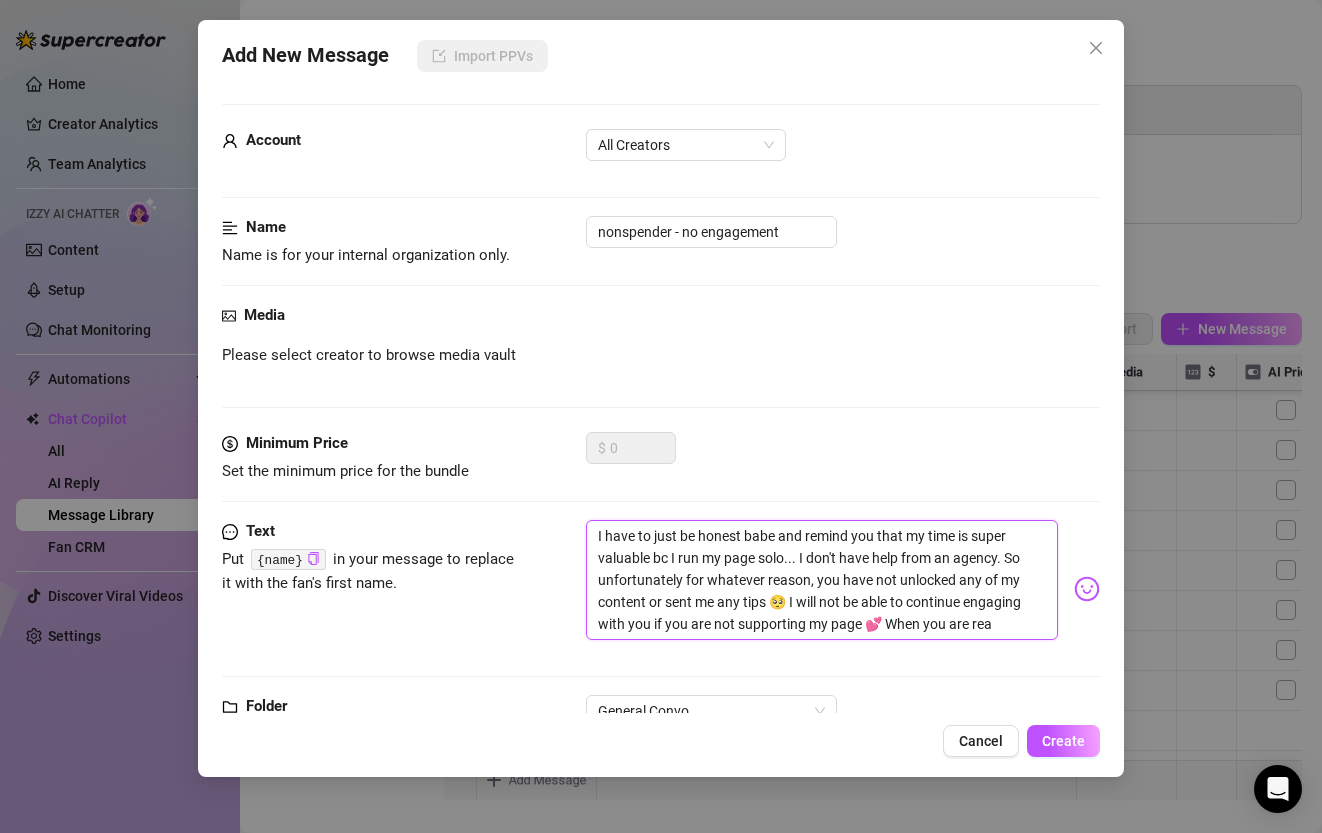 type on "I have to just be honest babe and remind you that my time is super valuable bc I run my page solo... I don't have help from an agency. So unfortunately for whatever reason, you have not unlocked any of my content or sent me any tips 🥺 I will not be able to continue engaging with you if you are not supporting my page 💕 When you are read" 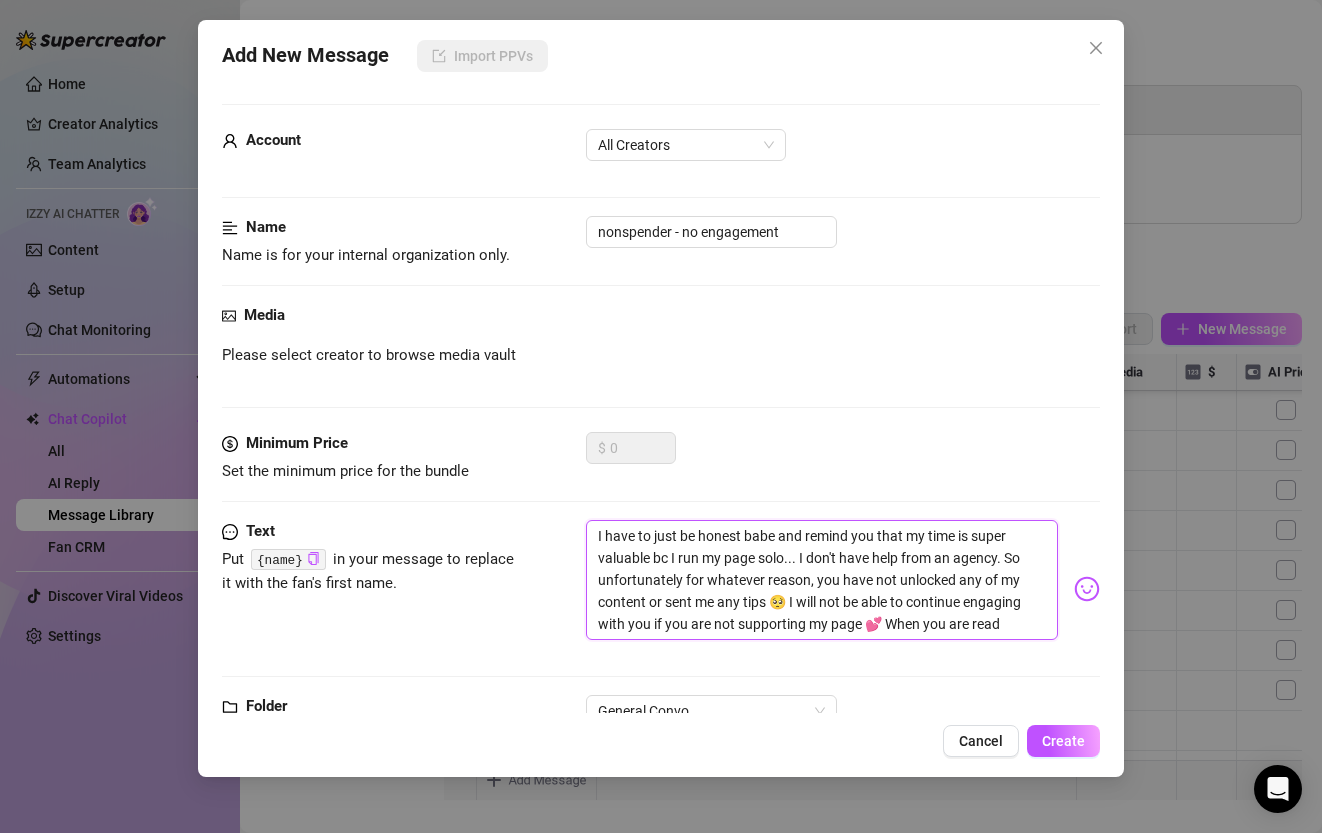 type on "I have to just be honest babe and remind you that my time is super valuable bc I run my page solo... I don't have help from an agency. So unfortunately for whatever reason, you have not unlocked any of my content or sent me any tips 🥺 I will not be able to continue engaging with you if you are not supporting my page 💕 When you are ready" 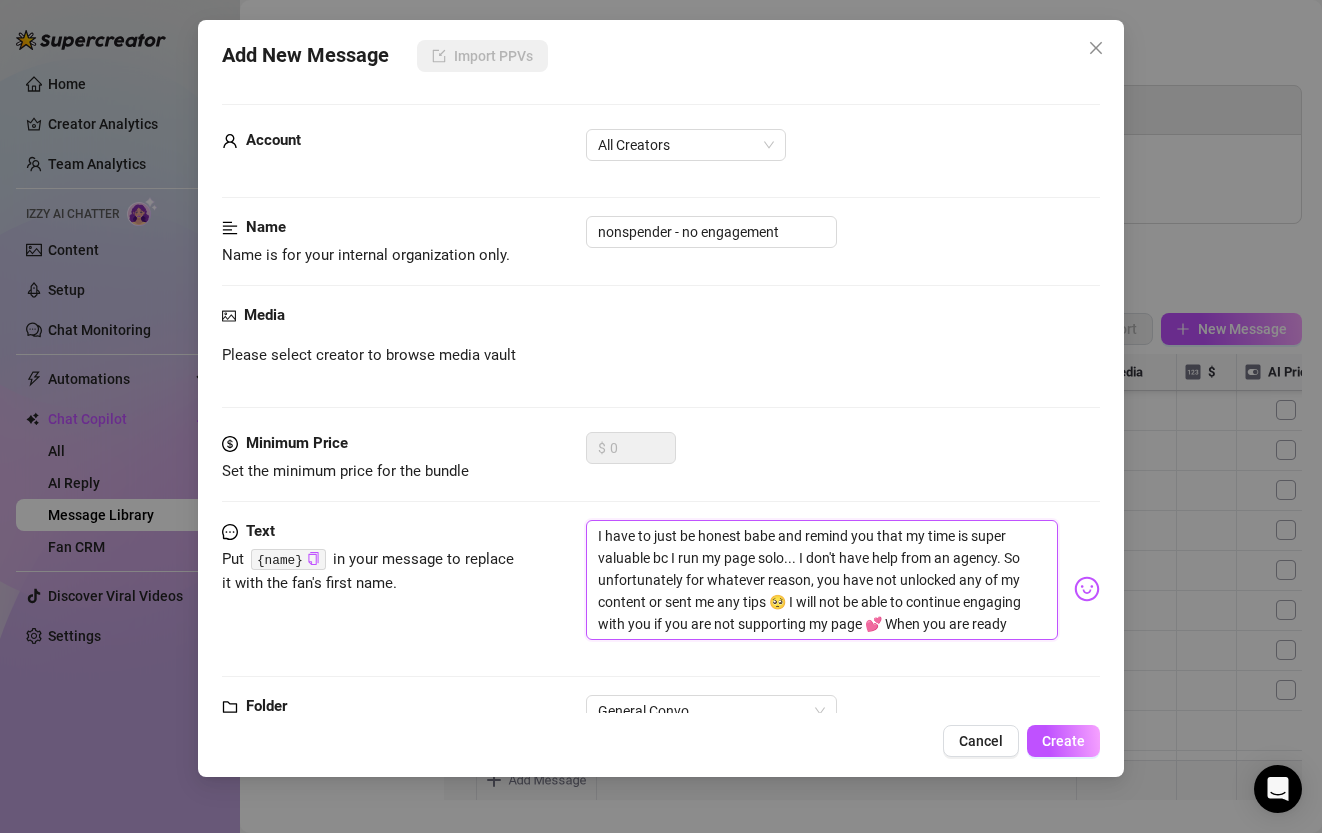 type on "I have to just be honest babe and remind you that my time is super valuable bc I run my page solo... I don't have help from an agency. So unfortunately for whatever reason, you have not unlocked any of my content or sent me any tips 🥺 I will not be able to continue engaging with you if you are not supporting my page 💕 When you are ready" 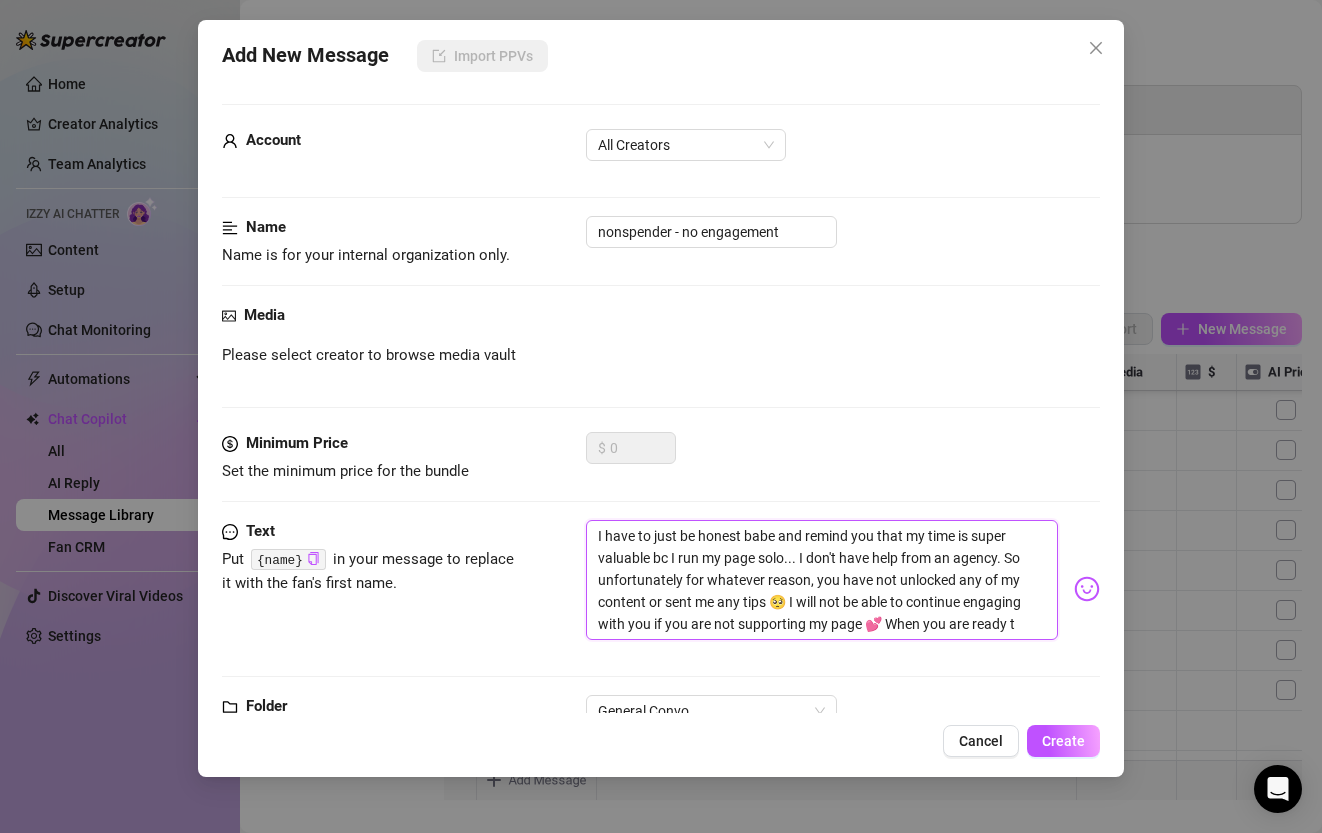 type on "I have to just be honest babe and remind you that my time is super valuable bc I run my page solo... I don't have help from an agency. So unfortunately for whatever reason, you have not unlocked any of my content or sent me any tips 🥺 I will not be able to continue engaging with you if you are not supporting my page 💕 When you are ready to" 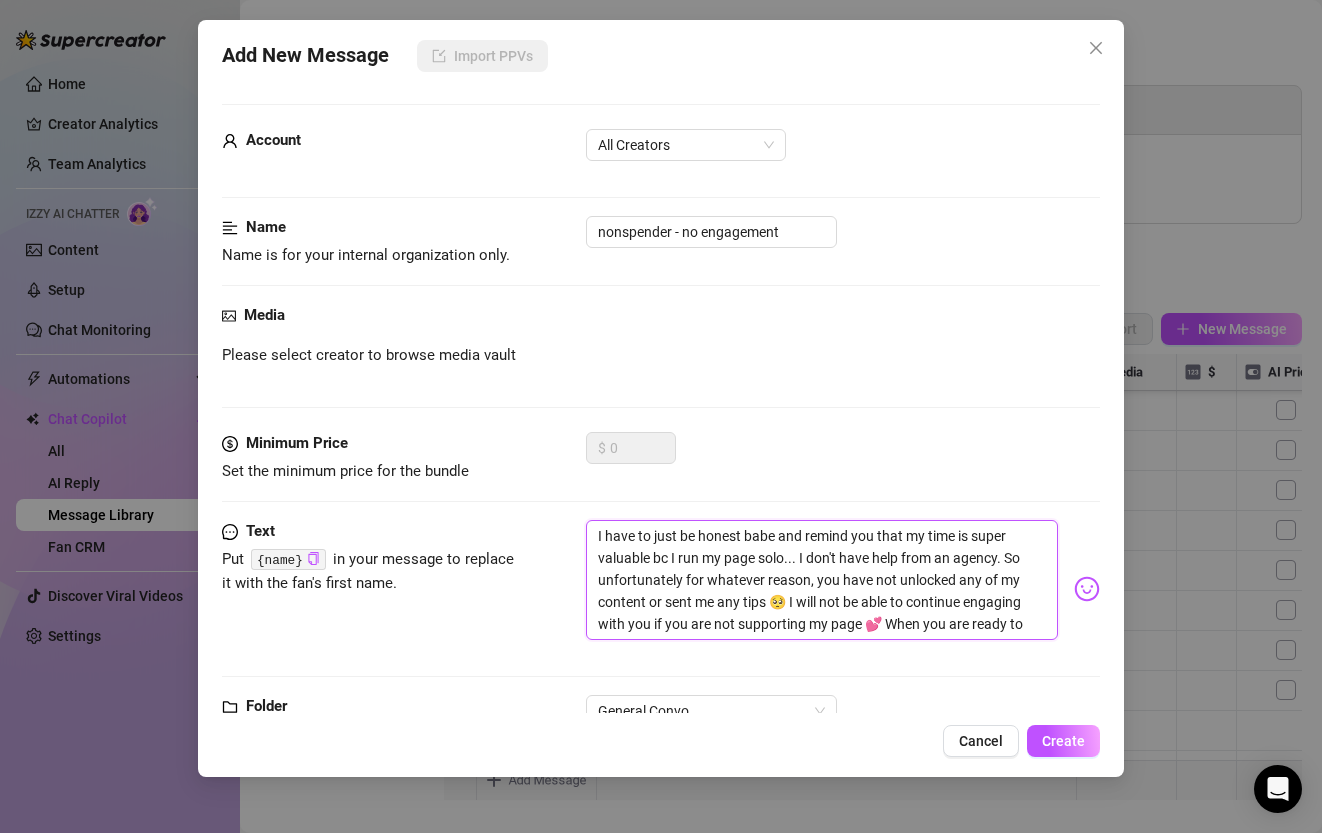 type on "I have to just be honest babe and remind you that my time is super valuable bc I run my page solo... I don't have help from an agency. So unfortunately for whatever reason, you have not unlocked any of my content or sent me any tips 🥺 I will not be able to continue engaging with you if you are not supporting my page 💕 When you are ready to" 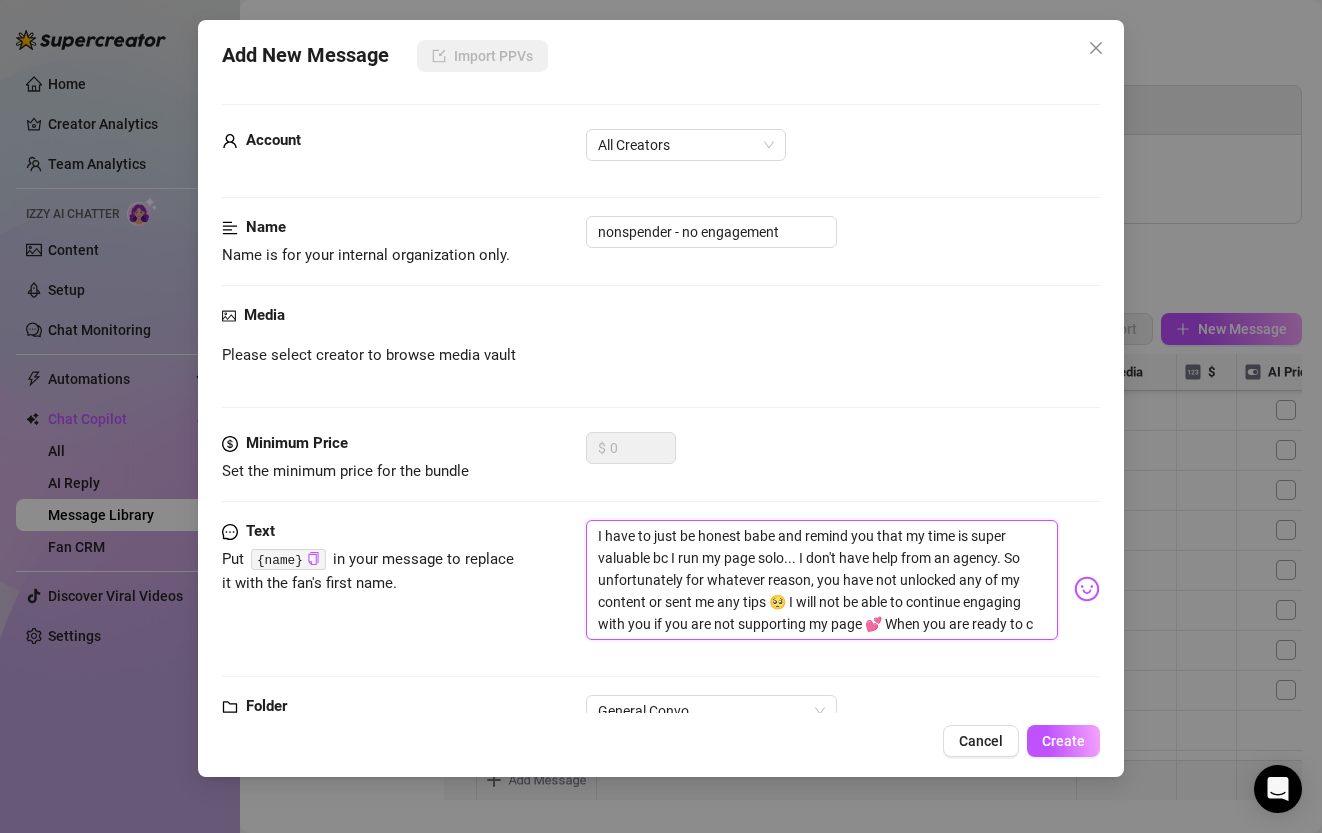 type on "I have to just be honest babe and remind you that my time is super valuable bc I run my page solo... I don't have help from an agency. So unfortunately for whatever reason, you have not unlocked any of my content or sent me any tips 🥺 I will not be able to continue engaging with you if you are not supporting my page 💕 When you are ready to ch" 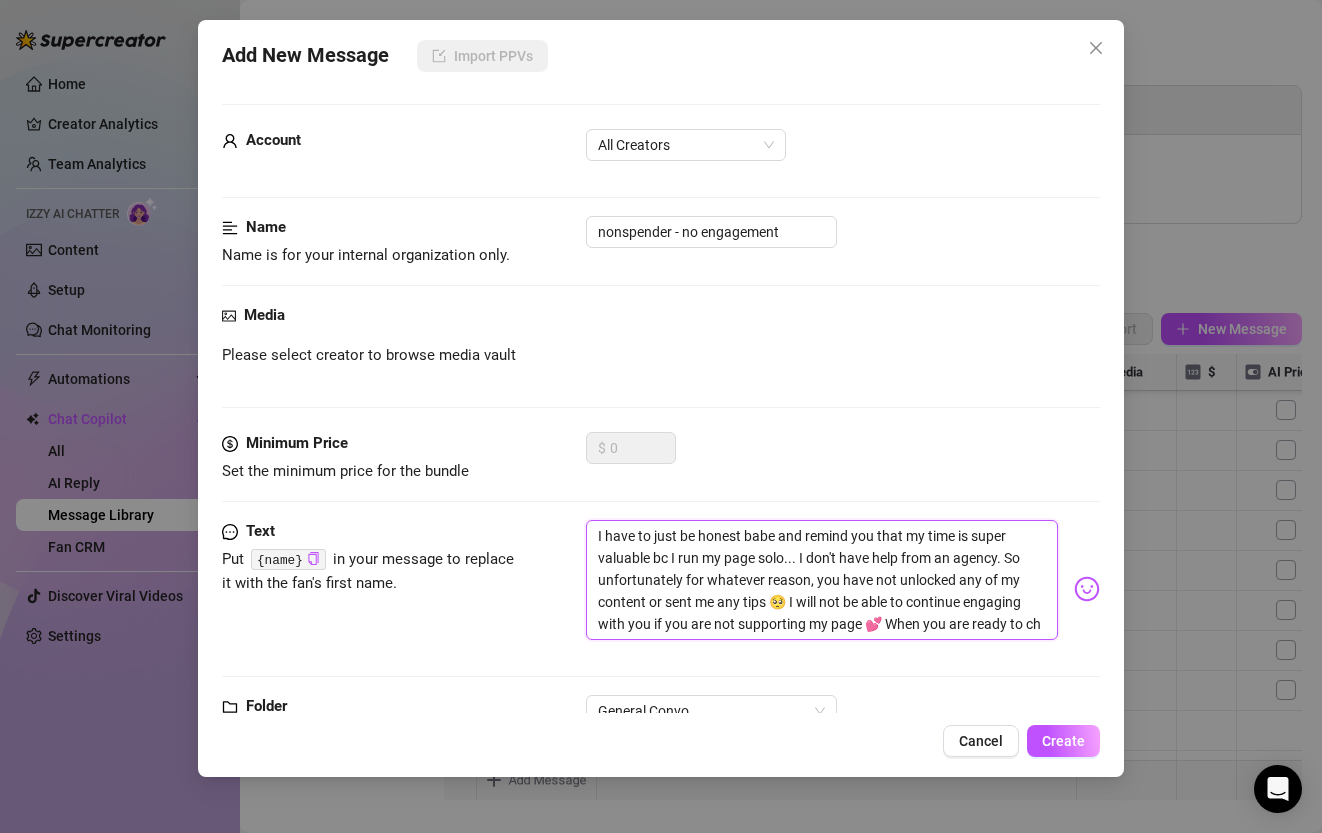 type on "I have to just be honest babe and remind you that my time is super valuable bc I run my page solo... I don't have help from an agency. So unfortunately for whatever reason, you have not unlocked any of my content or sent me any tips 🥺 I will not be able to continue engaging with you if you are not supporting my page 💕 When you are ready to cha" 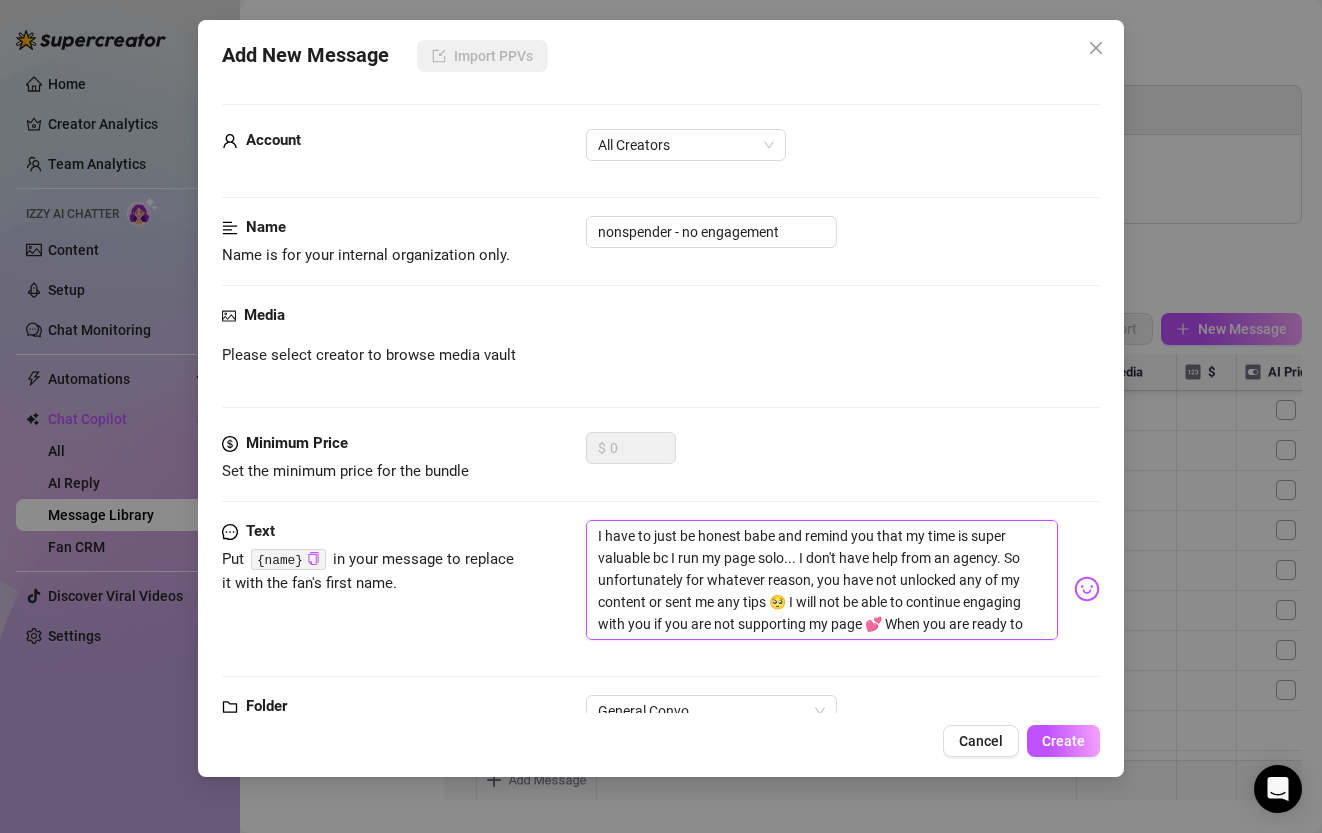 type on "I have to just be honest babe and remind you that my time is super valuable bc I run my page solo... I don't have help from an agency. So unfortunately for whatever reason, you have not unlocked any of my content or sent me any tips 🥺 I will not be able to continue engaging with you if you are not supporting my page 💕 When you are ready to chan" 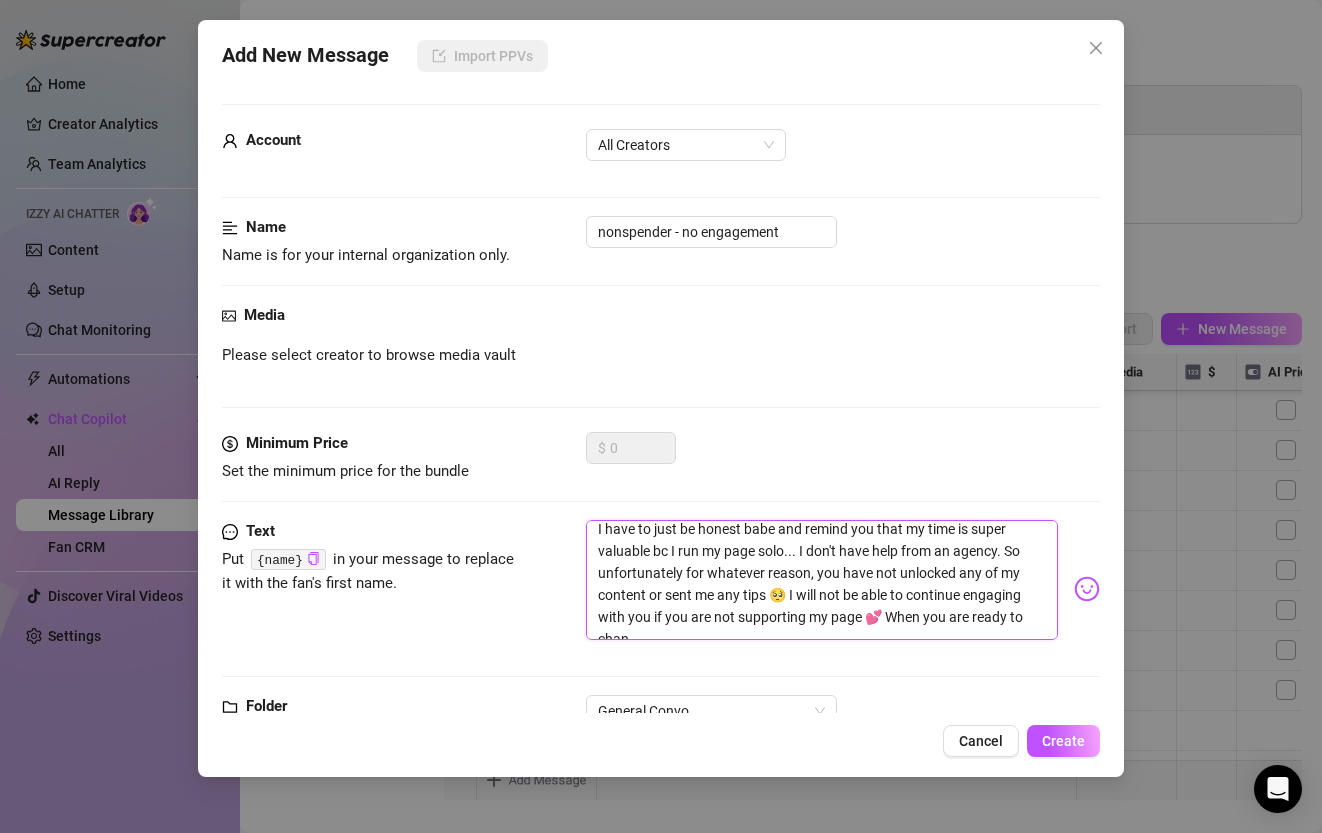 type on "I have to just be honest babe and remind you that my time is super valuable bc I run my page solo... I don't have help from an agency. So unfortunately for whatever reason, you have not unlocked any of my content or sent me any tips 🥺 I will not be able to continue engaging with you if you are not supporting my page 💕 When you are ready to chang" 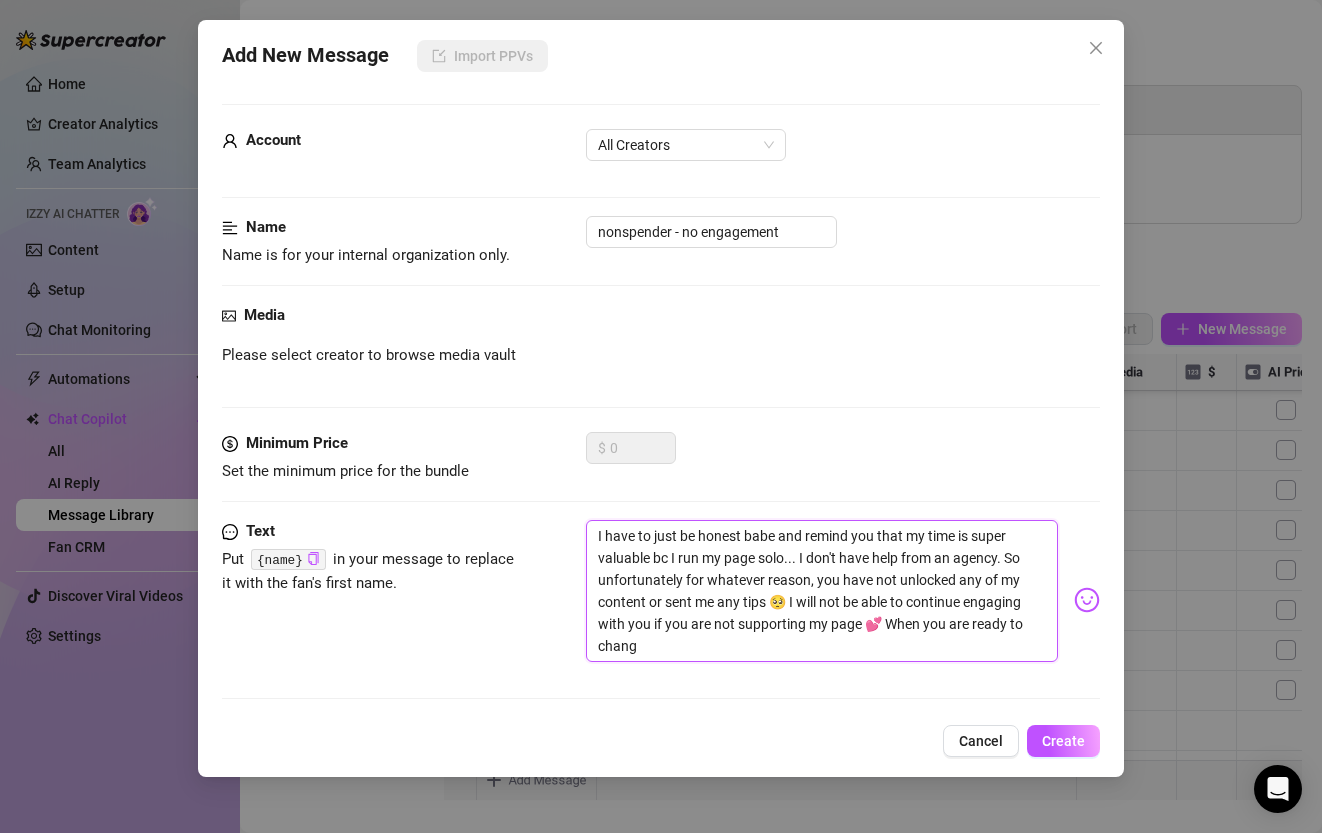 type on "I have to just be honest babe and remind you that my time is super valuable bc I run my page solo... I don't have help from an agency. So unfortunately for whatever reason, you have not unlocked any of my content or sent me any tips 🥺 I will not be able to continue engaging with you if you are not supporting my page 💕 When you are ready to change that, go ahead and unlock one of the videos I've already sent you or send me a tip and we can resume our fun together!! 😘 Thanks!" 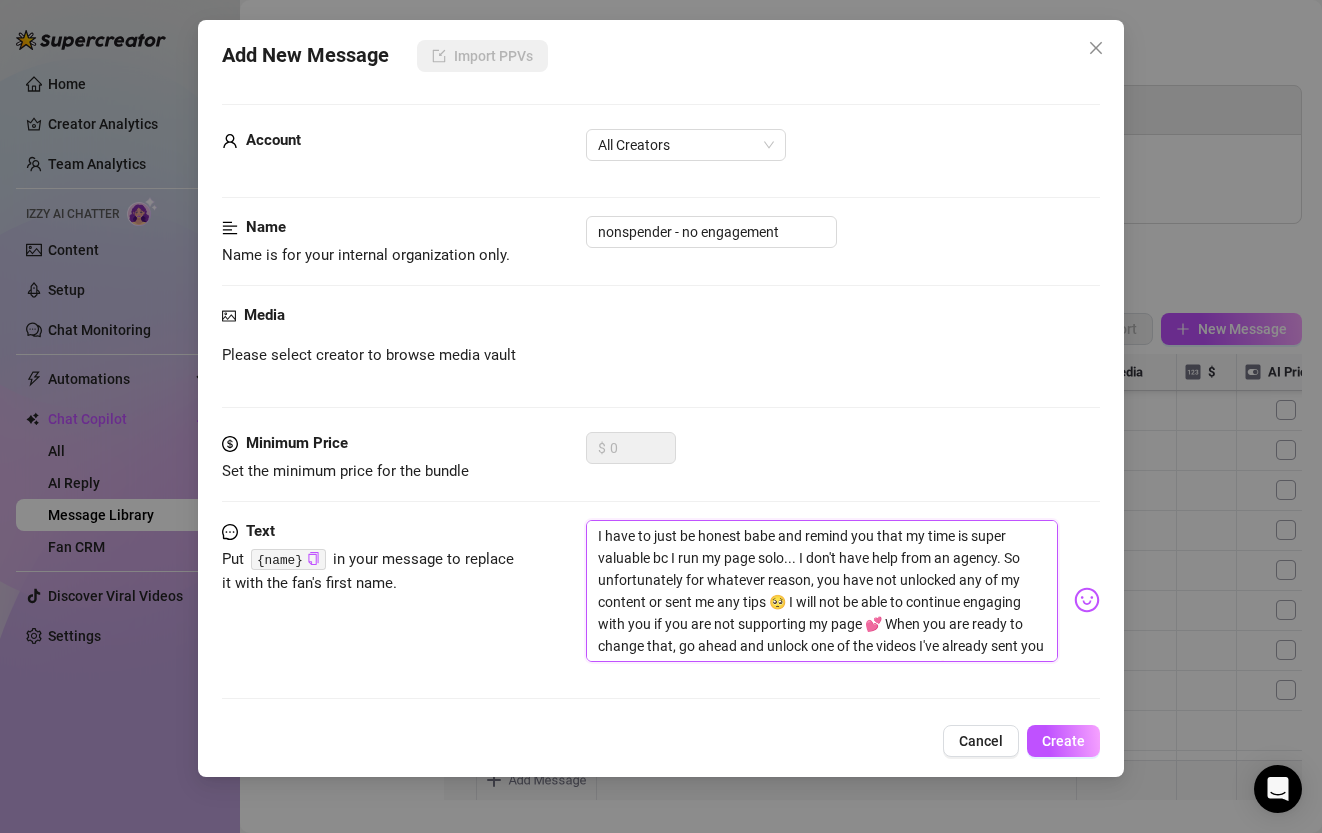 type on "I have to just be honest babe and remind you that my time is super valuable bc I run my page solo... I don't have help from an agency. So unfortunately for whatever reason, you have not unlocked any of my content or sent me any tips 🥺 I will not be able to continue engaging with you if you are not supporting my page 💕 When you are ready to change that, go ahead and unlock one of the videos I've already sent you or send me a tip and we can resume our fun together!! 😘 Thanks!" 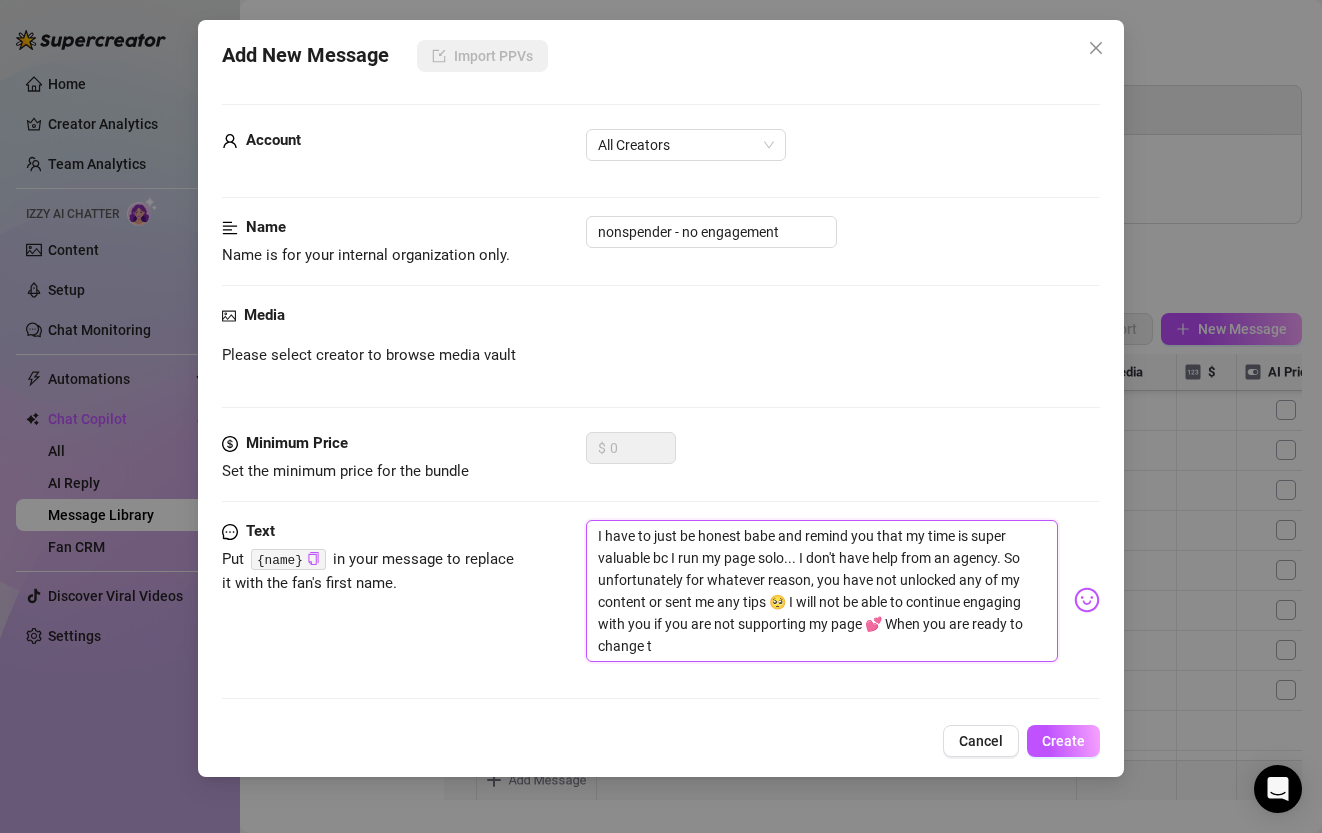 type on "I have to just be honest babe and remind you that my time is super valuable bc I run my page solo... I don't have help from an agency. So unfortunately for whatever reason, you have not unlocked any of my content or sent me any tips 🥺 I will not be able to continue engaging with you if you are not supporting my page 💕 When you are ready to change th" 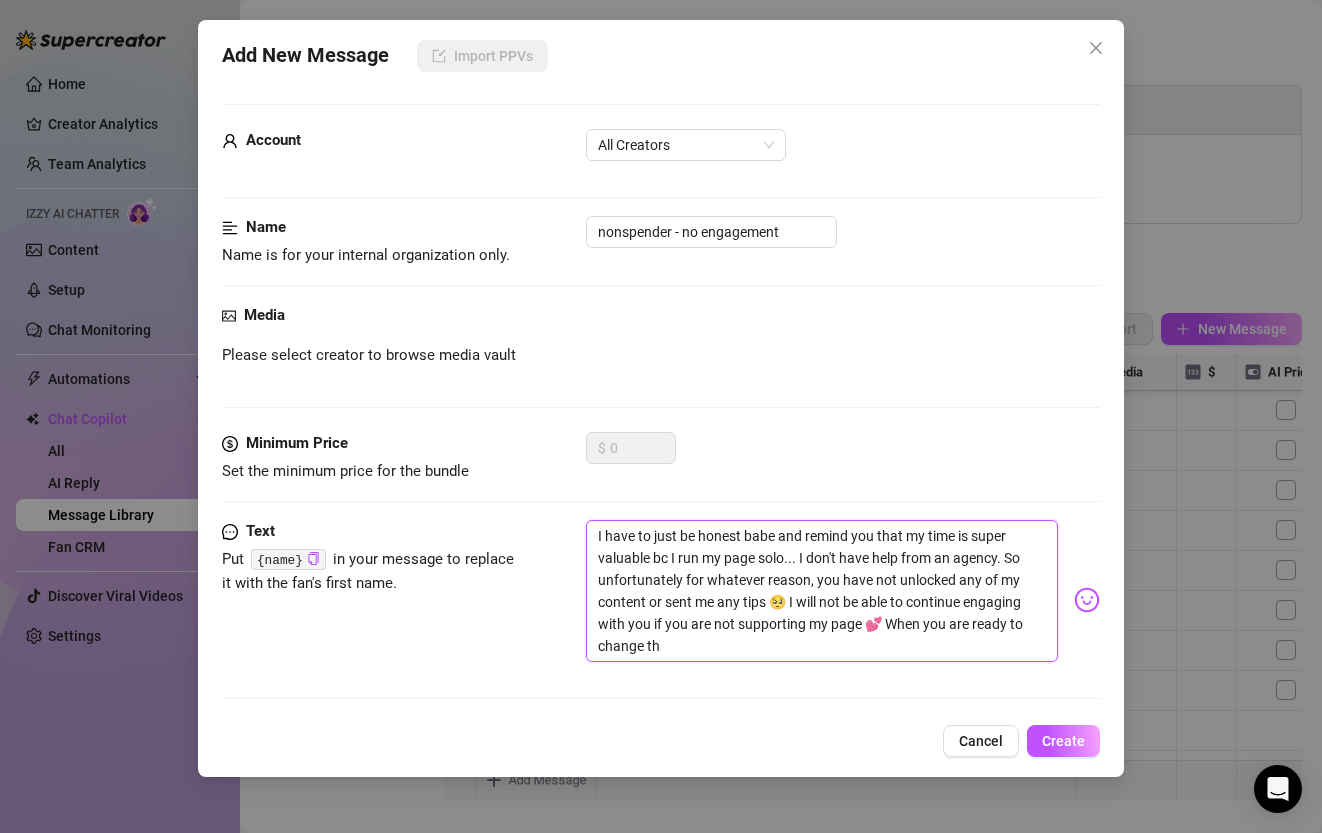 type on "I have to just be honest babe and remind you that my time is super valuable bc I run my page solo... I don't have help from an agency. So unfortunately for whatever reason, you have not unlocked any of my content or sent me any tips 🥺 I will not be able to continue engaging with you if you are not supporting my page 💕 When you are ready to change tha" 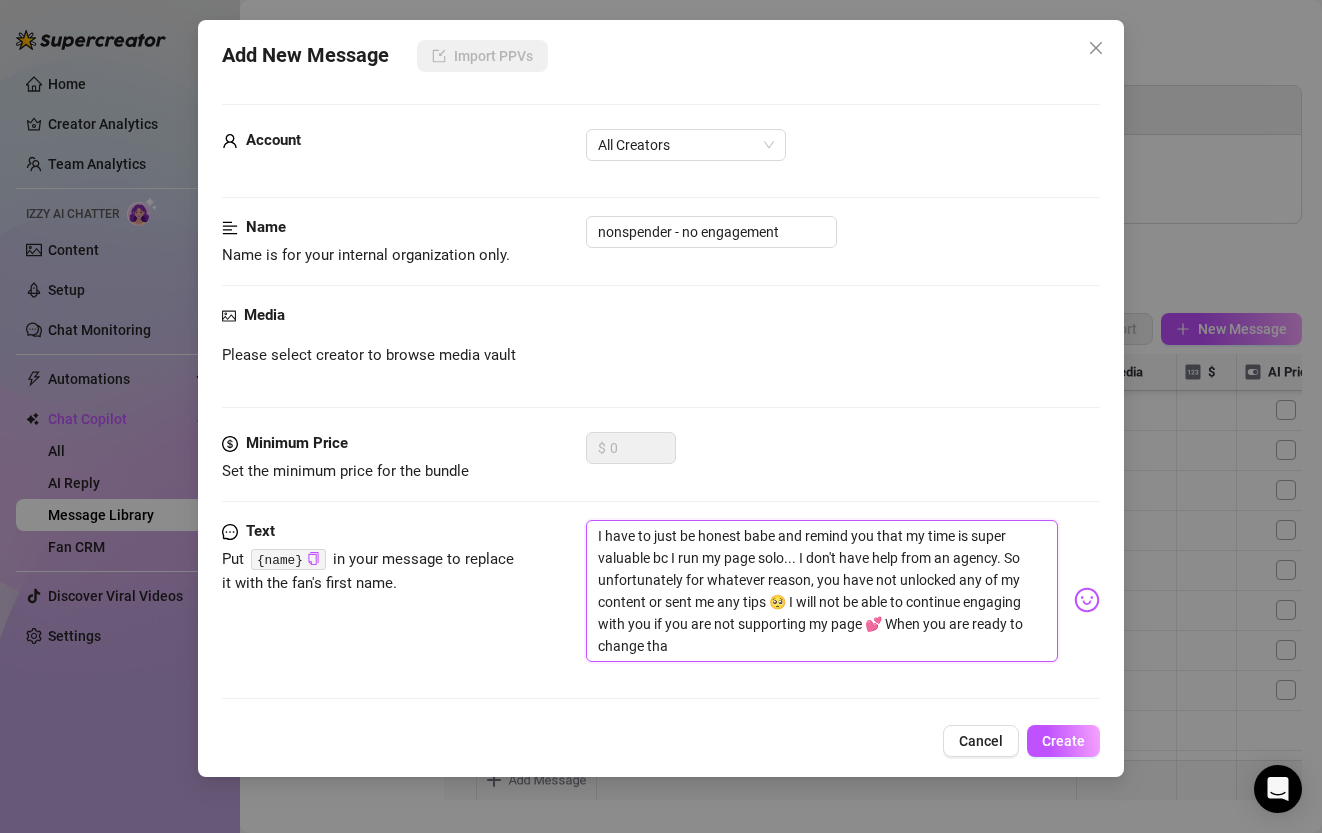 type on "I have to just be honest babe and remind you that my time is super valuable bc I run my page solo... I don't have help from an agency. So unfortunately for whatever reason, you have not unlocked any of my content or sent me any tips 🥺 I will not be able to continue engaging with you if you are not supporting my page 💕 When you are ready to change that" 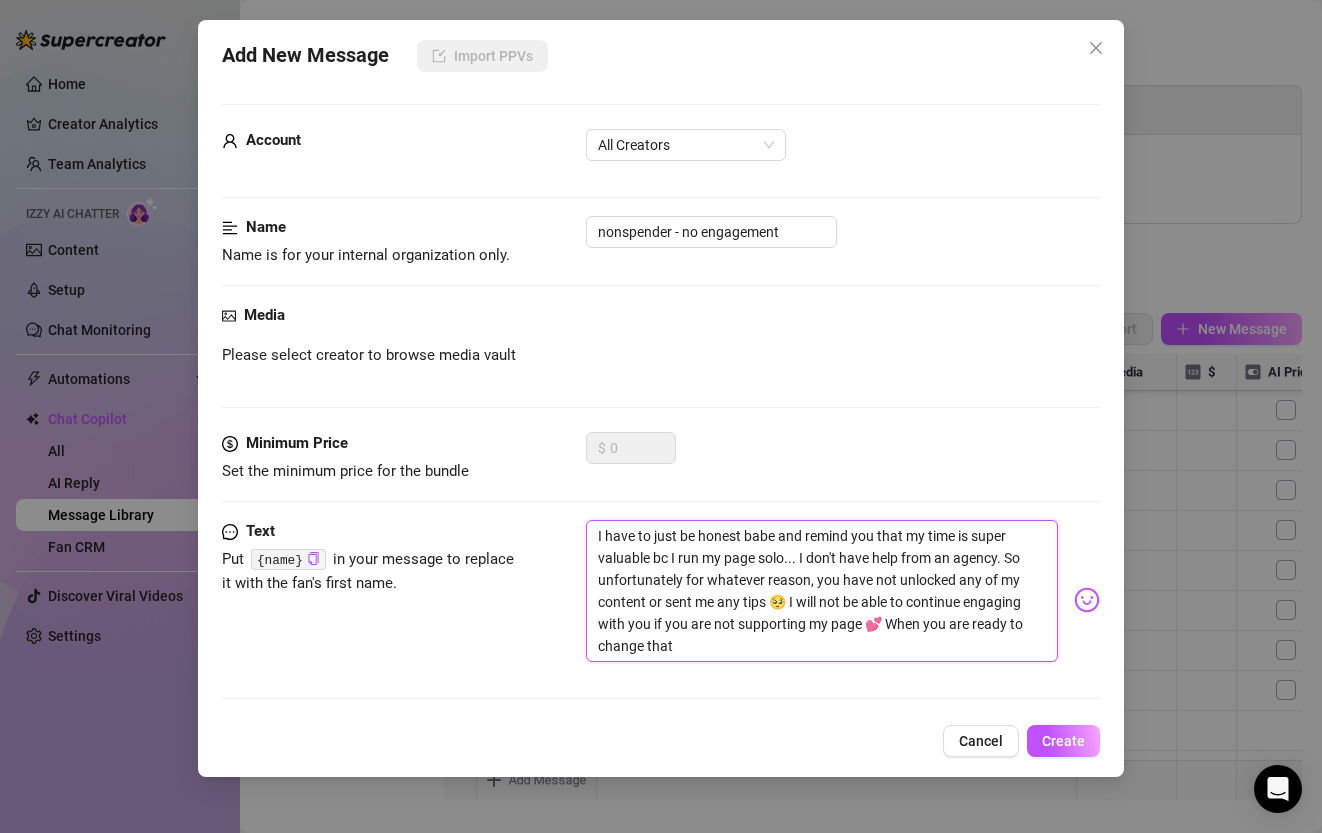 type on "I have to just be honest babe and remind you that my time is super valuable bc I run my page solo... I don't have help from an agency. So unfortunately for whatever reason, you have not unlocked any of my content or sent me any tips 🥺 I will not be able to continue engaging with you if you are not supporting my page 💕 When you are ready to change that," 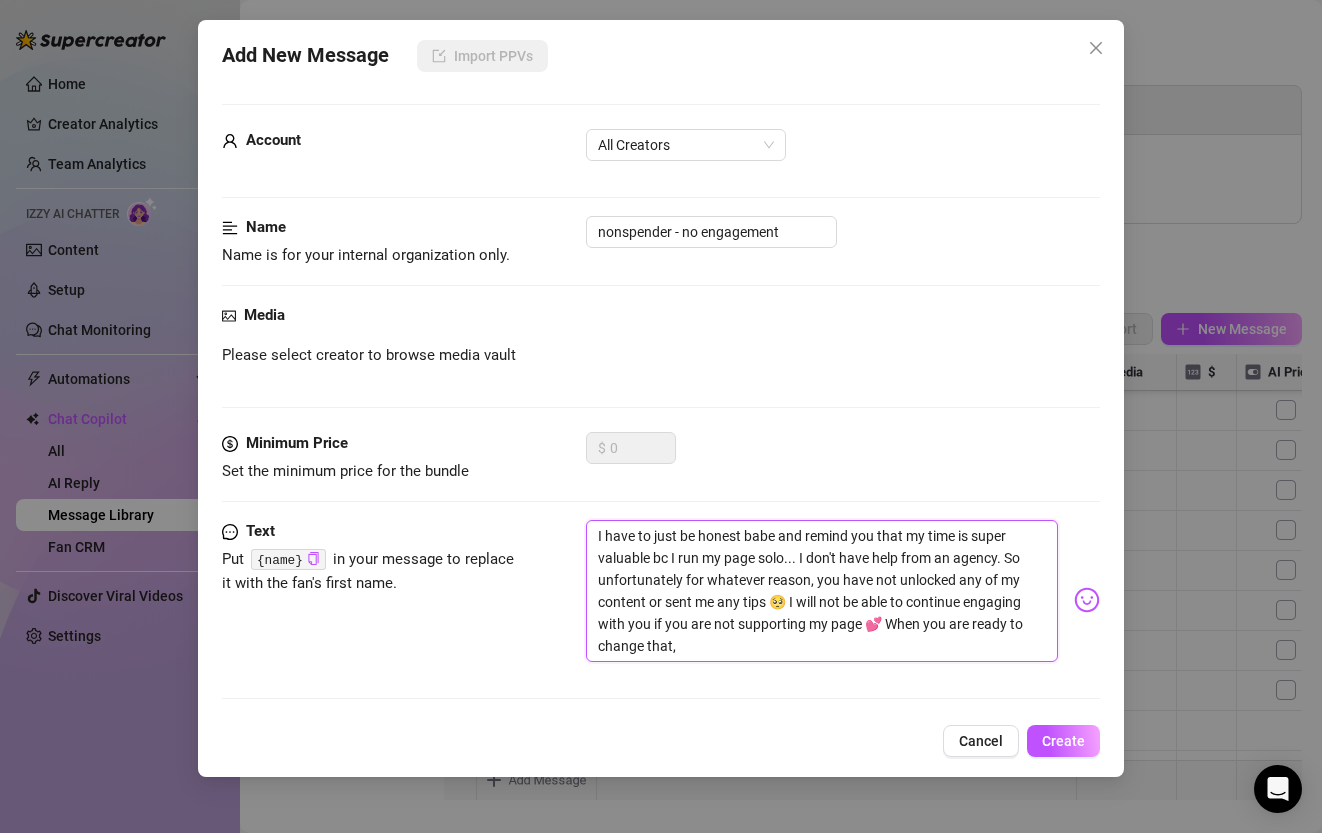 type on "I have to just be honest babe and remind you that my time is super valuable bc I run my page solo... I don't have help from an agency. So unfortunately for whatever reason, you have not unlocked any of my content or sent me any tips 🥺 I will not be able to continue engaging with you if you are not supporting my page 💕 When you are ready to change that," 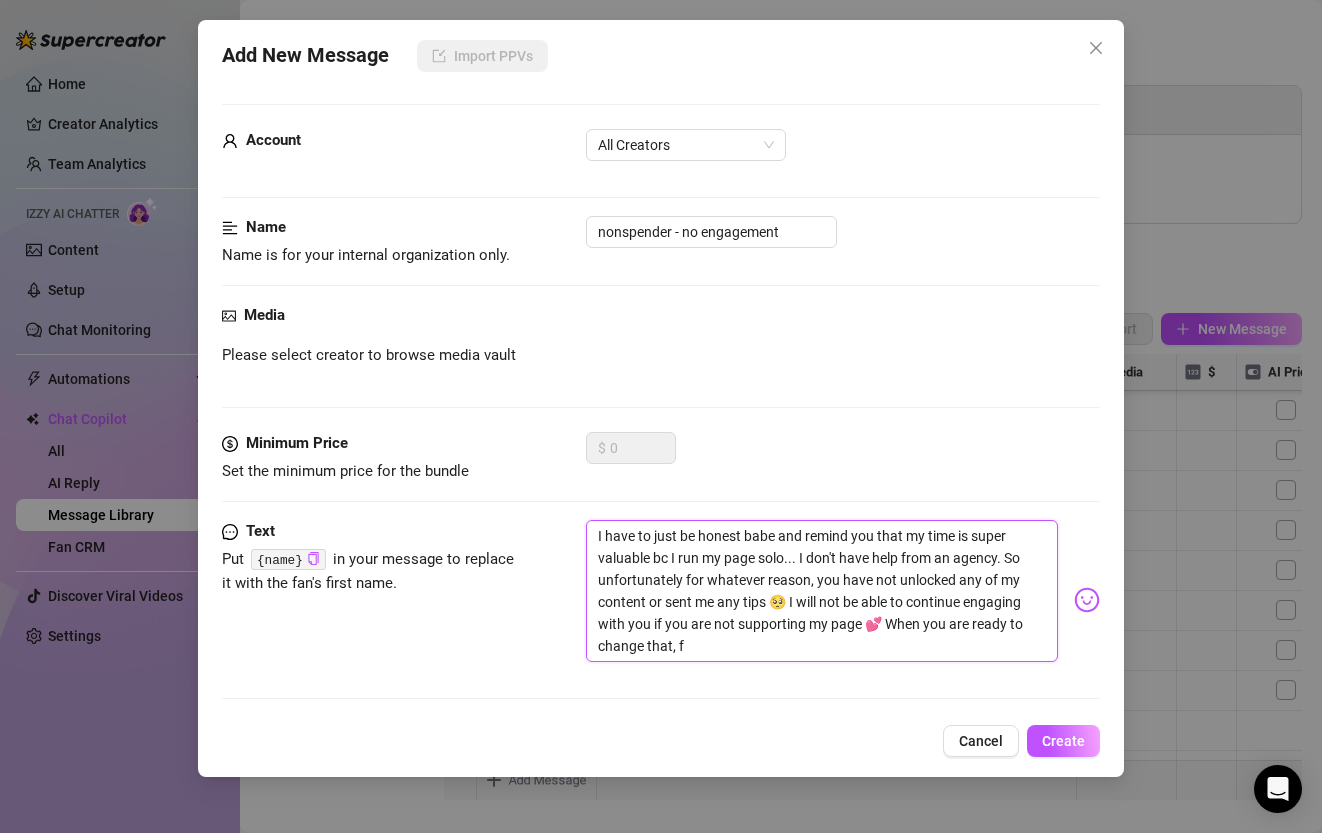 type on "I have to just be honest babe and remind you that my time is super valuable bc I run my page solo... I don't have help from an agency. So unfortunately for whatever reason, you have not unlocked any of my content or sent me any tips 🥺 I will not be able to continue engaging with you if you are not supporting my page 💕 When you are ready to change that, fe" 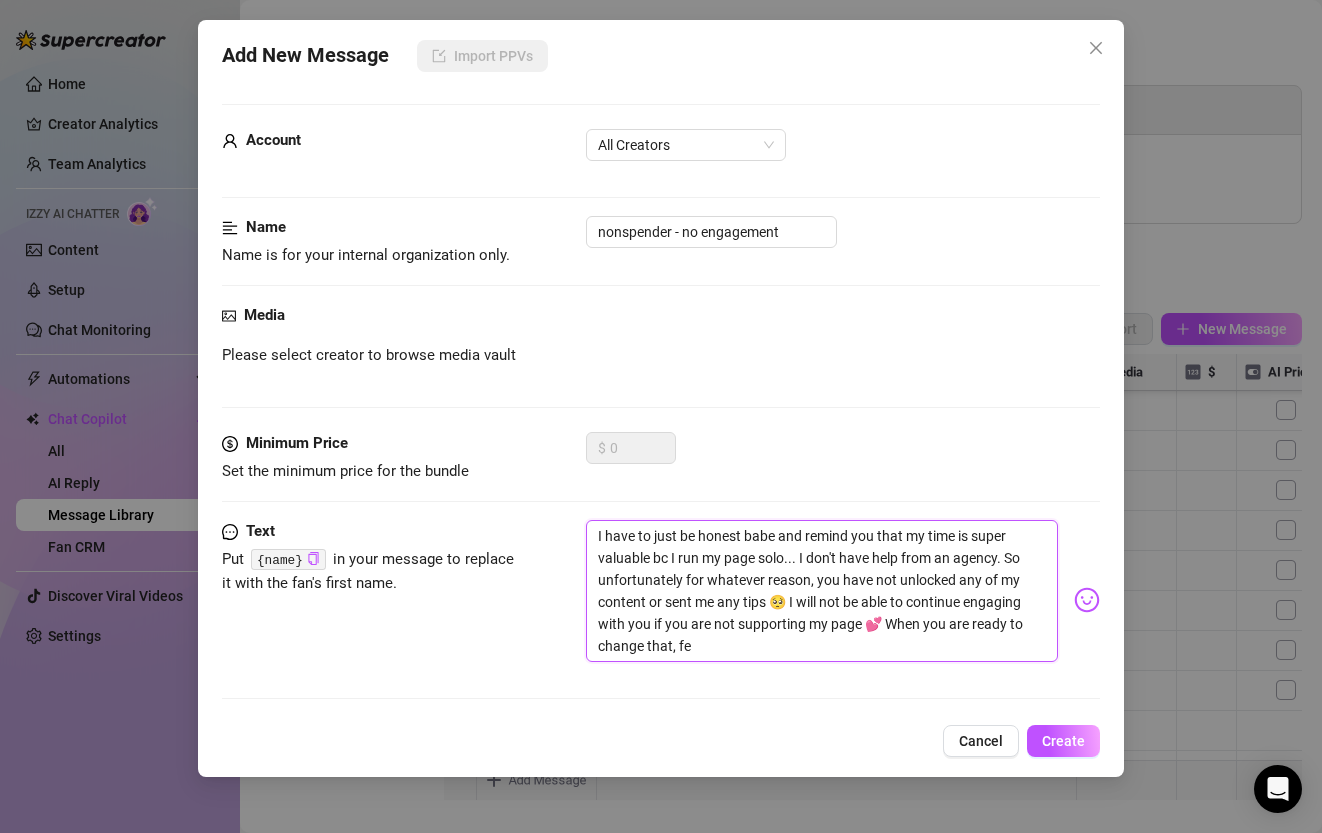 type on "I have to just be honest babe and remind you that my time is super valuable bc I run my page solo... I don't have help from an agency. So unfortunately for whatever reason, you have not unlocked any of my content or sent me any tips 🥺 I will not be able to continue engaging with you if you are not supporting my page 💕 When you are ready to change that, fee" 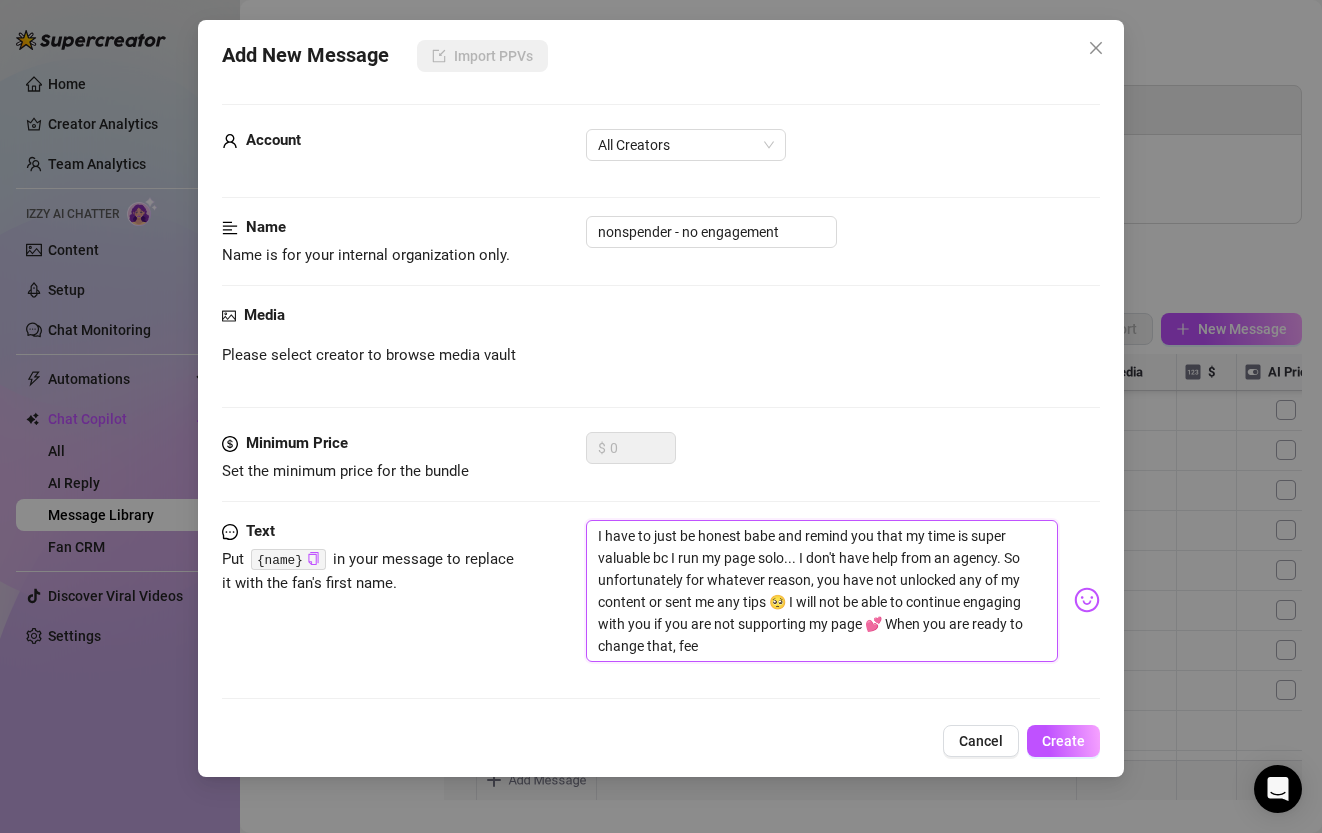 type on "I have to just be honest babe and remind you that my time is super valuable bc I run my page solo... I don't have help from an agency. So unfortunately for whatever reason, you have not unlocked any of my content or sent me any tips 🥺 I will not be able to continue engaging with you if you are not supporting my page 💕 When you are ready to change that, go ahead and unlock one of the videos I've already sent you or send me a tip and we can resume our fun together!! 😘 Thanks!" 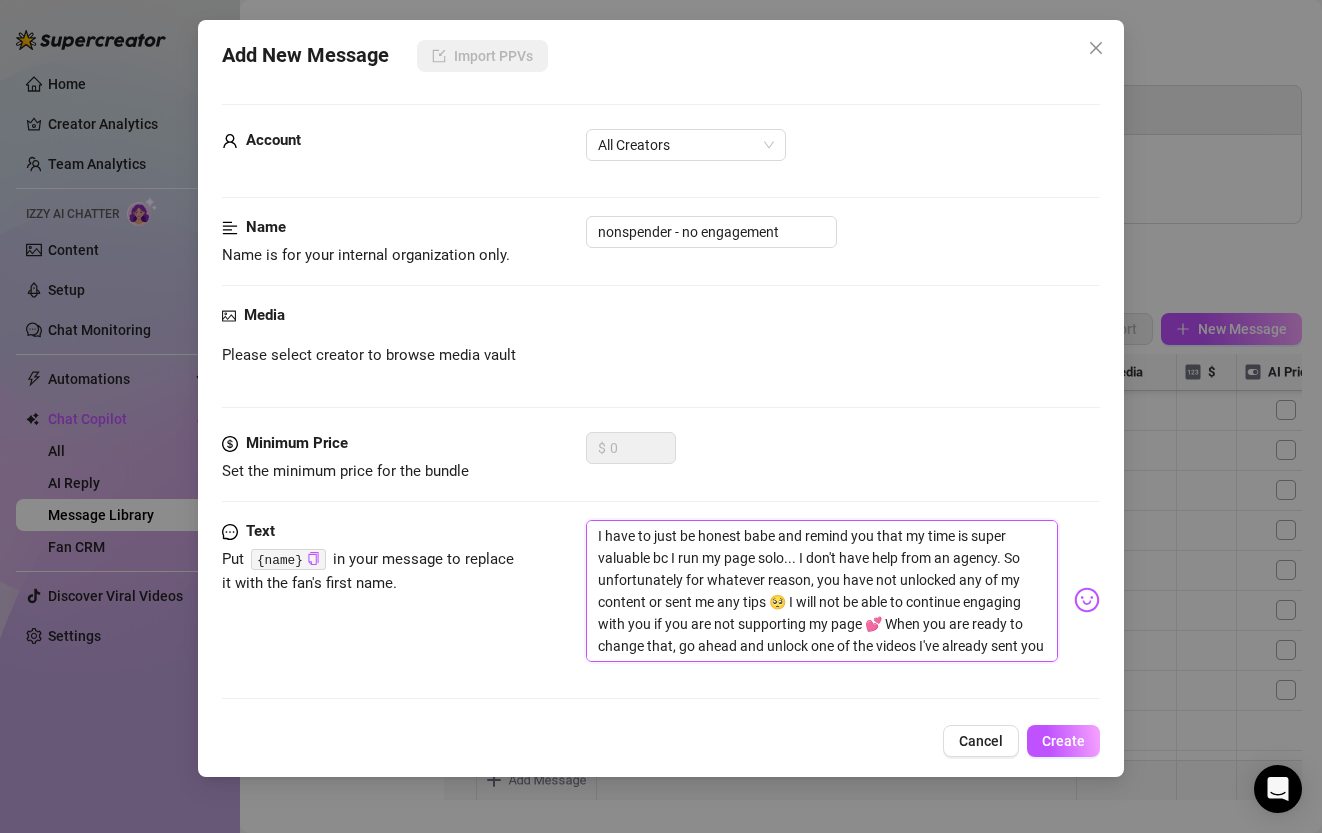 type on "I have to just be honest babe and remind you that my time is super valuable bc I run my page solo... I don't have help from an agency. So unfortunately for whatever reason, you have not unlocked any of my content or sent me any tips 🥺 I will not be able to continue engaging with you if you are not supporting my page 💕 When you are ready to change that, go ahead and unlock one of the videos I've already sent you or send me a tip and we can resume our fun together!! 😘 Thanks!" 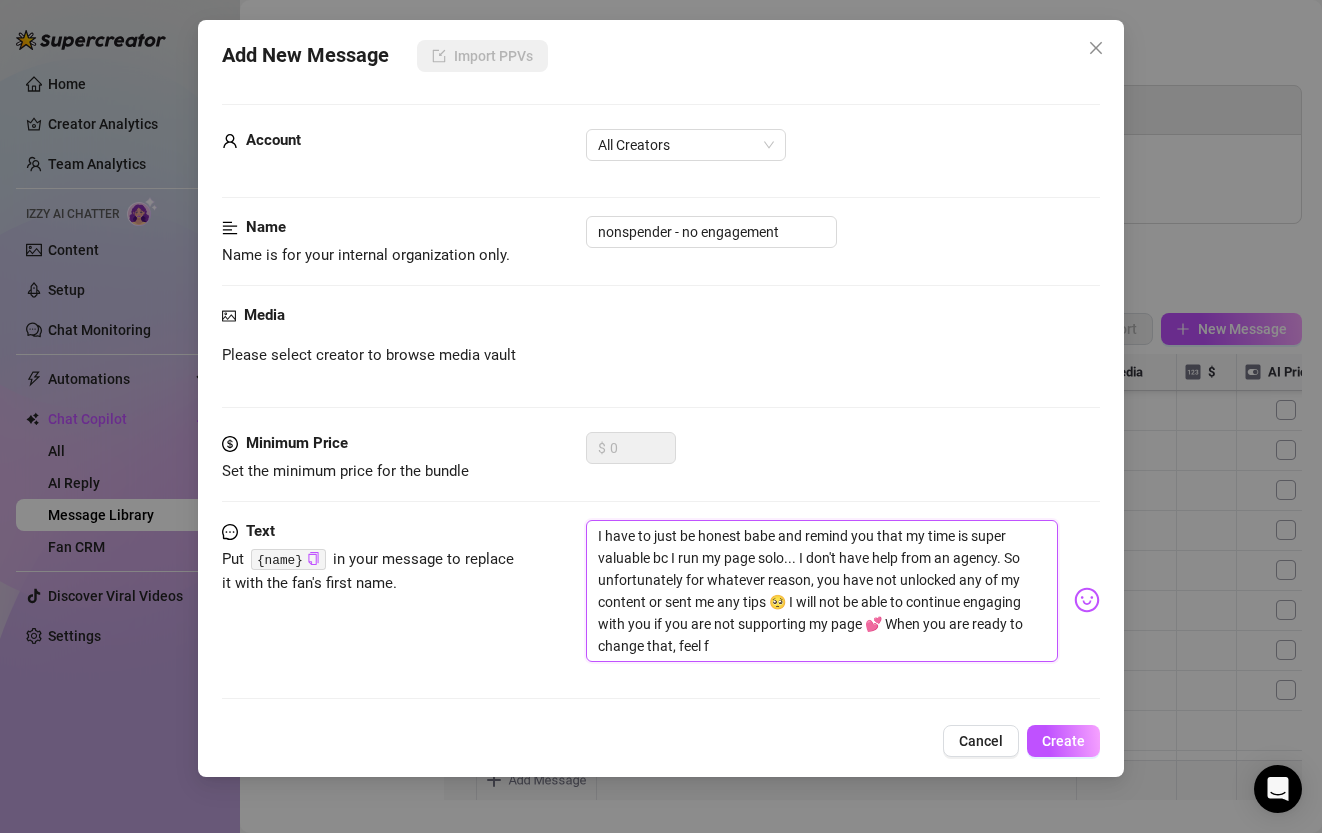 type on "I have to just be honest babe and remind you that my time is super valuable bc I run my page solo... I don't have help from an agency. So unfortunately for whatever reason, you have not unlocked any of my content or sent me any tips 🥺 I will not be able to continue engaging with you if you are not supporting my page 💕 When you are ready to change that, feel fr" 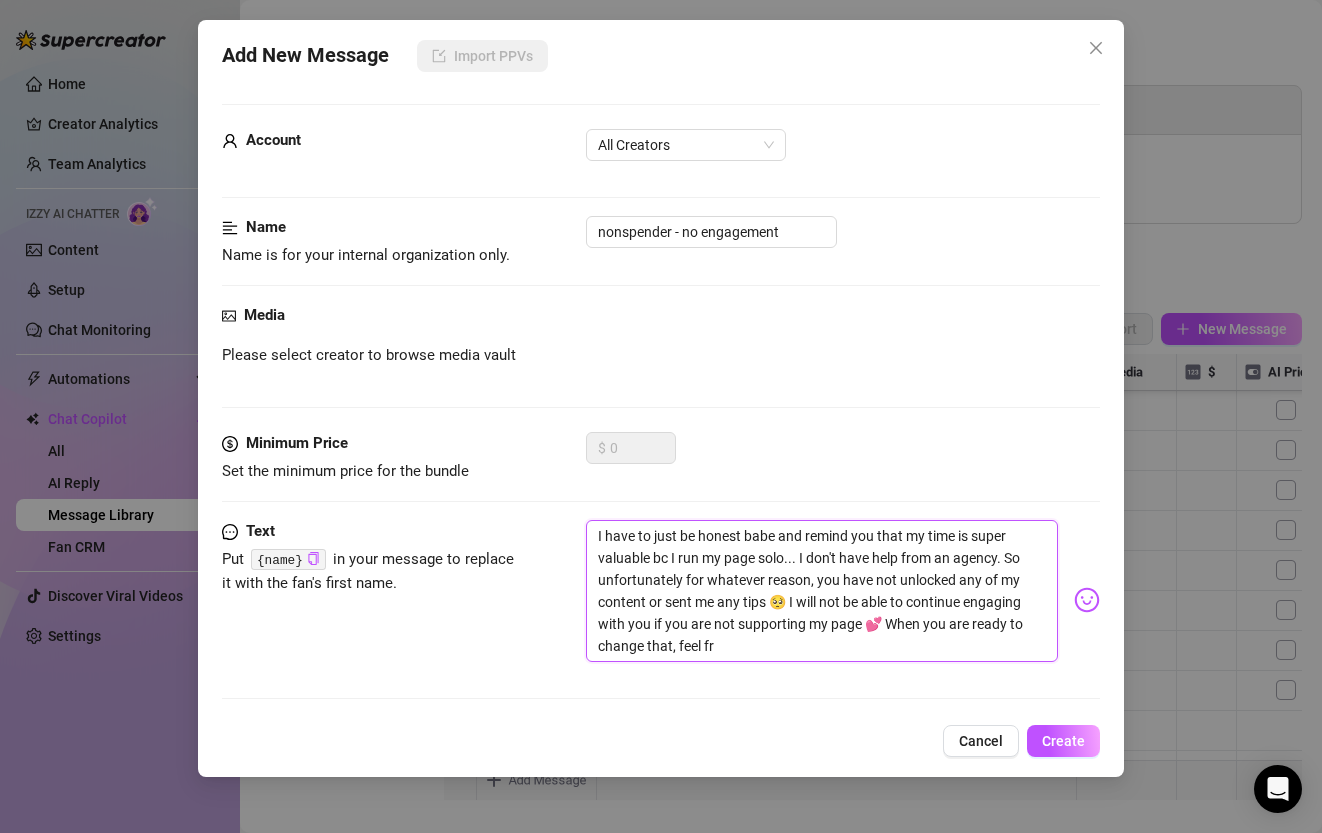 type on "I have to just be honest babe and remind you that my time is super valuable bc I run my page solo... I don't have help from an agency. So unfortunately for whatever reason, you have not unlocked any of my content or sent me any tips 🥺 I will not be able to continue engaging with you if you are not supporting my page 💕 When you are ready to change that, feel f" 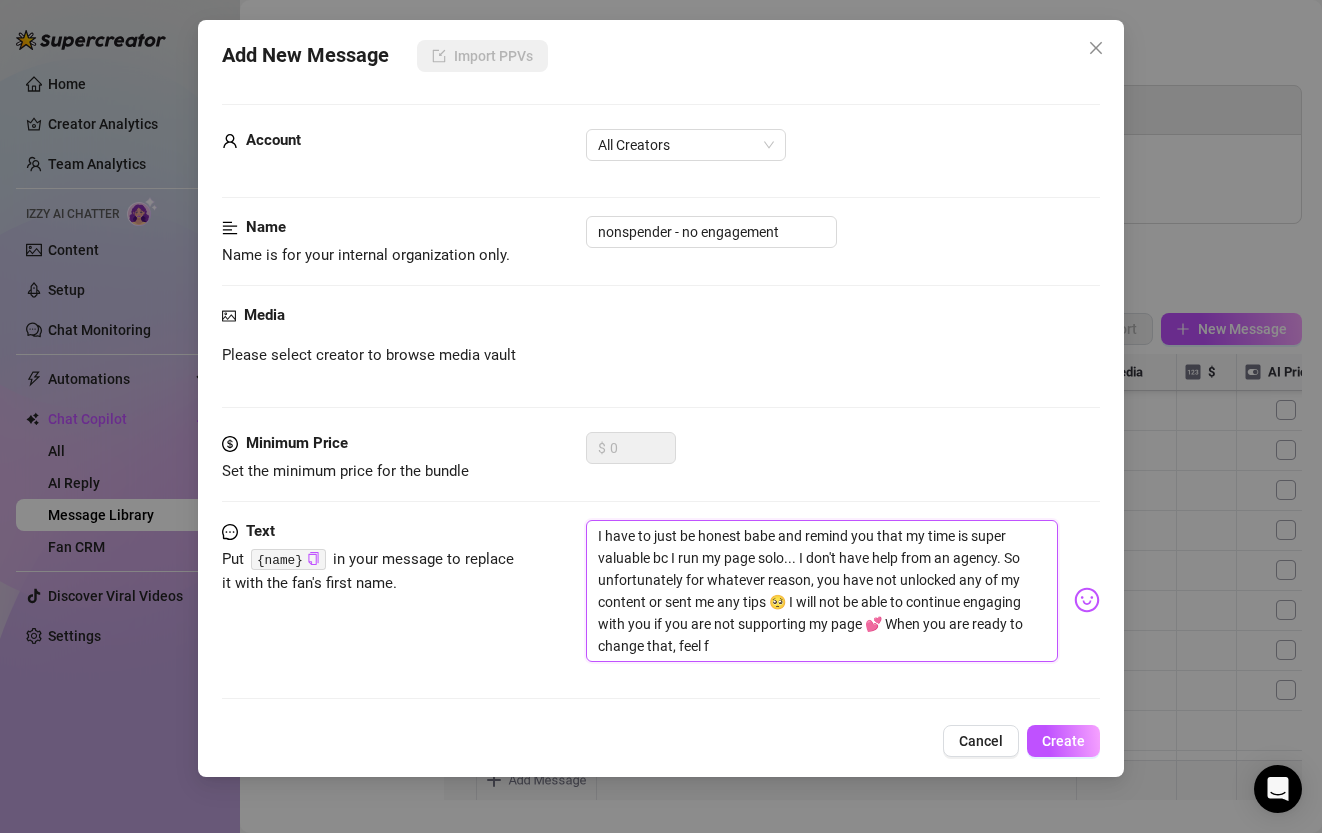 type on "I have to just be honest babe and remind you that my time is super valuable bc I run my page solo... I don't have help from an agency. So unfortunately for whatever reason, you have not unlocked any of my content or sent me any tips 🥺 I will not be able to continue engaging with you if you are not supporting my page 💕 When you are ready to change that, go ahead and unlock one of the videos I've already sent you or send me a tip and we can resume our fun together!! 😘 Thanks!" 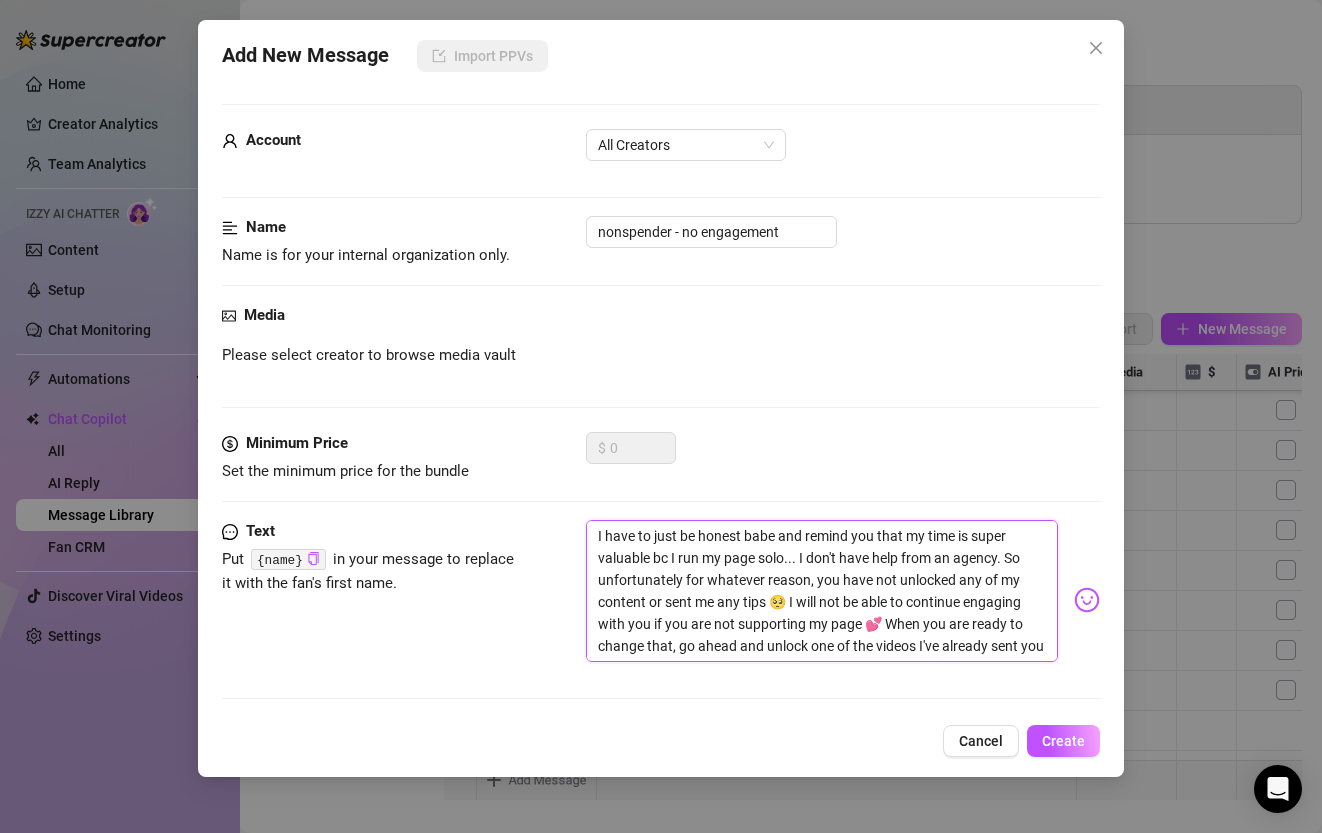 type on "I have to just be honest babe and remind you that my time is super valuable bc I run my page solo... I don't have help from an agency. So unfortunately for whatever reason, you have not unlocked any of my content or sent me any tips 🥺 I will not be able to continue engaging with you if you are not supporting my page 💕 When you are ready to change that, go ahead and unlock one of the videos I've already sent you or send me a tip and we can resume our fun together!! 😘 Thanks!" 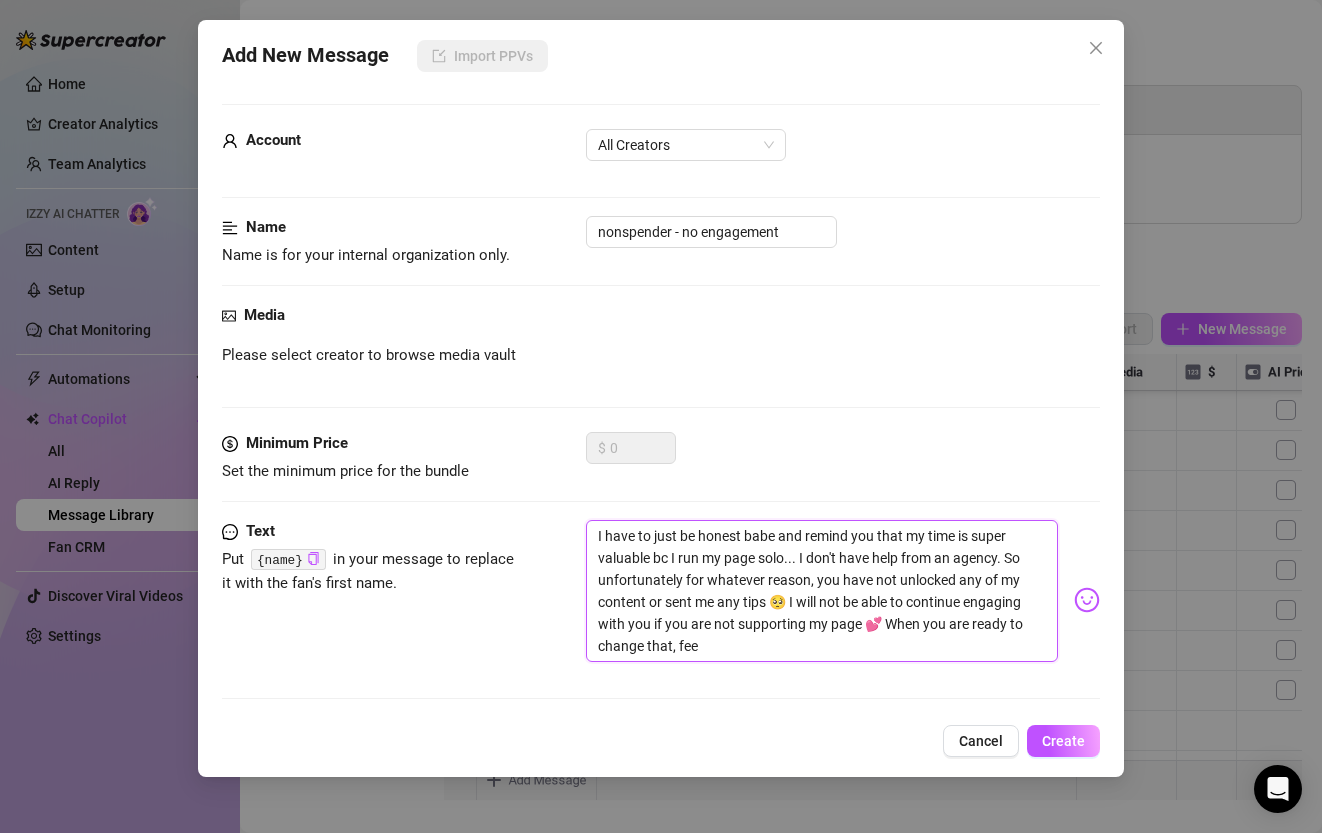 type on "I have to just be honest babe and remind you that my time is super valuable bc I run my page solo... I don't have help from an agency. So unfortunately for whatever reason, you have not unlocked any of my content or sent me any tips 🥺 I will not be able to continue engaging with you if you are not supporting my page 💕 When you are ready to change that, fe" 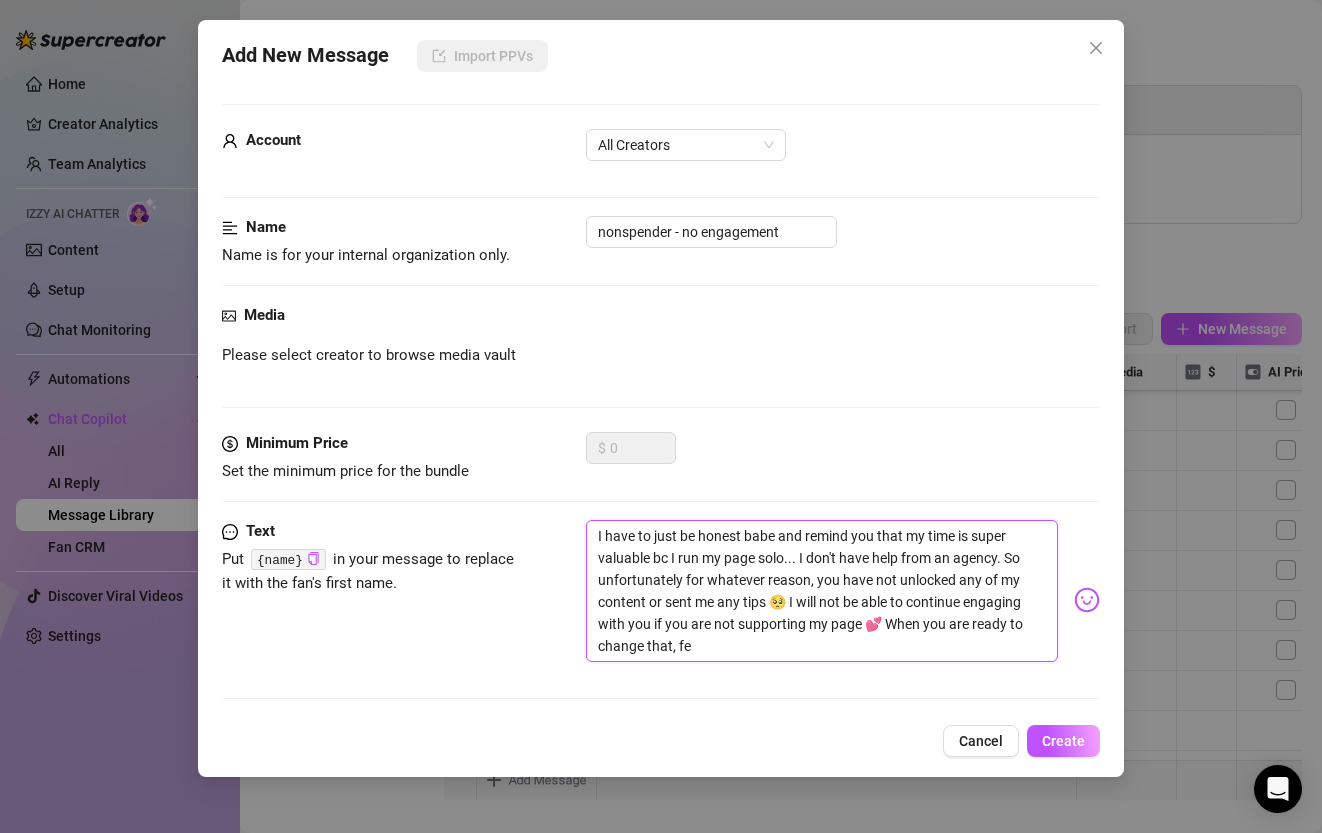type on "I have to just be honest babe and remind you that my time is super valuable bc I run my page solo... I don't have help from an agency. So unfortunately for whatever reason, you have not unlocked any of my content or sent me any tips 🥺 I will not be able to continue engaging with you if you are not supporting my page 💕 When you are ready to change that, f" 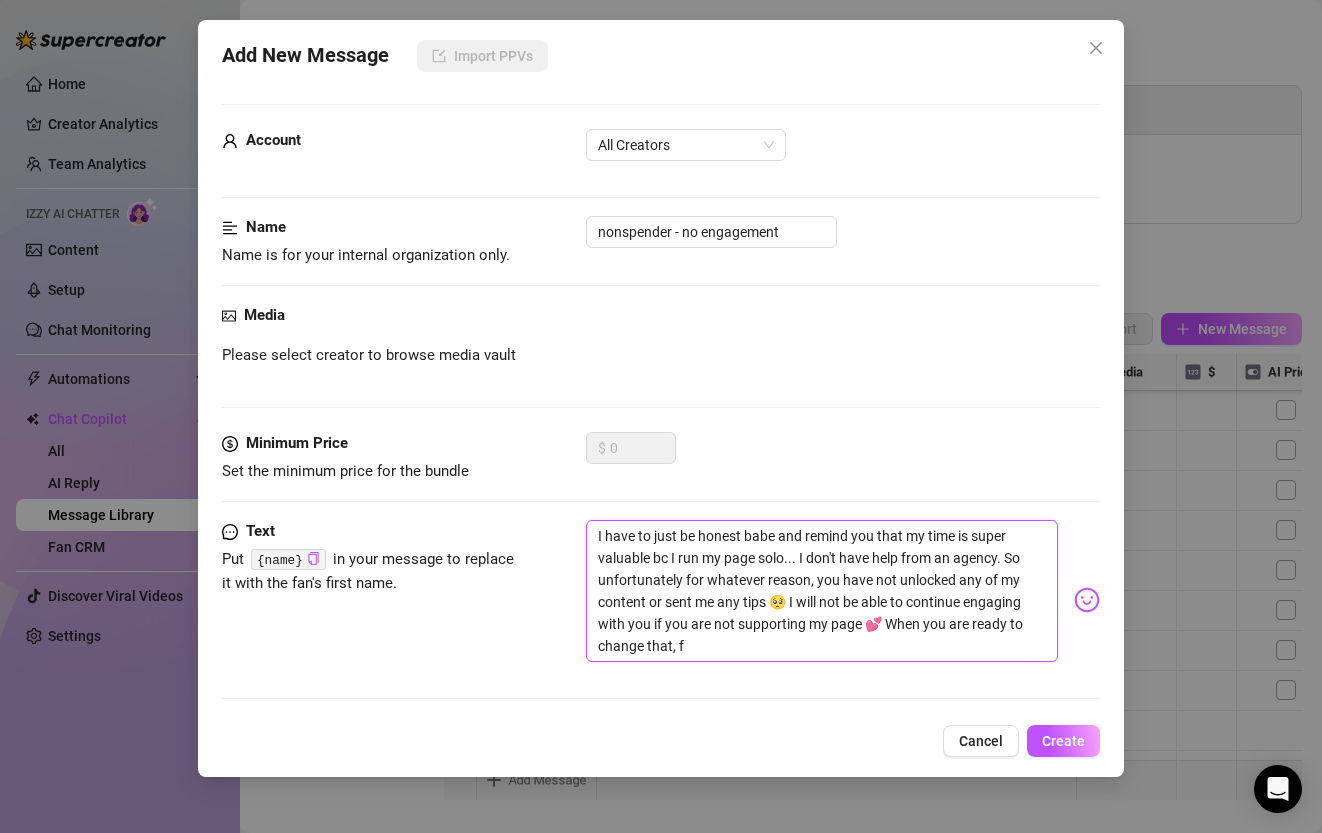 type on "I have to just be honest babe and remind you that my time is super valuable bc I run my page solo... I don't have help from an agency. So unfortunately for whatever reason, you have not unlocked any of my content or sent me any tips 🥺 I will not be able to continue engaging with you if you are not supporting my page 💕 When you are ready to change that," 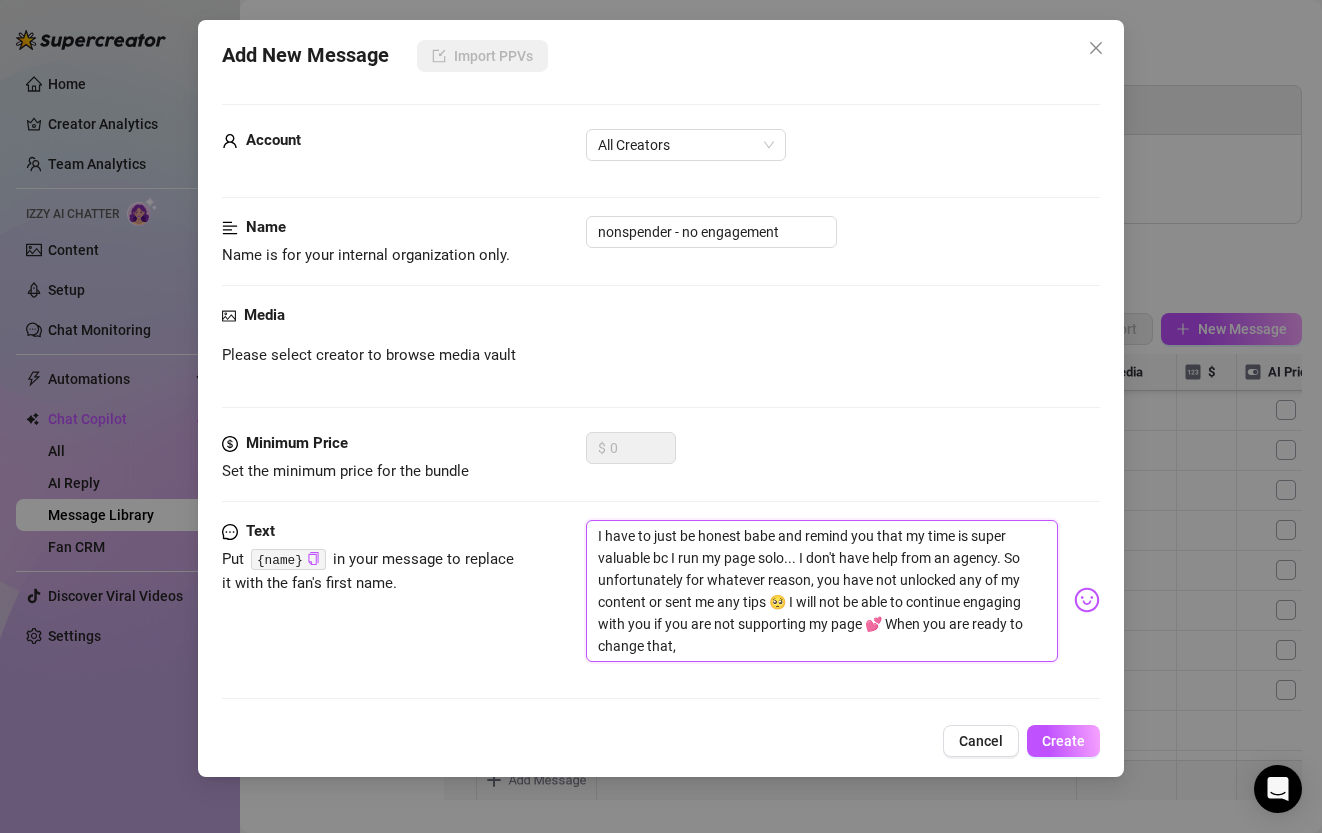 type on "I have to just be honest babe and remind you that my time is super valuable bc I run my page solo... I don't have help from an agency. So unfortunately for whatever reason, you have not unlocked any of my content or sent me any tips 🥺 I will not be able to continue engaging with you if you are not supporting my page 💕 When you are ready to change that, g" 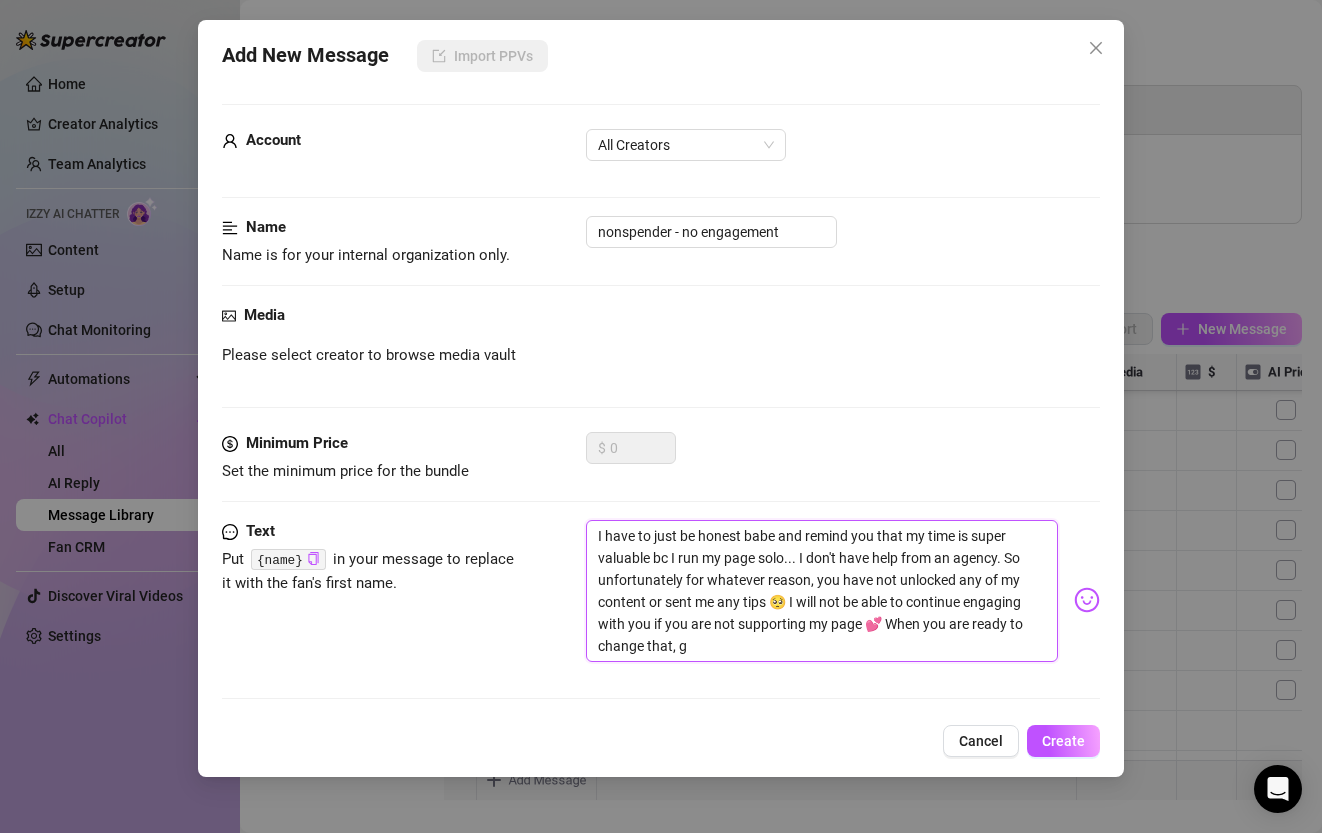 type on "I have to just be honest babe and remind you that my time is super valuable bc I run my page solo... I don't have help from an agency. So unfortunately for whatever reason, you have not unlocked any of my content or sent me any tips 🥺 I will not be able to continue engaging with you if you are not supporting my page 💕 When you are ready to change that, go ahead and unlock one of the videos I've already sent you or send me a tip and we can resume our fun together!! 😘 Thanks!" 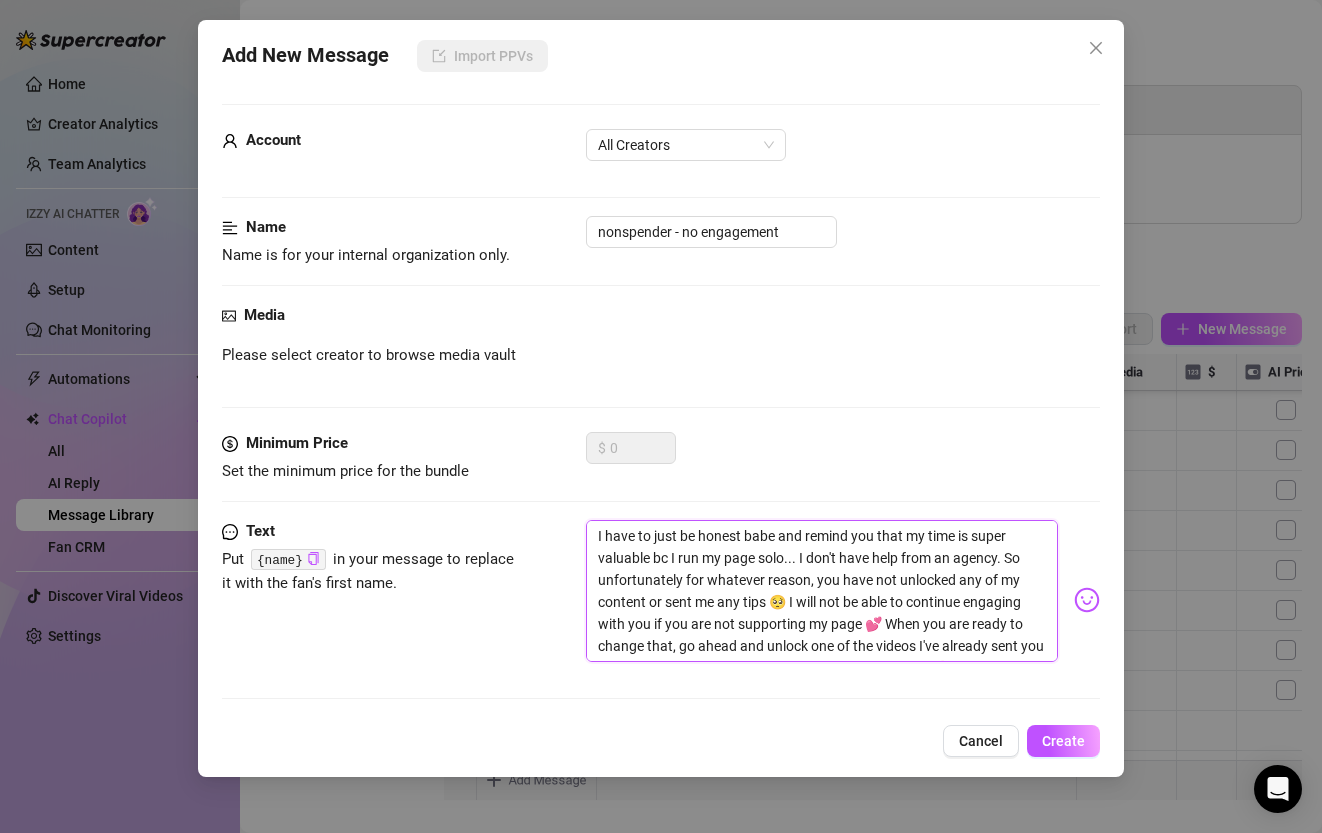 type on "I have to just be honest babe and remind you that my time is super valuable bc I run my page solo... I don't have help from an agency. So unfortunately for whatever reason, you have not unlocked any of my content or sent me any tips 🥺 I will not be able to continue engaging with you if you are not supporting my page 💕 When you are ready to change that, go ahead and unlock one of the videos I've already sent you or send me a tip and we can resume our fun together!! 😘 Thanks!" 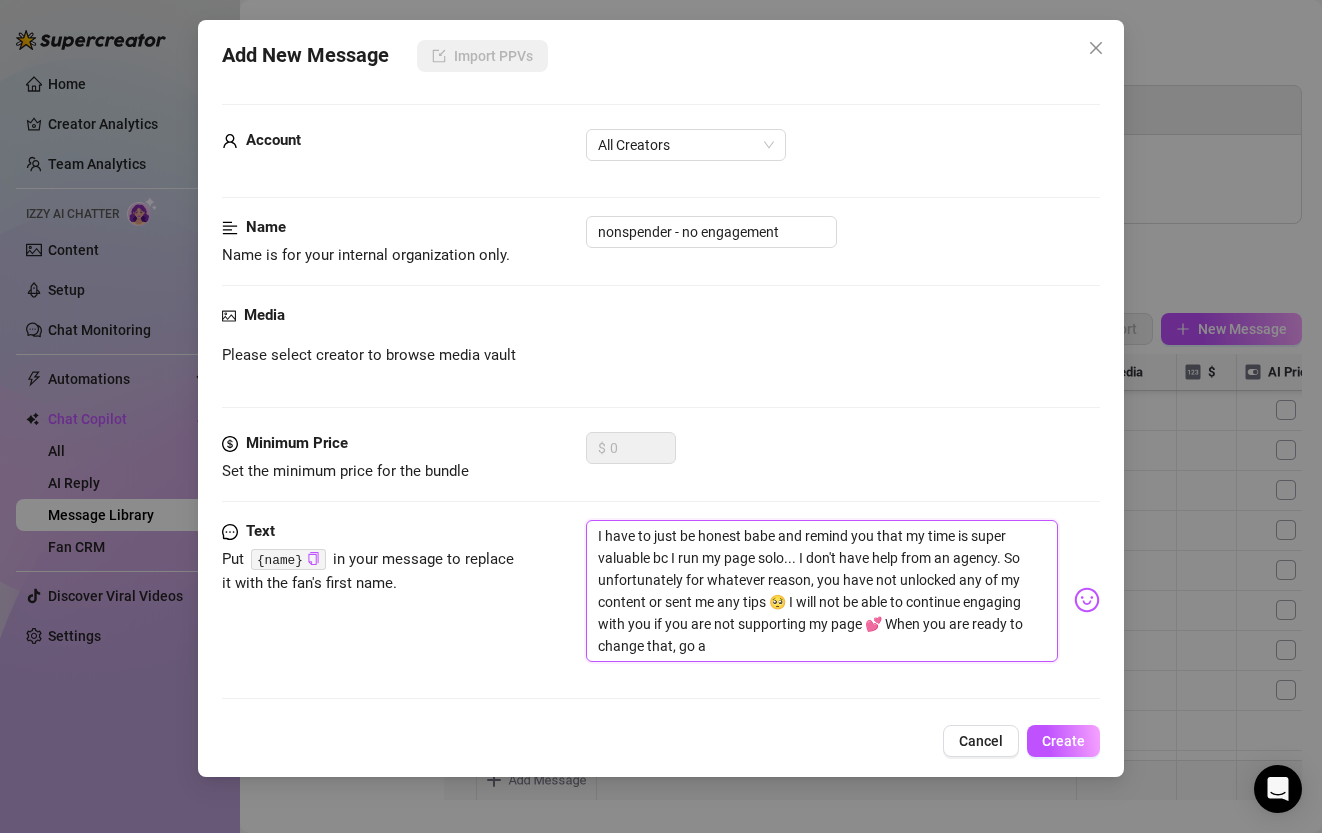 type on "I have to just be honest babe and remind you that my time is super valuable bc I run my page solo... I don't have help from an agency. So unfortunately for whatever reason, you have not unlocked any of my content or sent me any tips 🥺 I will not be able to continue engaging with you if you are not supporting my page 💕 When you are ready to change that, go ah" 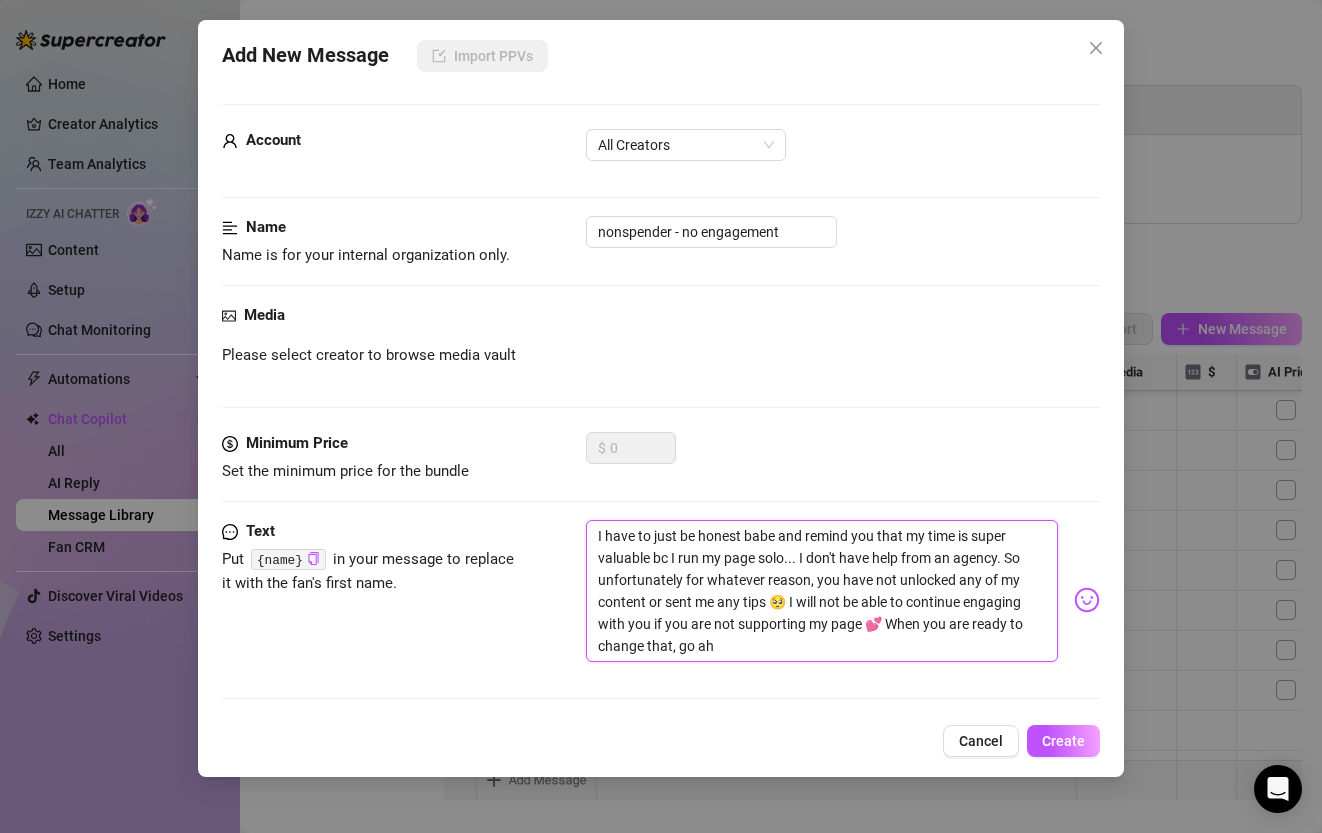 type on "I have to just be honest babe and remind you that my time is super valuable bc I run my page solo... I don't have help from an agency. So unfortunately for whatever reason, you have not unlocked any of my content or sent me any tips 🥺 I will not be able to continue engaging with you if you are not supporting my page 💕 When you are ready to change that, go ahe" 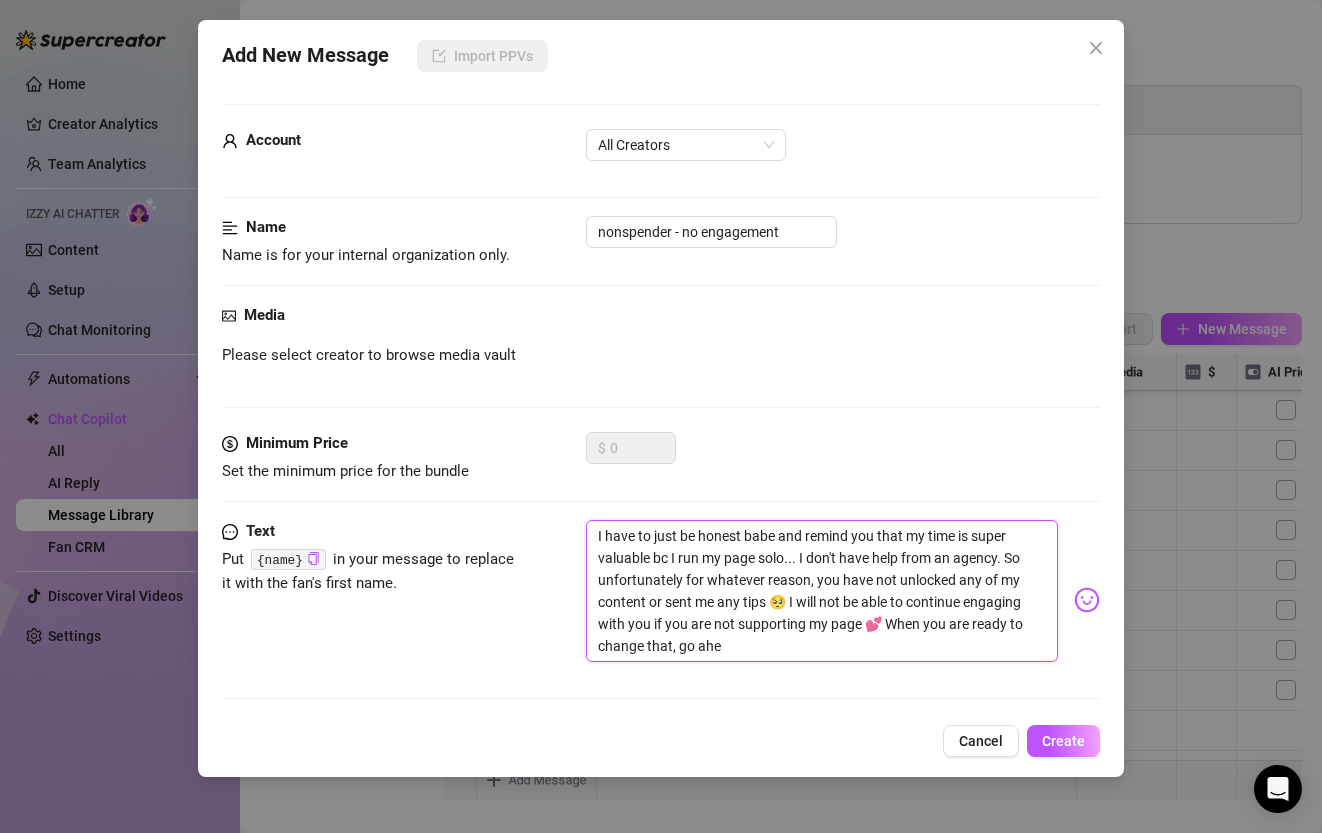 type on "I have to just be honest babe and remind you that my time is super valuable bc I run my page solo... I don't have help from an agency. So unfortunately for whatever reason, you have not unlocked any of my content or sent me any tips 🥺 I will not be able to continue engaging with you if you are not supporting my page 💕 When you are ready to change that, go ahea" 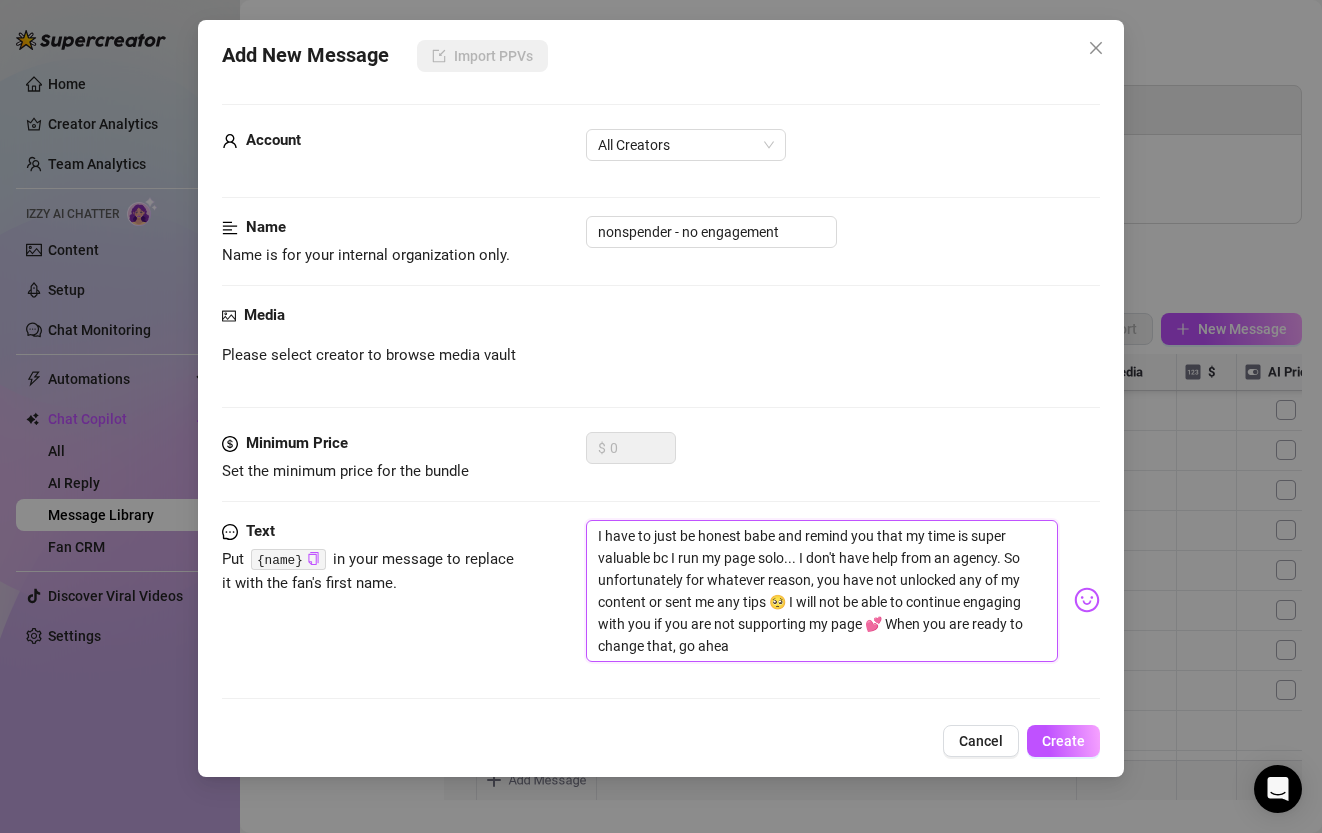 type on "I have to just be honest babe and remind you that my time is super valuable bc I run my page solo... I don't have help from an agency. So unfortunately for whatever reason, you have not unlocked any of my content or sent me any tips 🥺 I will not be able to continue engaging with you if you are not supporting my page 💕 When you are ready to change that, go ahead" 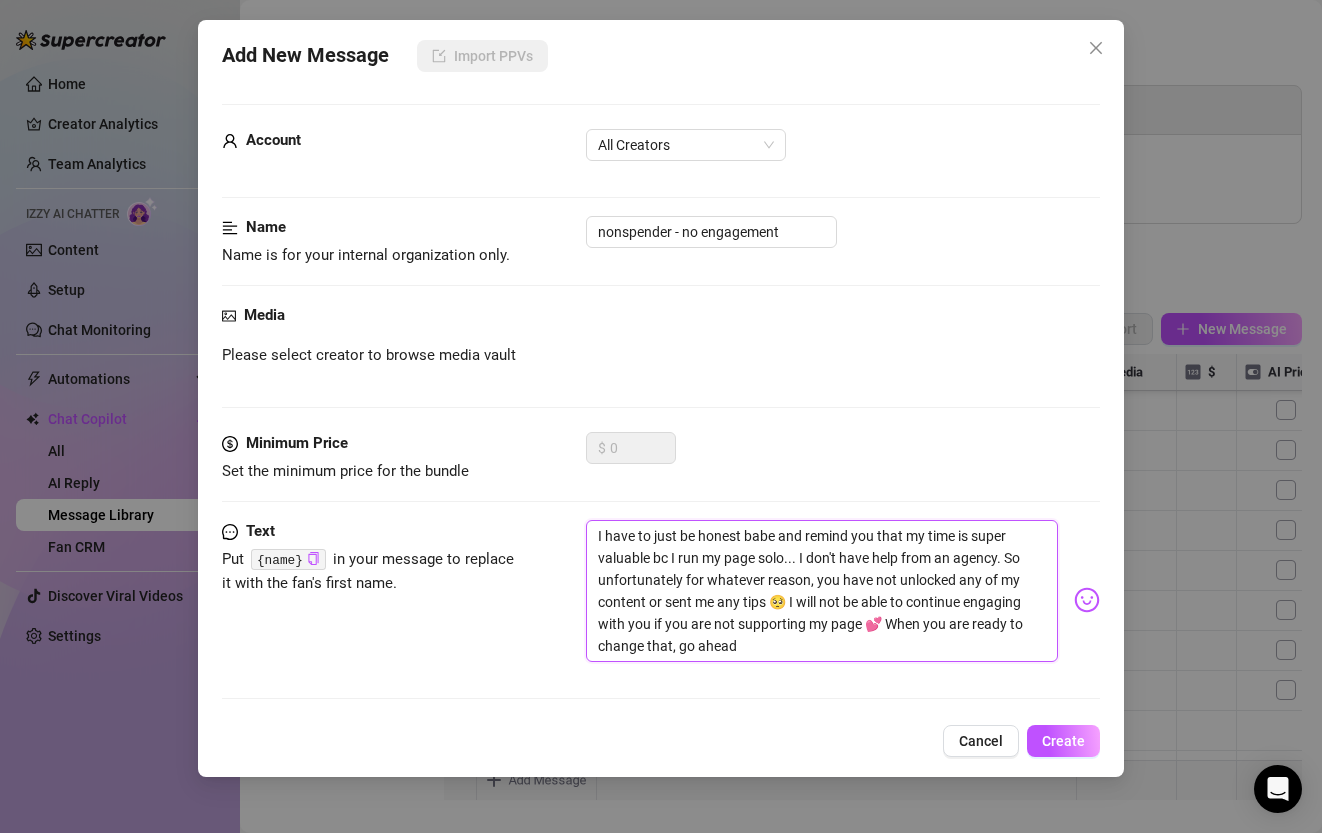 type on "I have to just be honest babe and remind you that my time is super valuable bc I run my page solo... I don't have help from an agency. So unfortunately for whatever reason, you have not unlocked any of my content or sent me any tips 🥺 I will not be able to continue engaging with you if you are not supporting my page 💕 When you are ready to change that, go ahead" 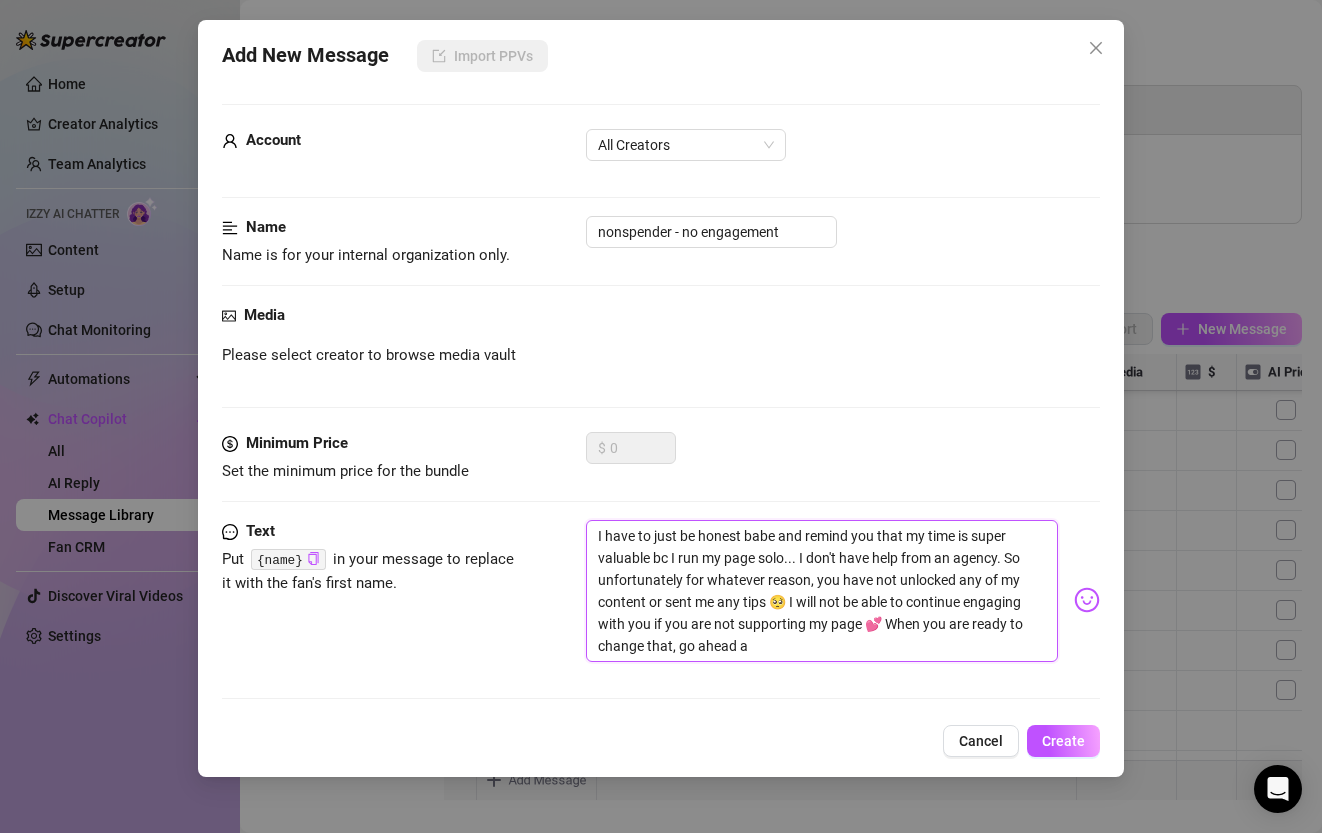 type on "I have to just be honest babe and remind you that my time is super valuable bc I run my page solo... I don't have help from an agency. So unfortunately for whatever reason, you have not unlocked any of my content or sent me any tips 🥺 I will not be able to continue engaging with you if you are not supporting my page 💕 When you are ready to change that, go ahead an" 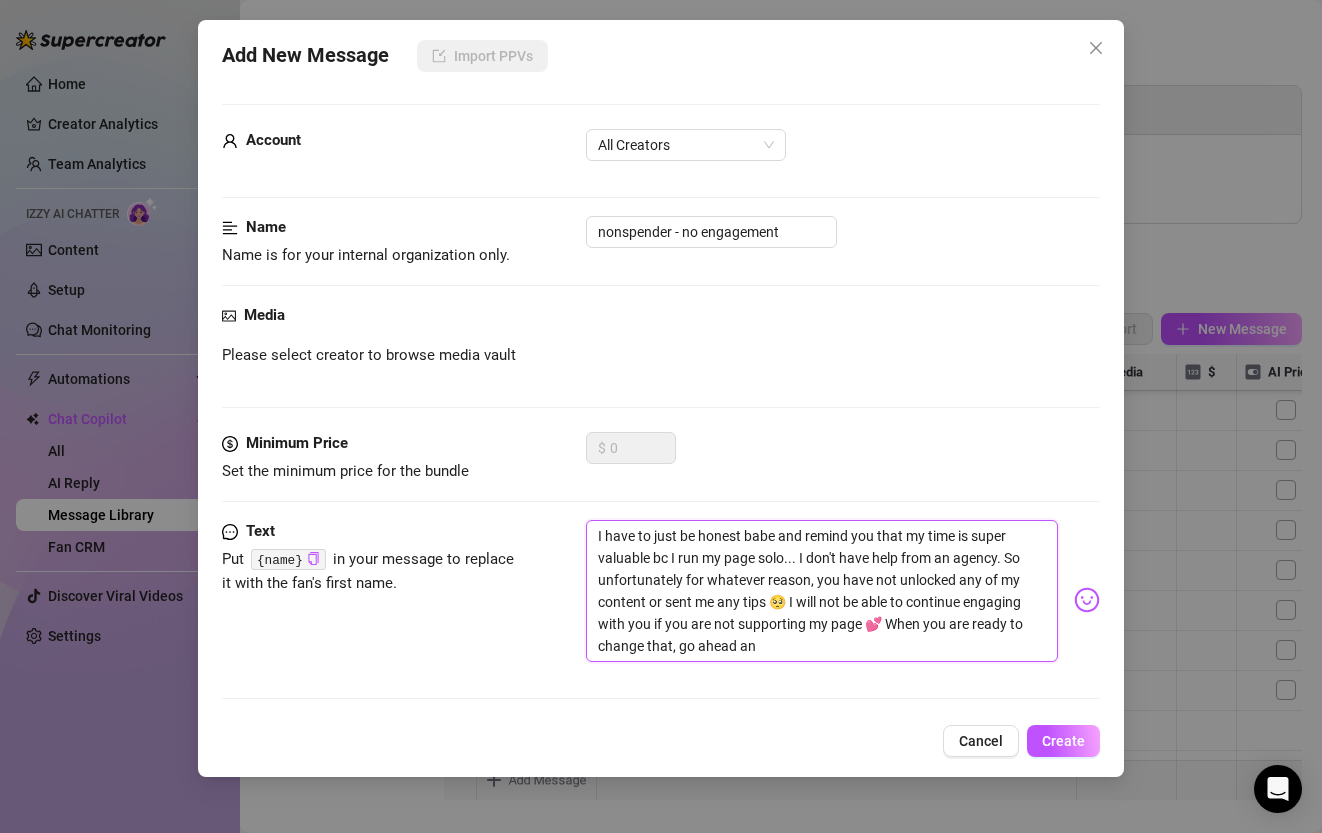 type on "I have to just be honest babe and remind you that my time is super valuable bc I run my page solo... I don't have help from an agency. So unfortunately for whatever reason, you have not unlocked any of my content or sent me any tips 🥺 I will not be able to continue engaging with you if you are not supporting my page 💕 When you are ready to change that, go ahead and" 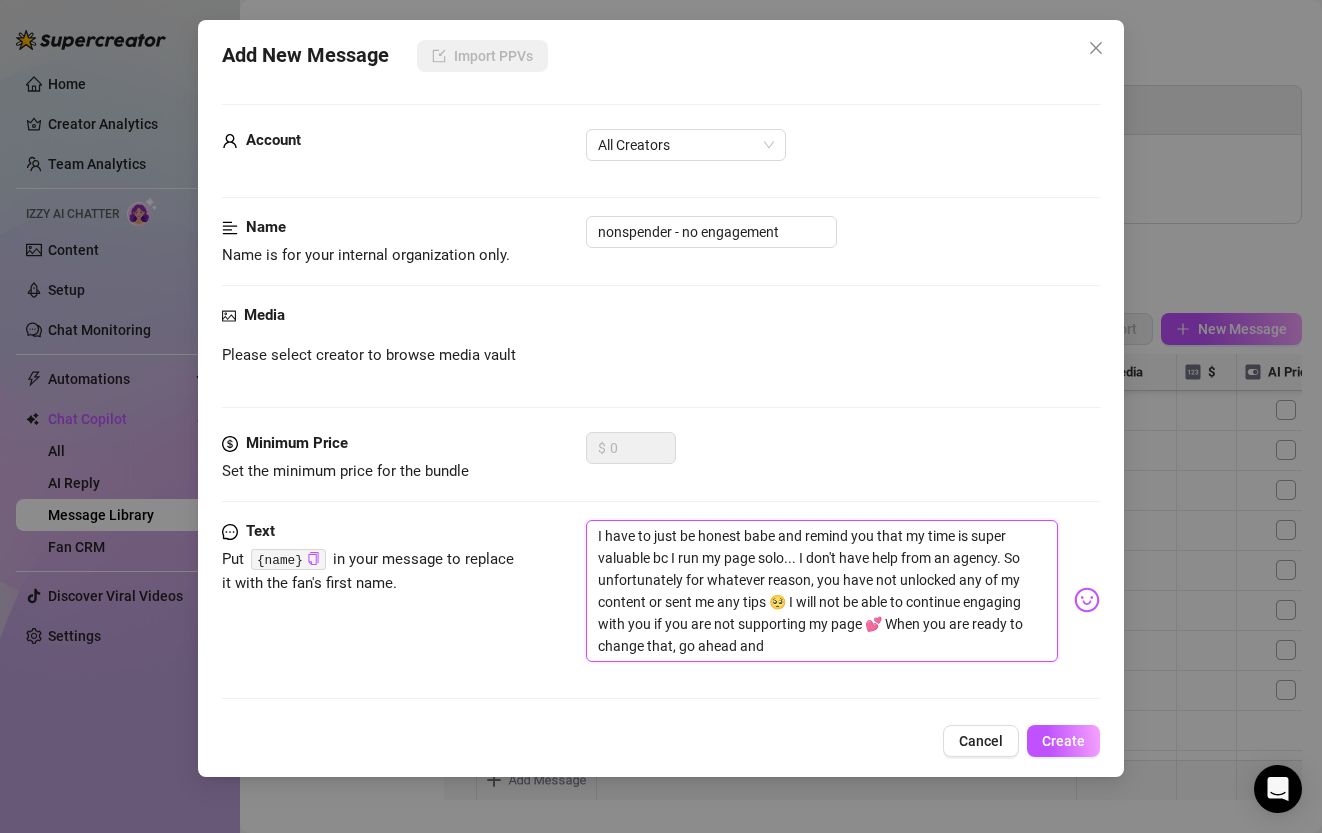 type on "I have to just be honest babe and remind you that my time is super valuable bc I run my page solo... I don't have help from an agency. So unfortunately for whatever reason, you have not unlocked any of my content or sent me any tips 🥺 I will not be able to continue engaging with you if you are not supporting my page 💕 When you are ready to change that, go ahead and" 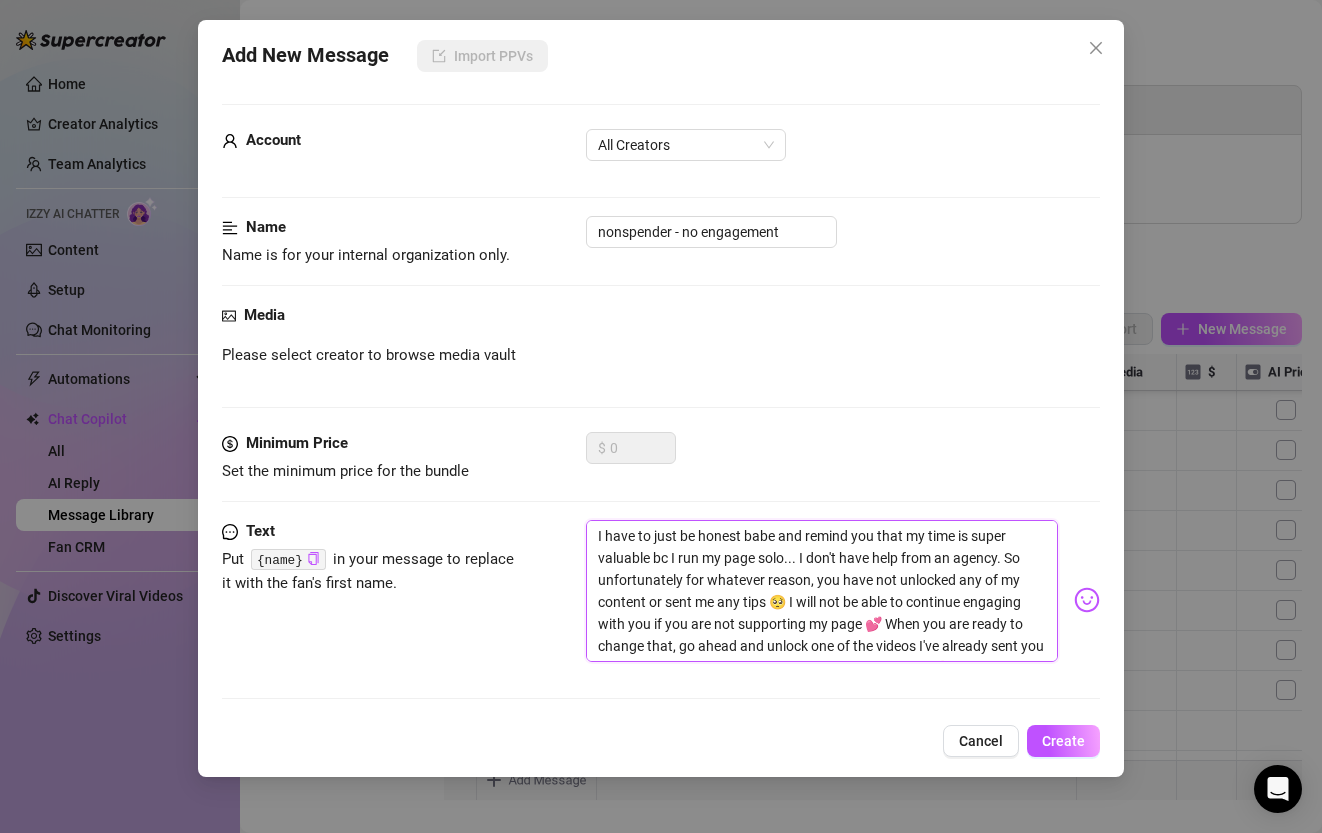 type on "I have to just be honest babe and remind you that my time is super valuable bc I run my page solo... I don't have help from an agency. So unfortunately for whatever reason, you have not unlocked any of my content or sent me any tips 🥺 I will not be able to continue engaging with you if you are not supporting my page 💕 When you are ready to change that, go ahead and un" 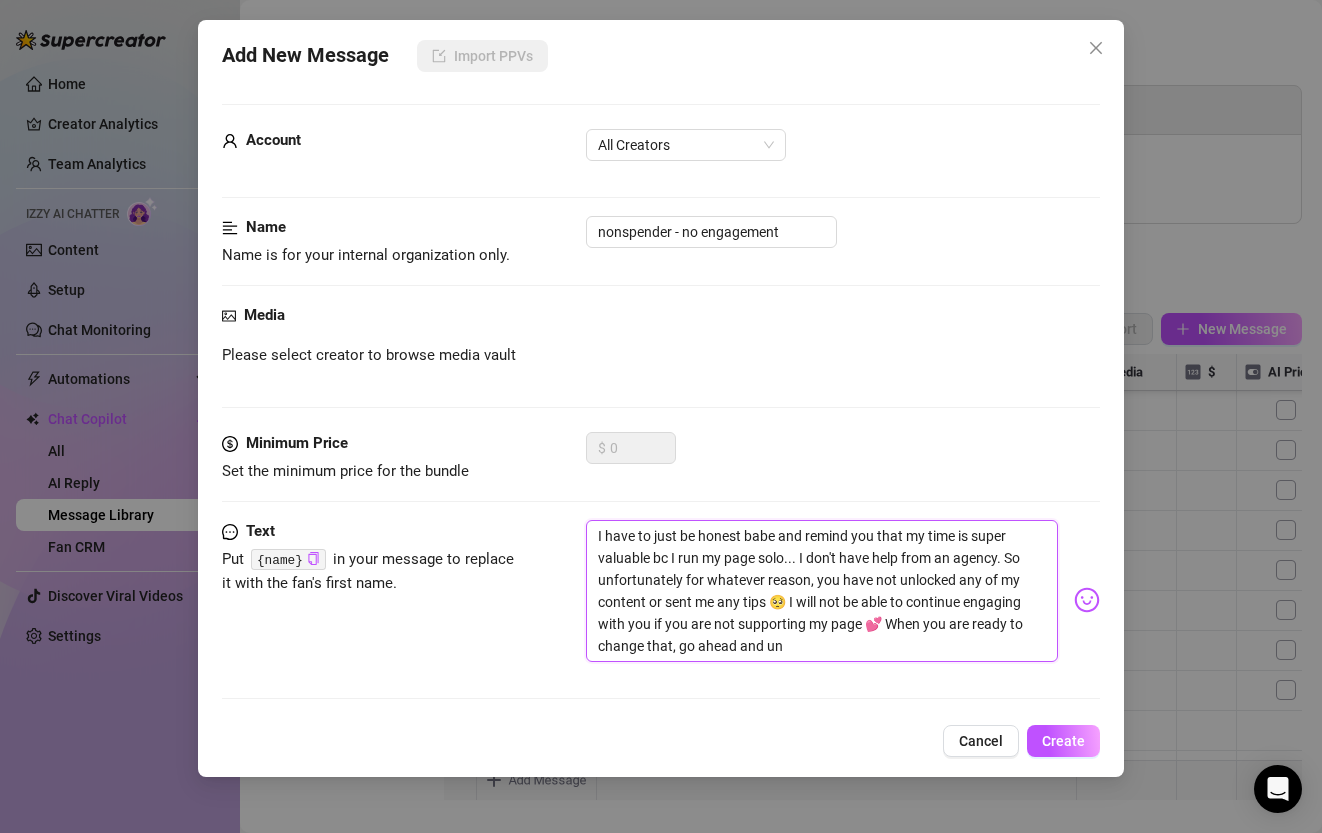 type on "I have to just be honest babe and remind you that my time is super valuable bc I run my page solo... I don't have help from an agency. So unfortunately for whatever reason, you have not unlocked any of my content or sent me any tips 🥺 I will not be able to continue engaging with you if you are not supporting my page 💕 When you are ready to change that, go ahead and unl" 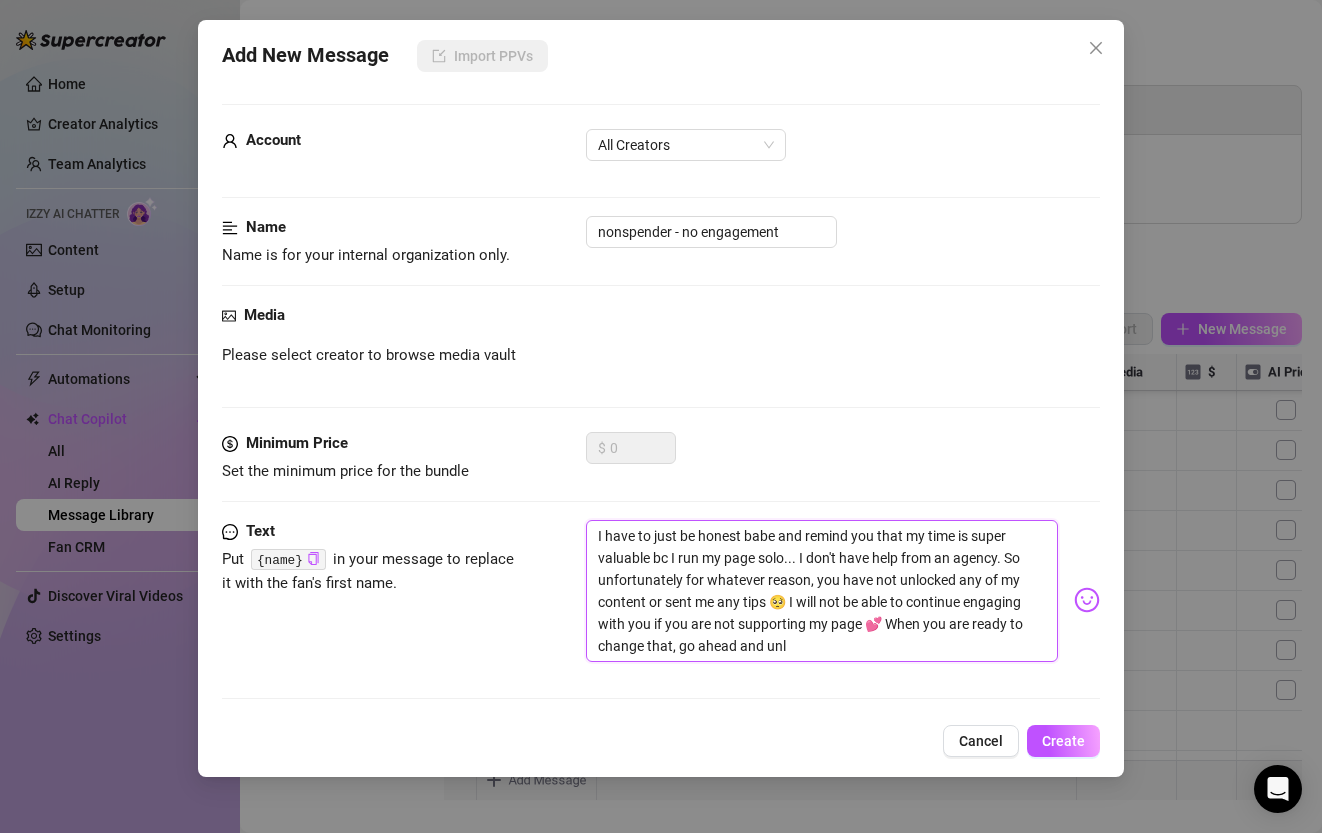 type on "I have to just be honest babe and remind you that my time is super valuable bc I run my page solo... I don't have help from an agency. So unfortunately for whatever reason, you have not unlocked any of my content or sent me any tips 🥺 I will not be able to continue engaging with you if you are not supporting my page 💕 When you are ready to change that, go ahead and unlock one of the videos I've already sent you or send me a tip and we can resume our fun together!! 😘 Thanks!" 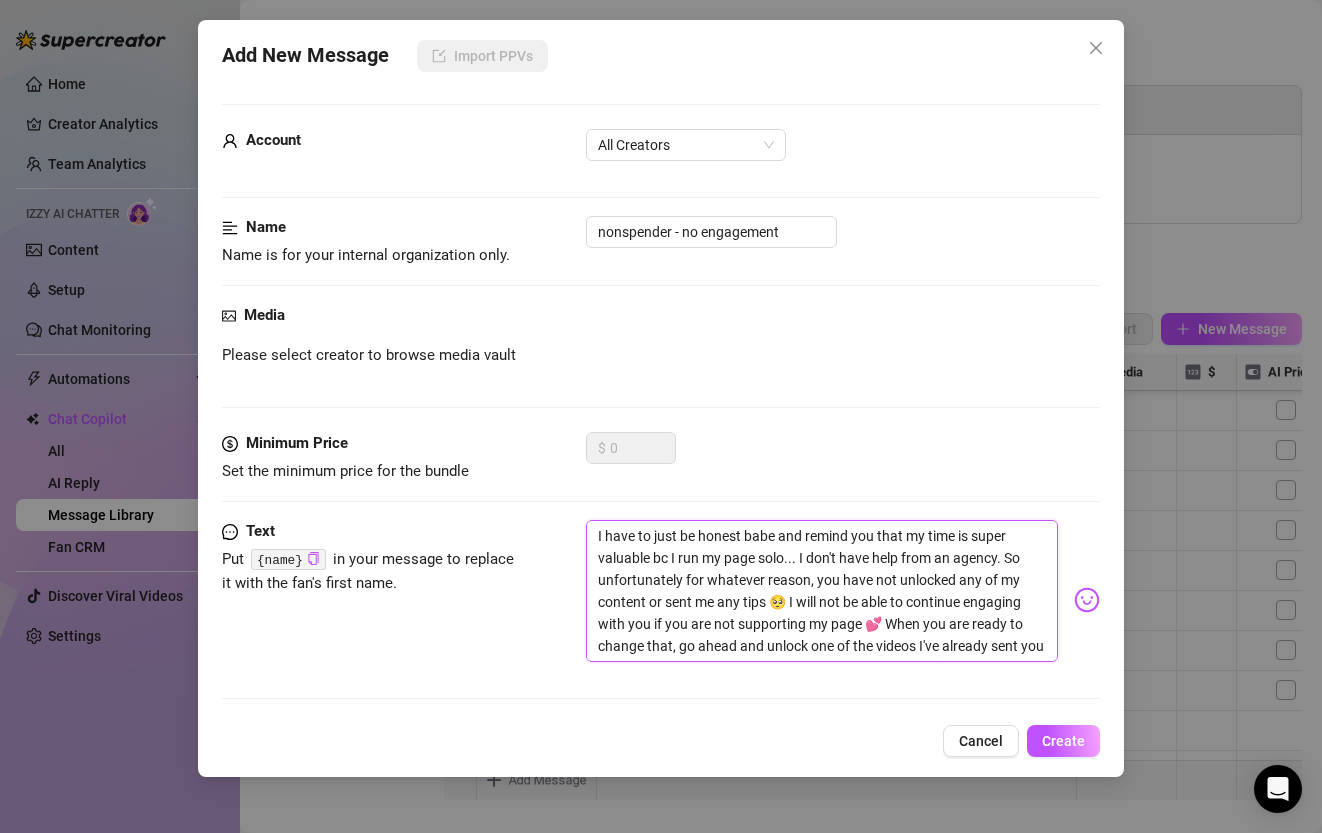 type on "I have to just be honest babe and remind you that my time is super valuable bc I run my page solo... I don't have help from an agency. So unfortunately for whatever reason, you have not unlocked any of my content or sent me any tips 🥺 I will not be able to continue engaging with you if you are not supporting my page 💕 When you are ready to change that, go ahead and unlock one of the videos I've already sent you or send me a tip and we can resume our fun together!! 😘 Thanks!" 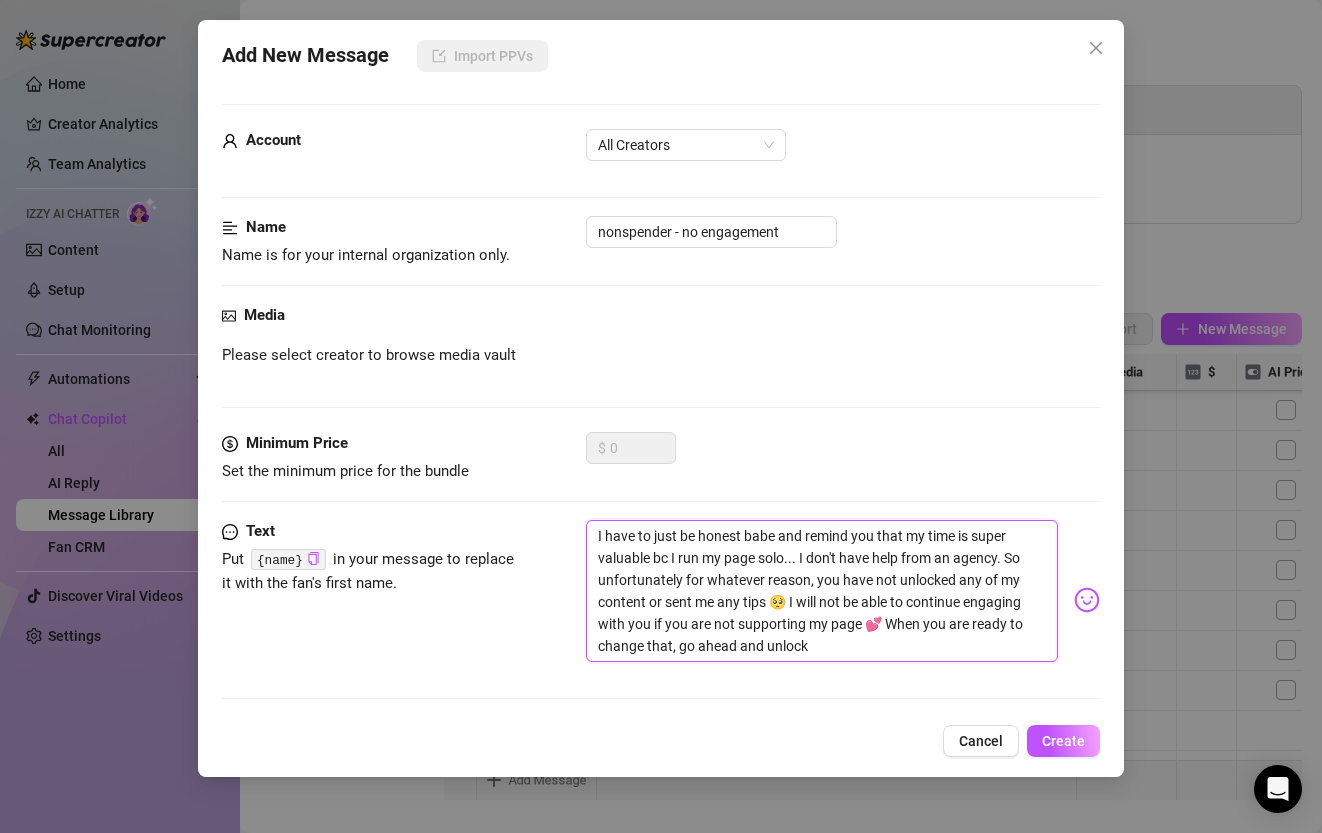 type on "I have to just be honest babe and remind you that my time is super valuable bc I run my page solo... I don't have help from an agency. So unfortunately for whatever reason, you have not unlocked any of my content or sent me any tips 🥺 I will not be able to continue engaging with you if you are not supporting my page 💕 When you are ready to change that, go ahead and unlock" 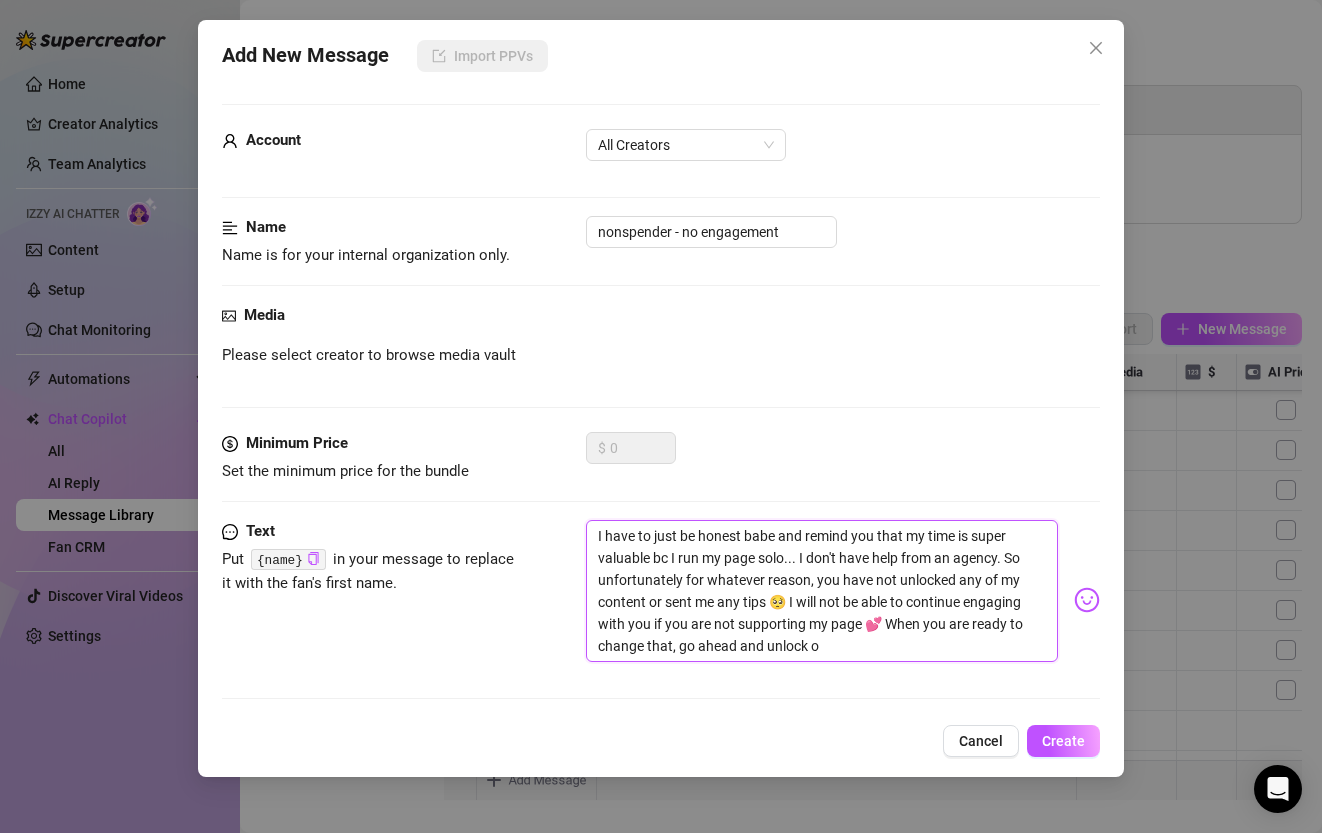 type on "I have to just be honest babe and remind you that my time is super valuable bc I run my page solo... I don't have help from an agency. So unfortunately for whatever reason, you have not unlocked any of my content or sent me any tips 🥺 I will not be able to continue engaging with you if you are not supporting my page 💕 When you are ready to change that, go ahead and unlock on" 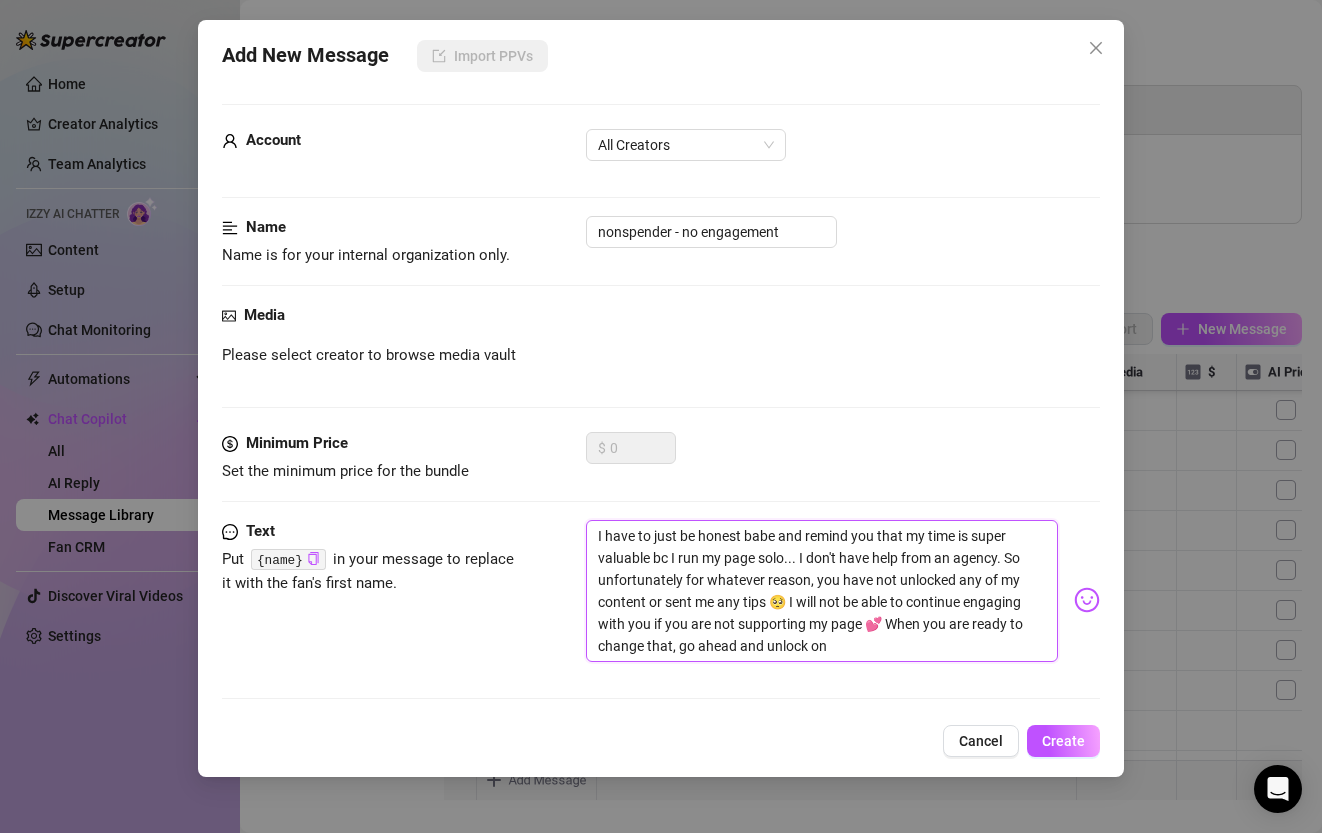 type on "I have to just be honest babe and remind you that my time is super valuable bc I run my page solo... I don't have help from an agency. So unfortunately for whatever reason, you have not unlocked any of my content or sent me any tips 🥺 I will not be able to continue engaging with you if you are not supporting my page 💕 When you are ready to change that, go ahead and unlock one" 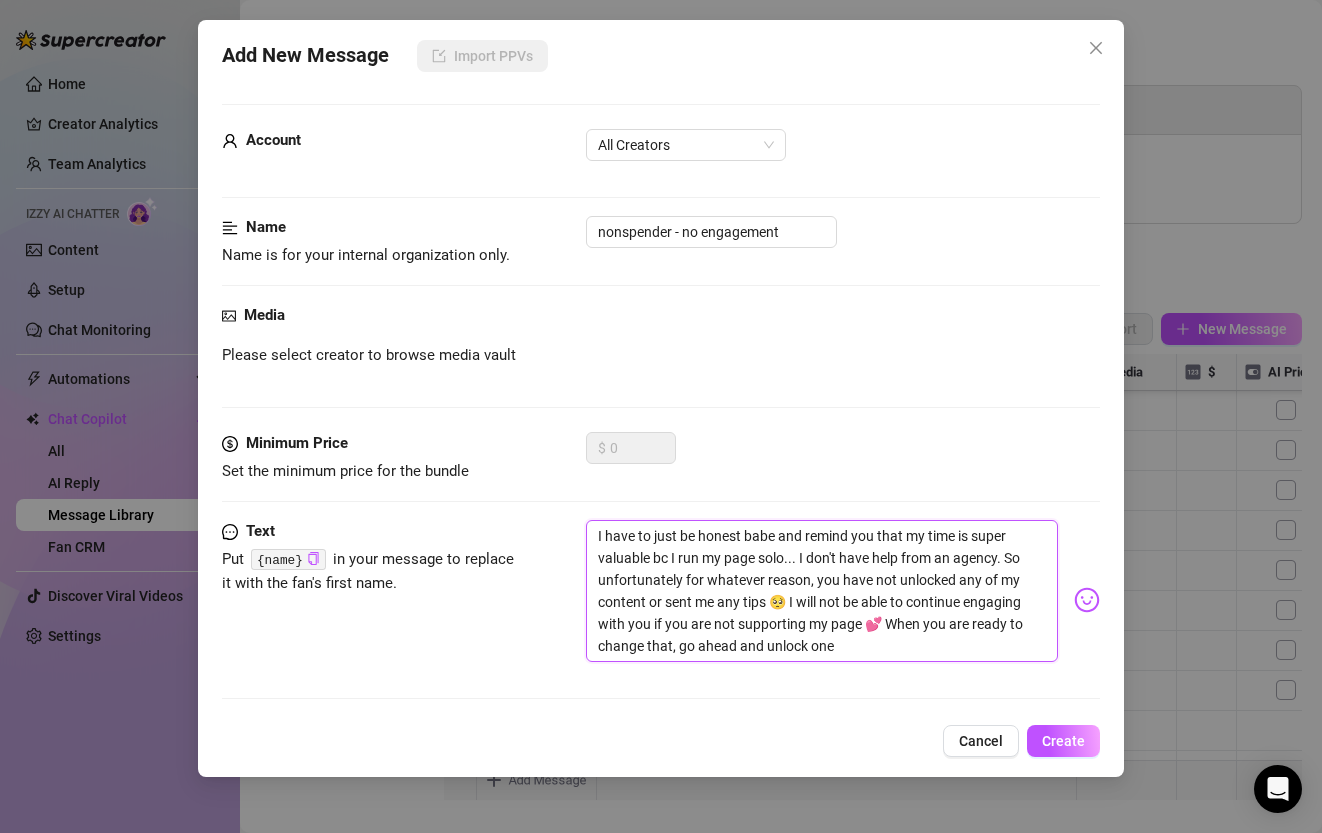 type on "I have to just be honest babe and remind you that my time is super valuable bc I run my page solo... I don't have help from an agency. So unfortunately for whatever reason, you have not unlocked any of my content or sent me any tips 🥺 I will not be able to continue engaging with you if you are not supporting my page 💕 When you are ready to change that, go ahead and unlock one" 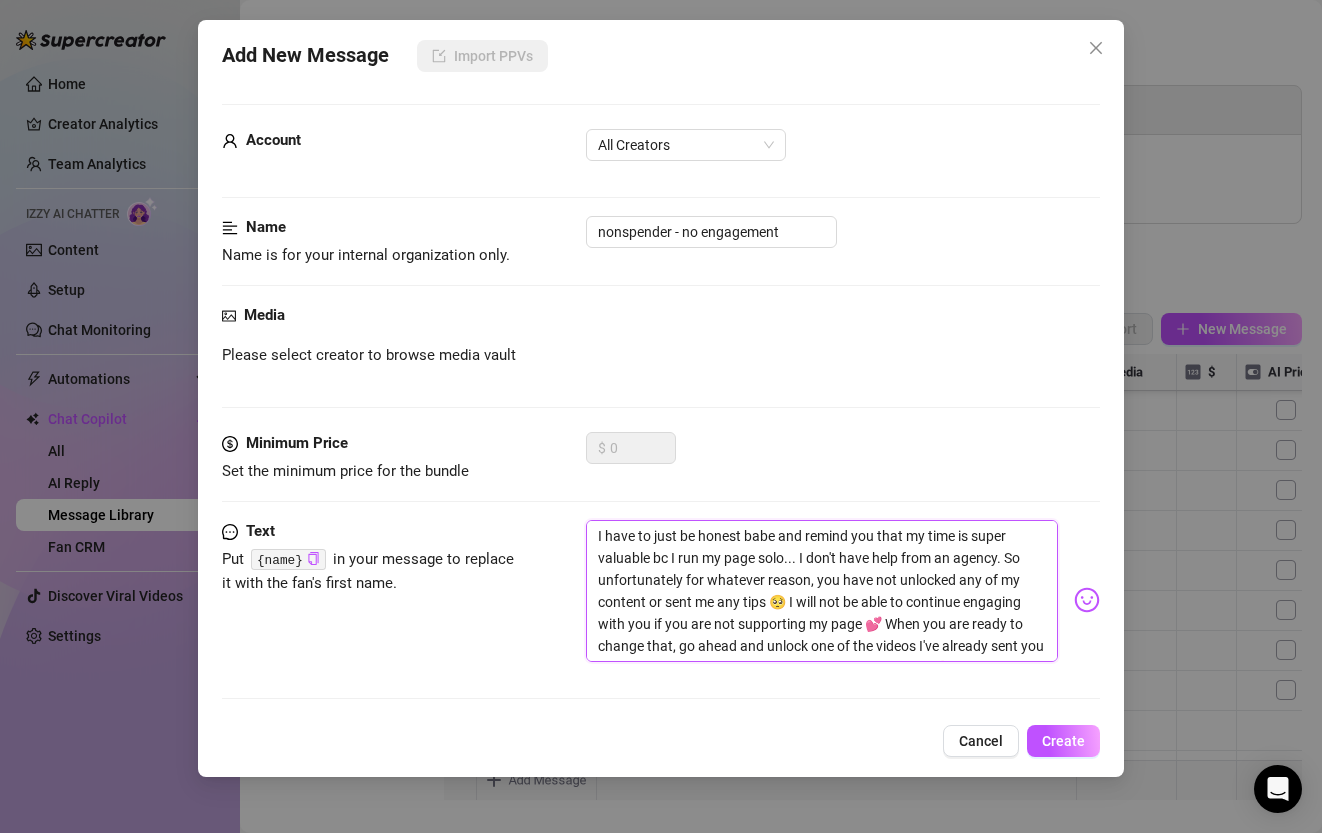 type on "I have to just be honest babe and remind you that my time is super valuable bc I run my page solo... I don't have help from an agency. So unfortunately for whatever reason, you have not unlocked any of my content or sent me any tips 🥺 I will not be able to continue engaging with you if you are not supporting my page 💕 When you are ready to change that, go ahead and unlock one of the videos I've already sent you or send me a tip and we can resume our fun together!! 😘 Thanks!" 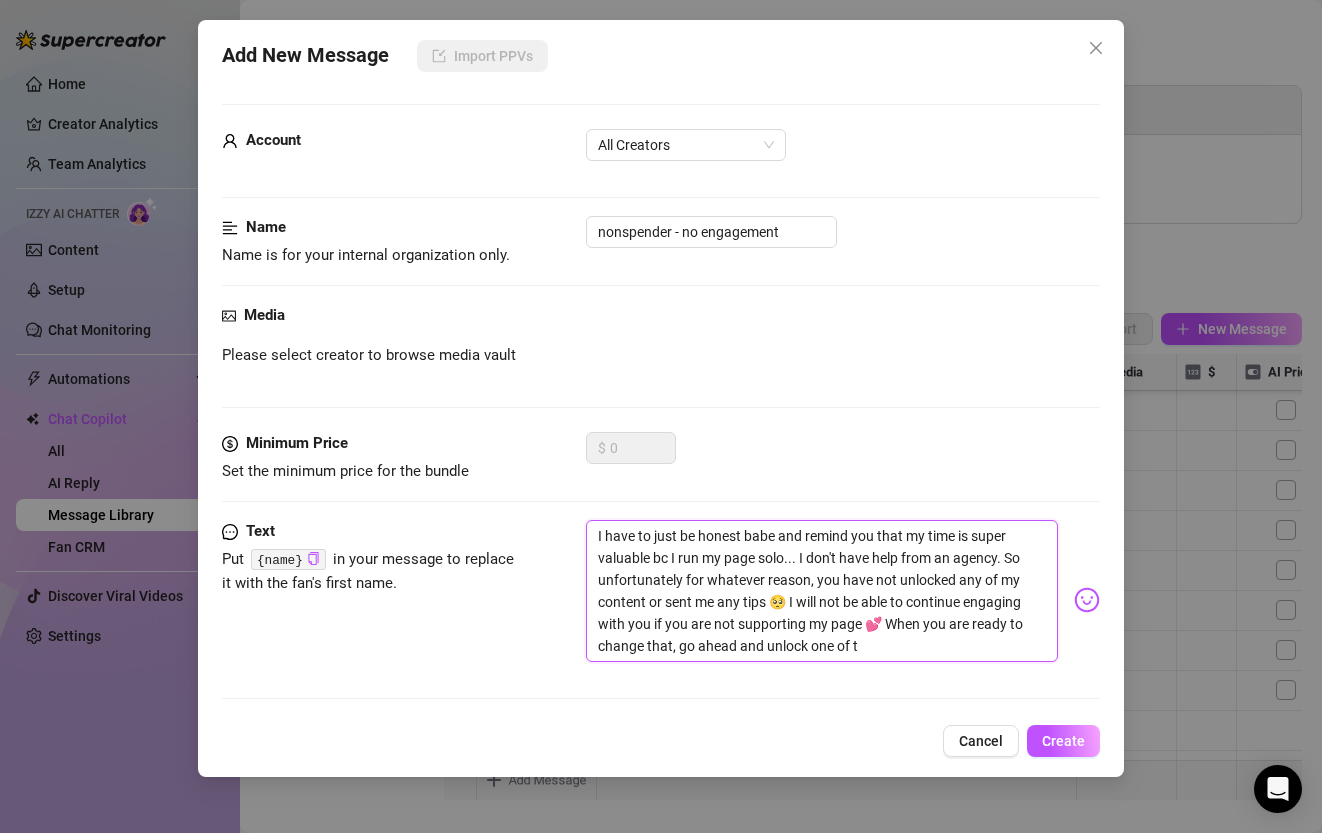type on "I have to just be honest babe and remind you that my time is super valuable bc I run my page solo... I don't have help from an agency. So unfortunately for whatever reason, you have not unlocked any of my content or sent me any tips 🥺 I will not be able to continue engaging with you if you are not supporting my page 💕 When you are ready to change that, go ahead and unlock one of th" 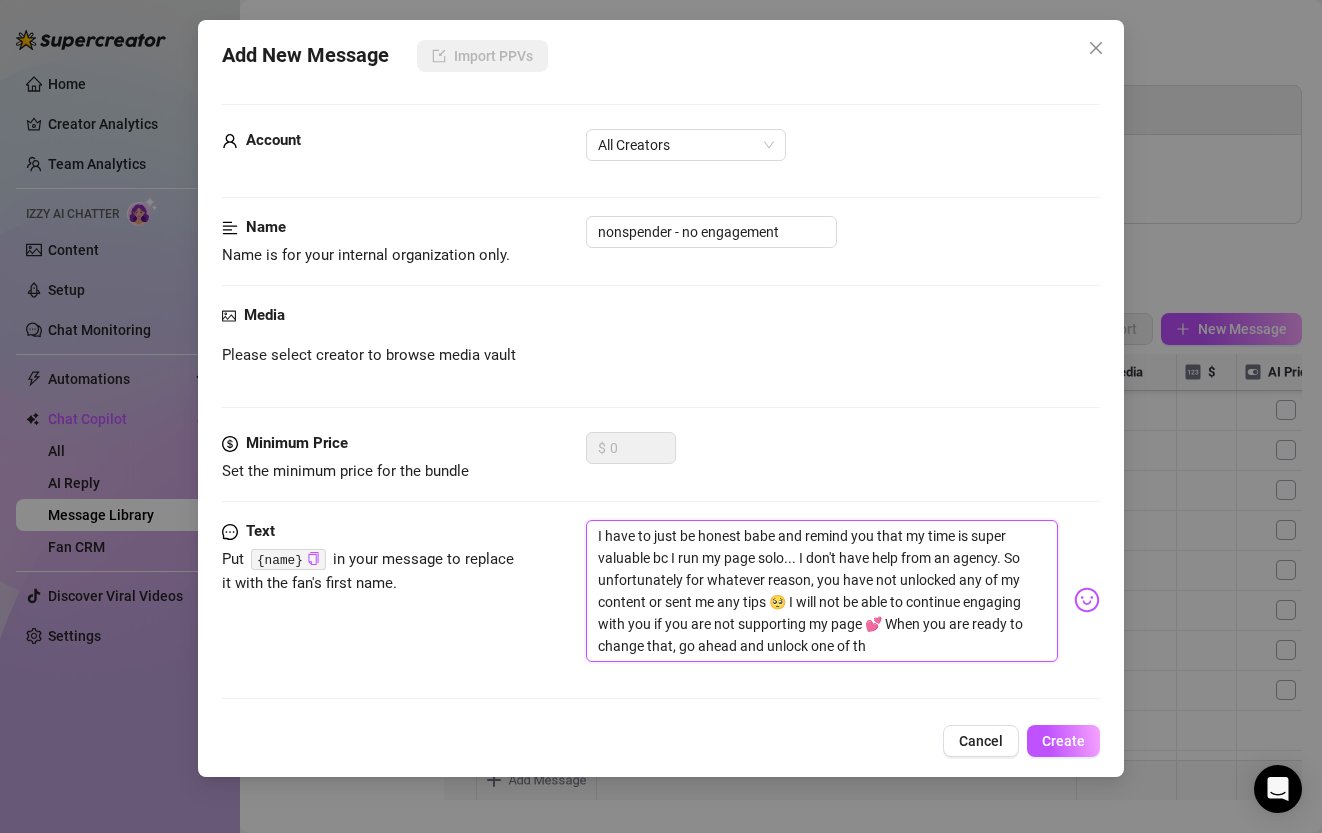 type on "I have to just be honest babe and remind you that my time is super valuable bc I run my page solo... I don't have help from an agency. So unfortunately for whatever reason, you have not unlocked any of my content or sent me any tips 🥺 I will not be able to continue engaging with you if you are not supporting my page 💕 When you are ready to change that, go ahead and unlock one of the" 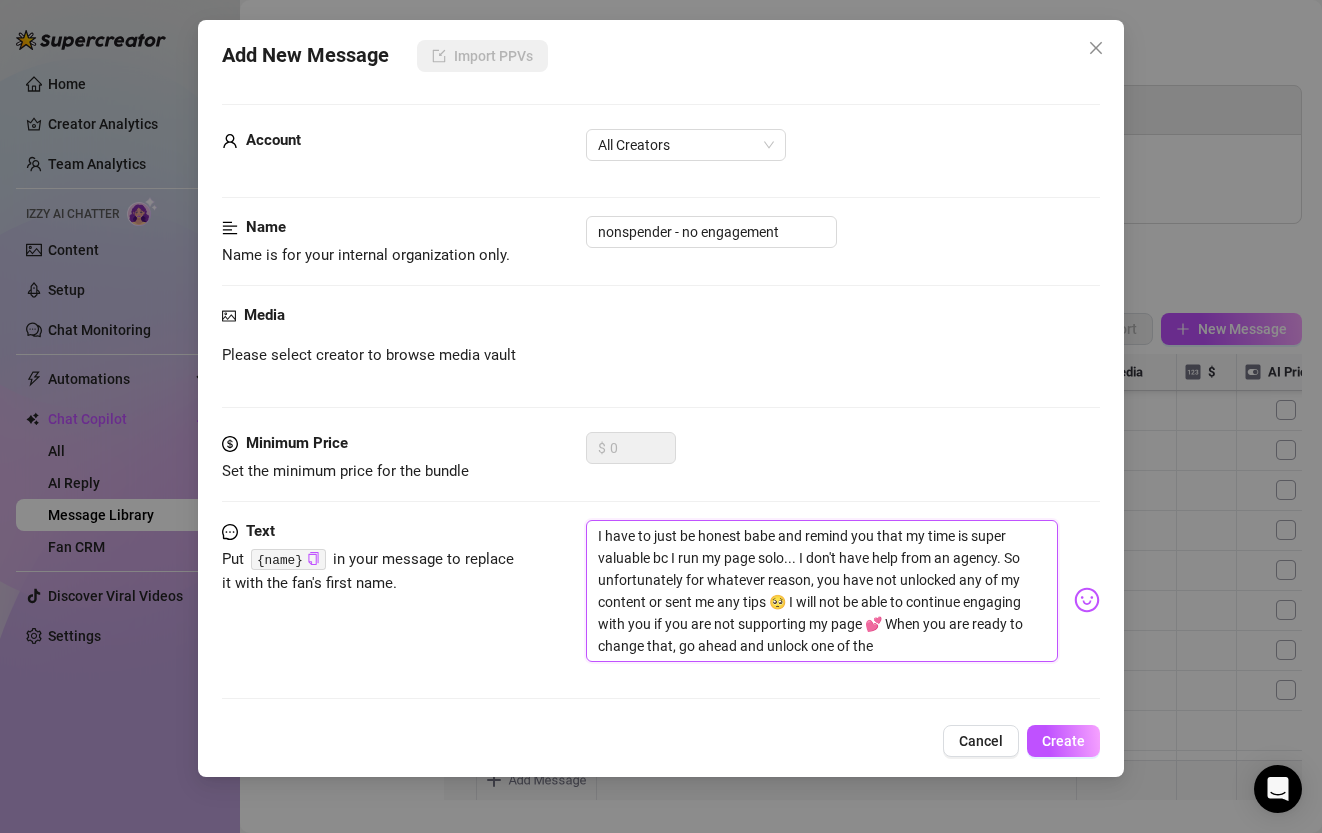 type on "I have to just be honest babe and remind you that my time is super valuable bc I run my page solo... I don't have help from an agency. So unfortunately for whatever reason, you have not unlocked any of my content or sent me any tips 🥺 I will not be able to continue engaging with you if you are not supporting my page 💕 When you are ready to change that, go ahead and unlock one of the" 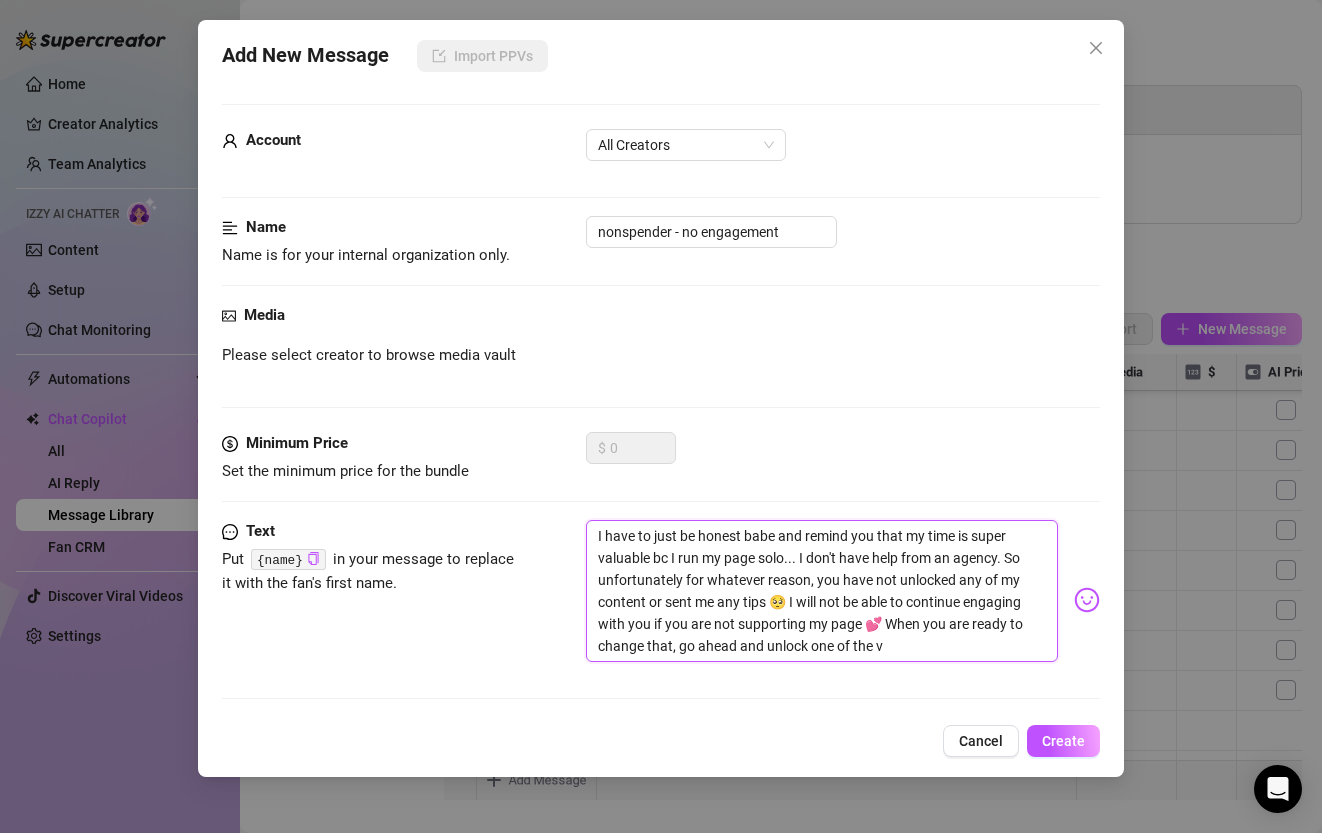 type on "I have to just be honest babe and remind you that my time is super valuable bc I run my page solo... I don't have help from an agency. So unfortunately for whatever reason, you have not unlocked any of my content or sent me any tips 🥺 I will not be able to continue engaging with you if you are not supporting my page 💕 When you are ready to change that, go ahead and unlock one of the vi" 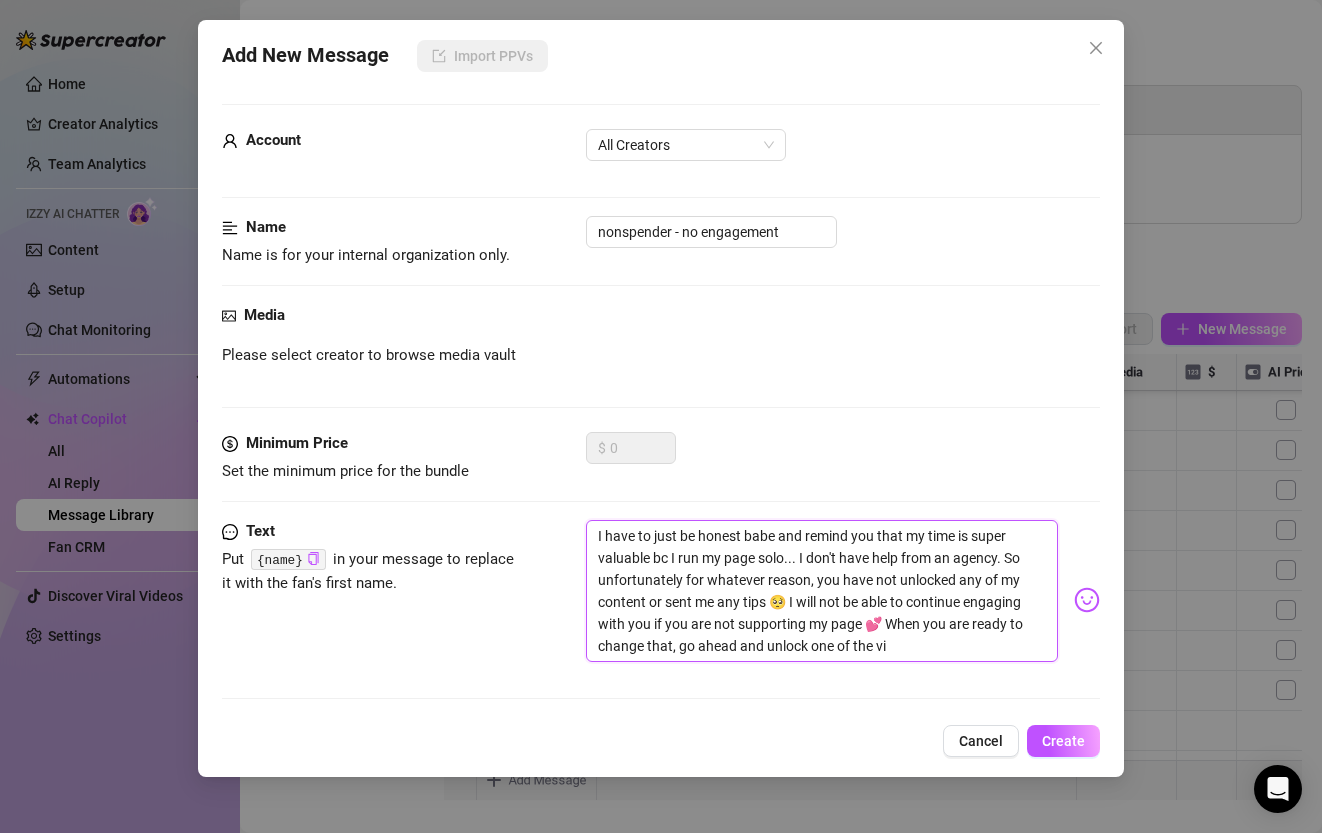 type on "I have to just be honest babe and remind you that my time is super valuable bc I run my page solo... I don't have help from an agency. So unfortunately for whatever reason, you have not unlocked any of my content or sent me any tips 🥺 I will not be able to continue engaging with you if you are not supporting my page 💕 When you are ready to change that, go ahead and unlock one of the vid" 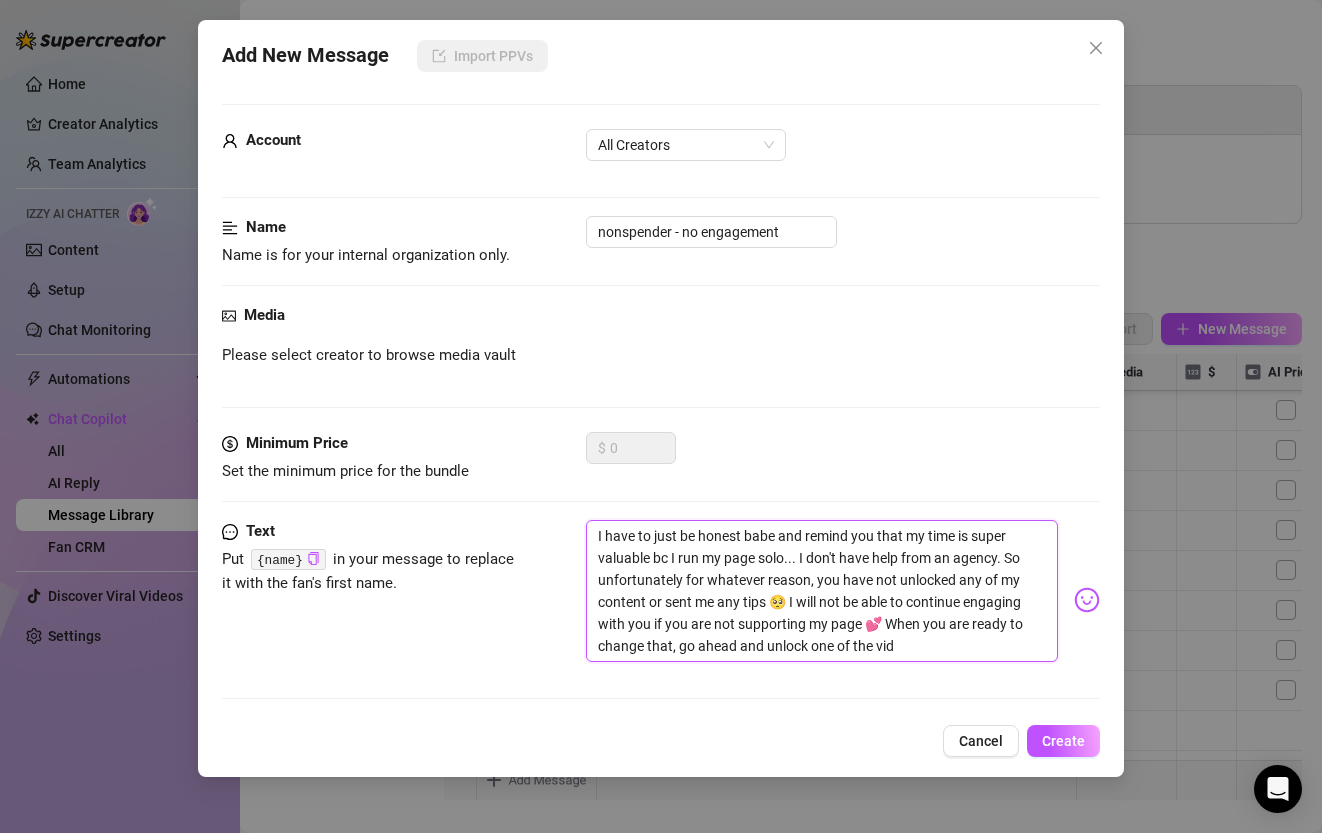 type on "I have to just be honest babe and remind you that my time is super valuable bc I run my page solo... I don't have help from an agency. So unfortunately for whatever reason, you have not unlocked any of my content or sent me any tips 🥺 I will not be able to continue engaging with you if you are not supporting my page 💕 When you are ready to change that, go ahead and unlock one of the vide" 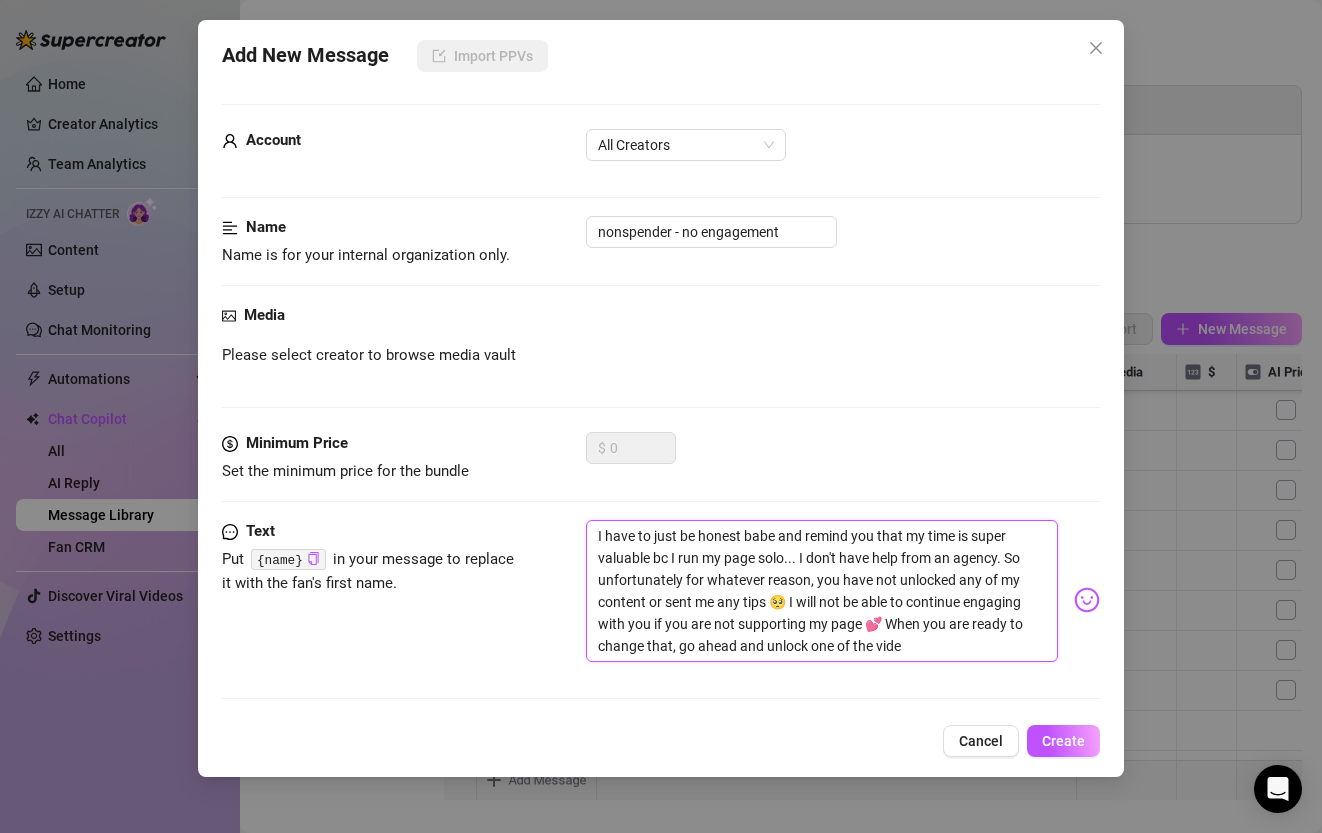 type on "I have to just be honest babe and remind you that my time is super valuable bc I run my page solo... I don't have help from an agency. So unfortunately for whatever reason, you have not unlocked any of my content or sent me any tips 🥺 I will not be able to continue engaging with you if you are not supporting my page 💕 When you are ready to change that, go ahead and unlock one of the video" 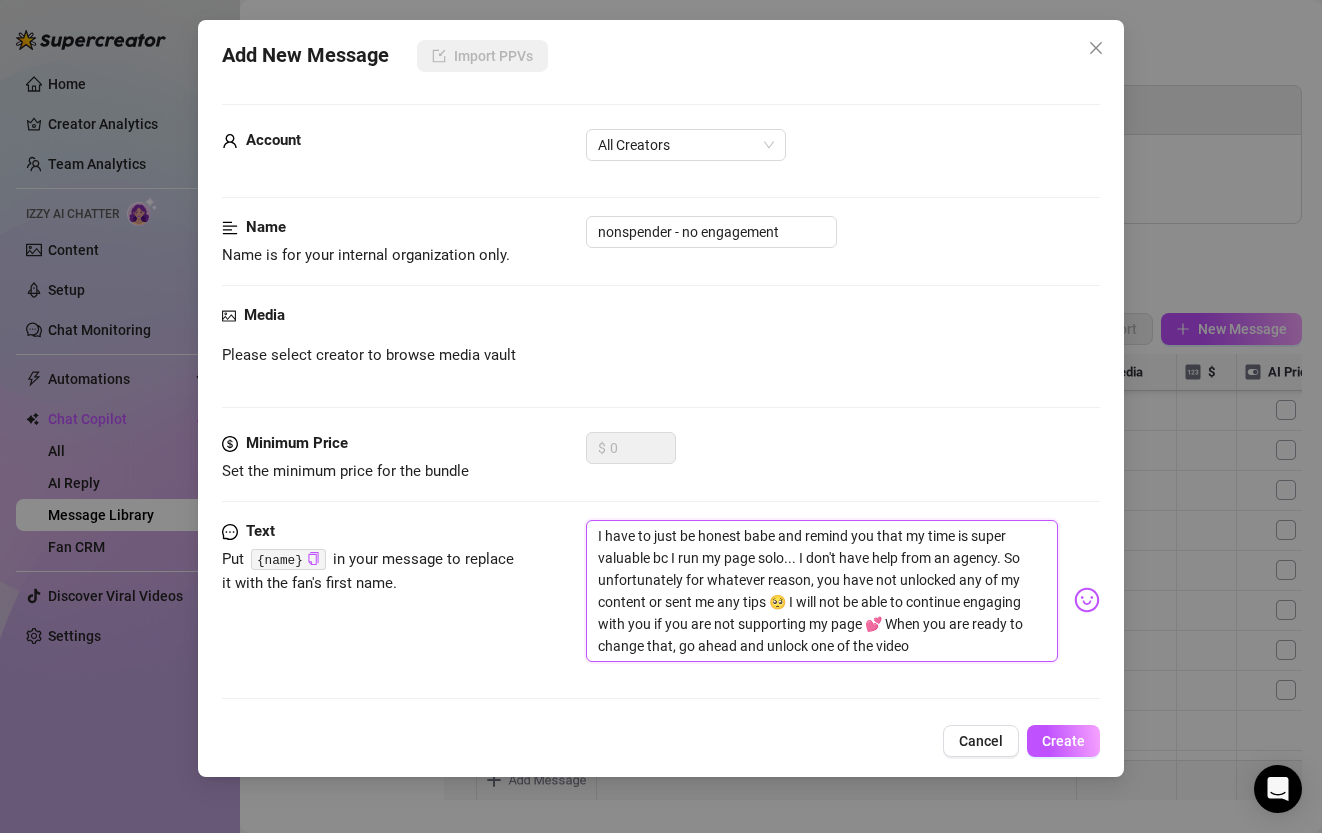 type on "I have to just be honest babe and remind you that my time is super valuable bc I run my page solo... I don't have help from an agency. So unfortunately for whatever reason, you have not unlocked any of my content or sent me any tips 🥺 I will not be able to continue engaging with you if you are not supporting my page 💕 When you are ready to change that, go ahead and unlock one of the videos" 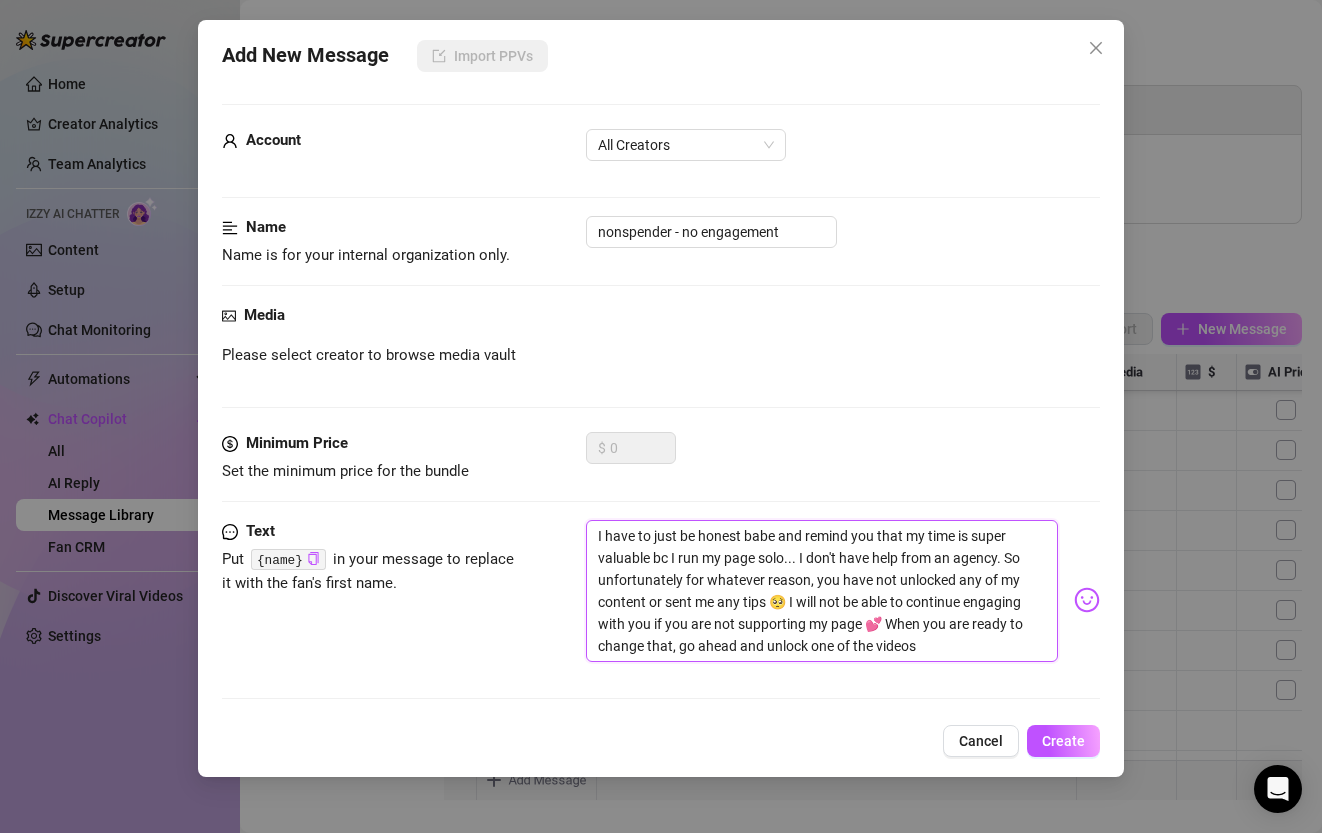type on "I have to just be honest babe and remind you that my time is super valuable bc I run my page solo... I don't have help from an agency. So unfortunately for whatever reason, you have not unlocked any of my content or sent me any tips 🥺 I will not be able to continue engaging with you if you are not supporting my page 💕 When you are ready to change that, go ahead and unlock one of the videos" 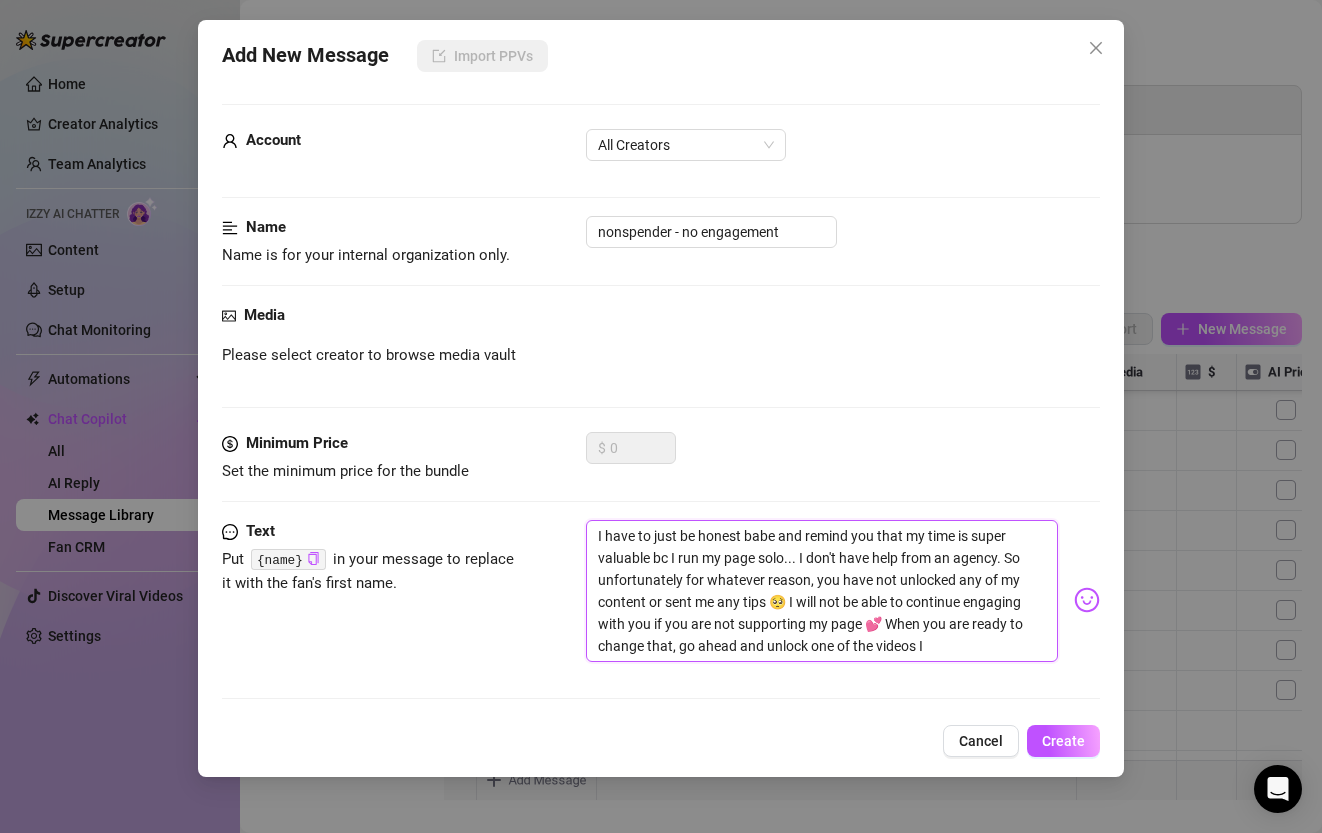type on "I have to just be honest babe and remind you that my time is super valuable bc I run my page solo... I don't have help from an agency. So unfortunately for whatever reason, you have not unlocked any of my content or sent me any tips 🥺 I will not be able to continue engaging with you if you are not supporting my page 💕 When you are ready to change that, go ahead and unlock one of the videos I'" 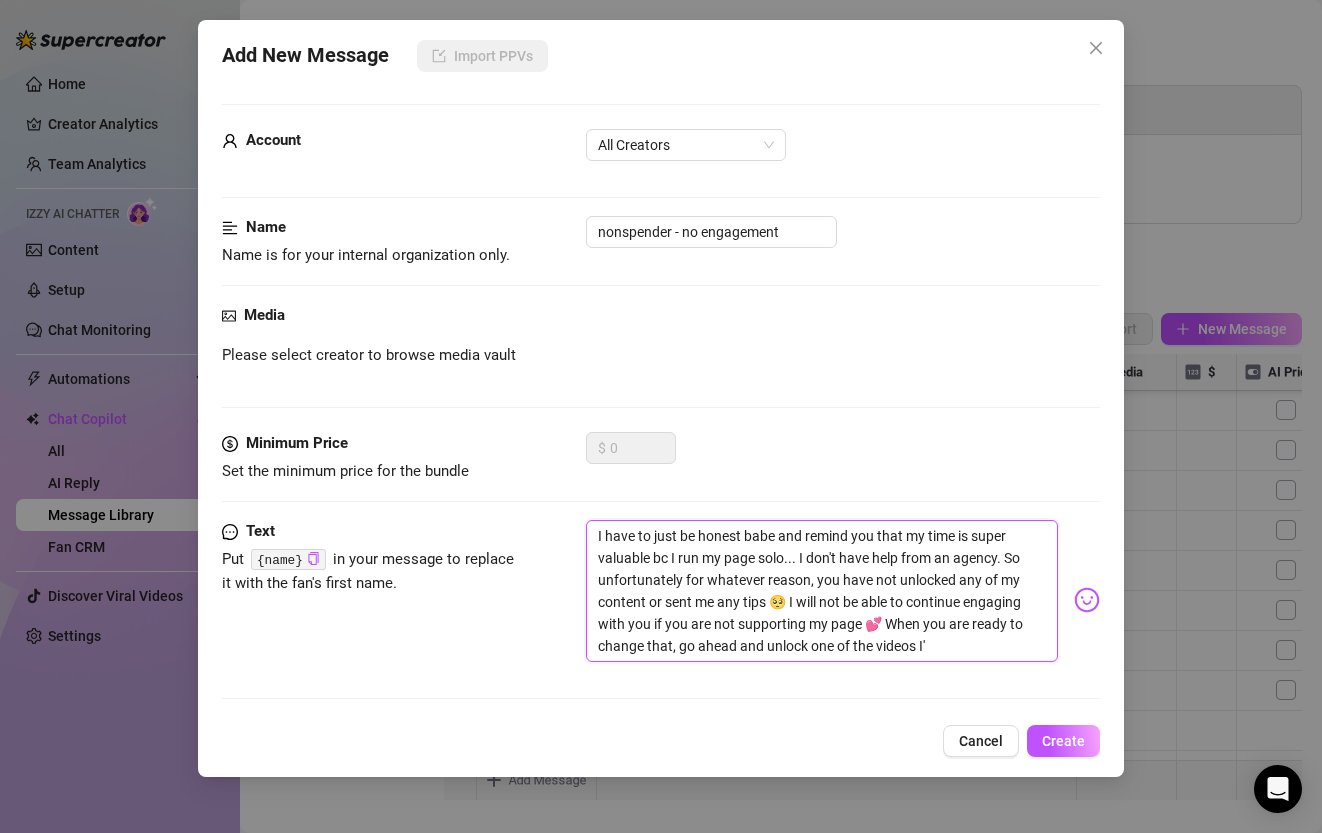 type on "I have to just be honest babe and remind you that my time is super valuable bc I run my page solo... I don't have help from an agency. So unfortunately for whatever reason, you have not unlocked any of my content or sent me any tips 🥺 I will not be able to continue engaging with you if you are not supporting my page 💕 When you are ready to change that, go ahead and unlock one of the videos I'v" 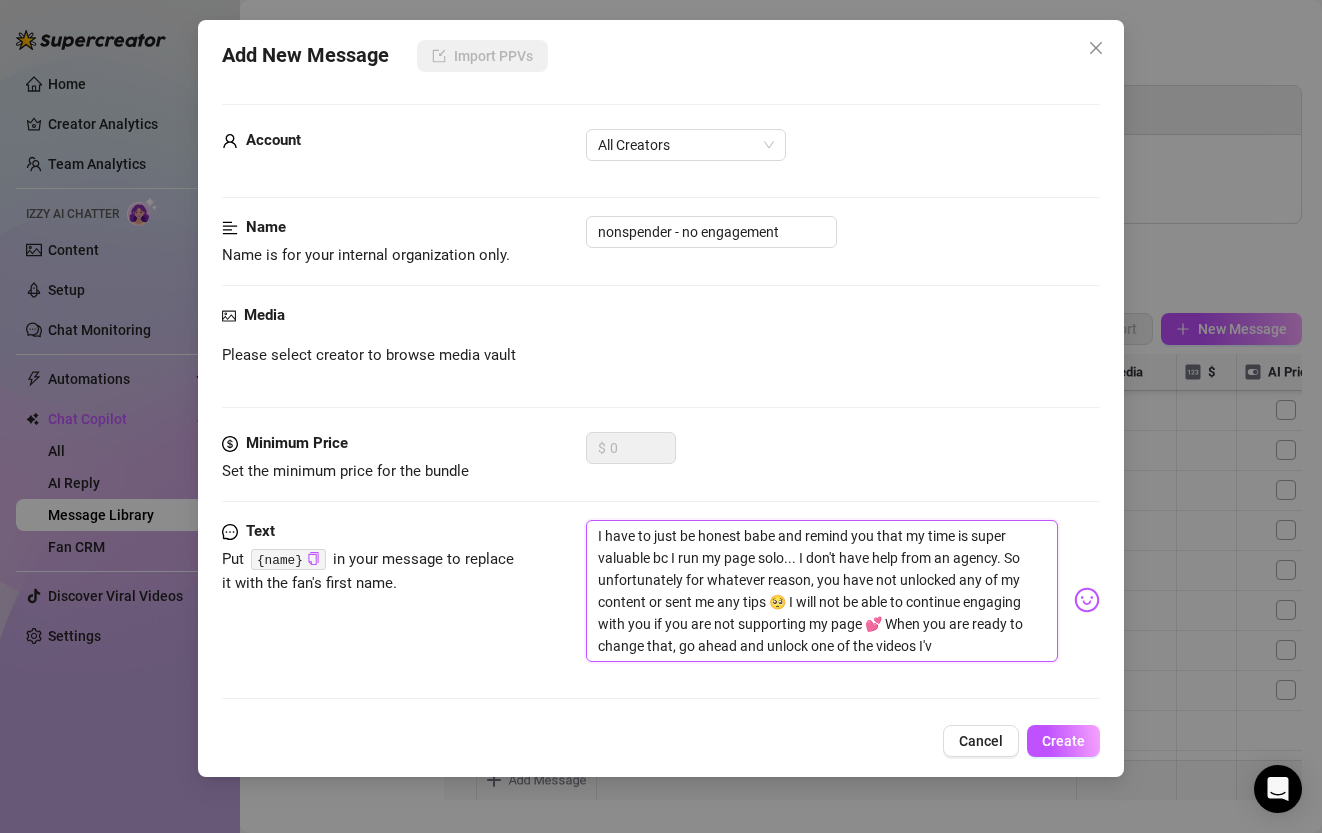 type on "I have to just be honest babe and remind you that my time is super valuable bc I run my page solo... I don't have help from an agency. So unfortunately for whatever reason, you have not unlocked any of my content or sent me any tips 🥺 I will not be able to continue engaging with you if you are not supporting my page 💕 When you are ready to change that, go ahead and unlock one of the videos I've" 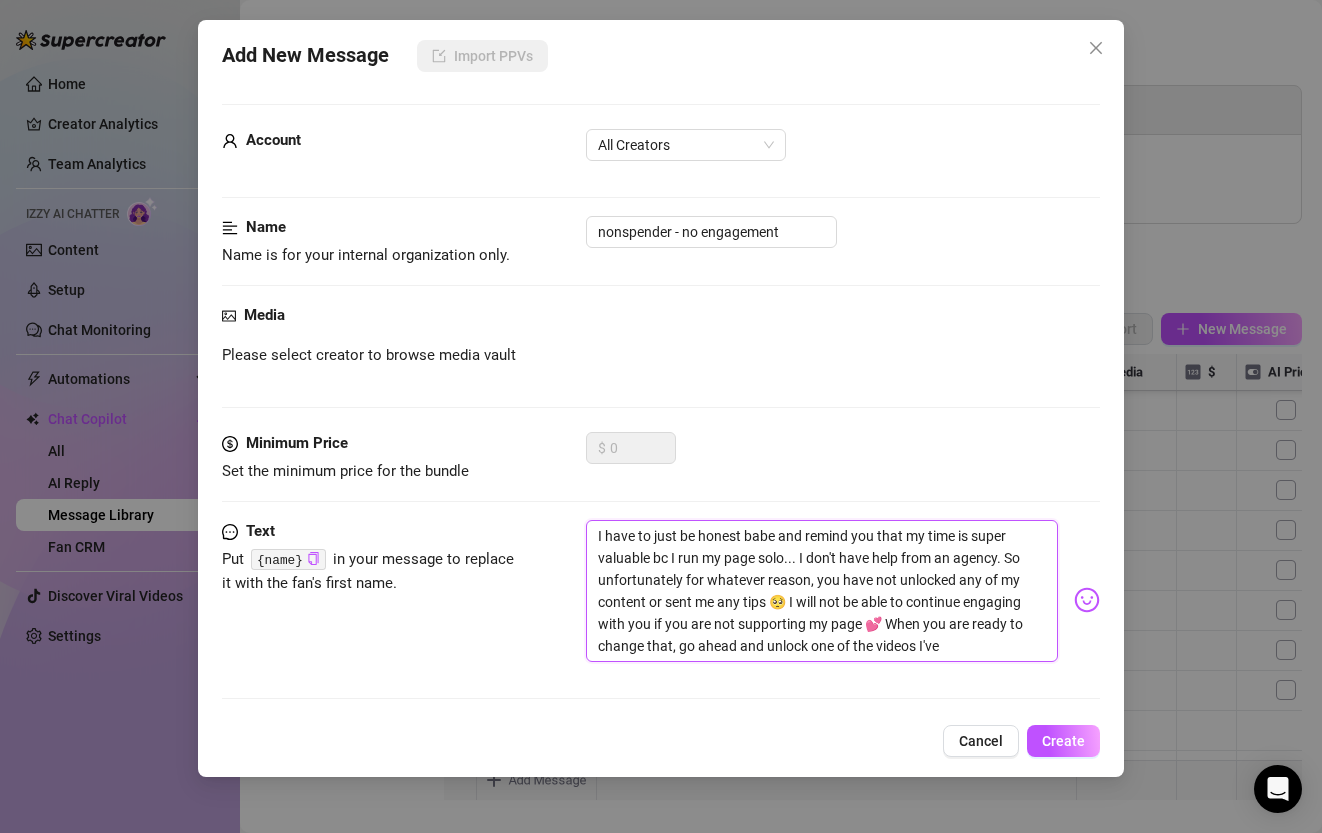 type on "I have to just be honest babe and remind you that my time is super valuable bc I run my page solo... I don't have help from an agency. So unfortunately for whatever reason, you have not unlocked any of my content or sent me any tips 🥺 I will not be able to continue engaging with you if you are not supporting my page 💕 When you are ready to change that, go ahead and unlock one of the videos I've" 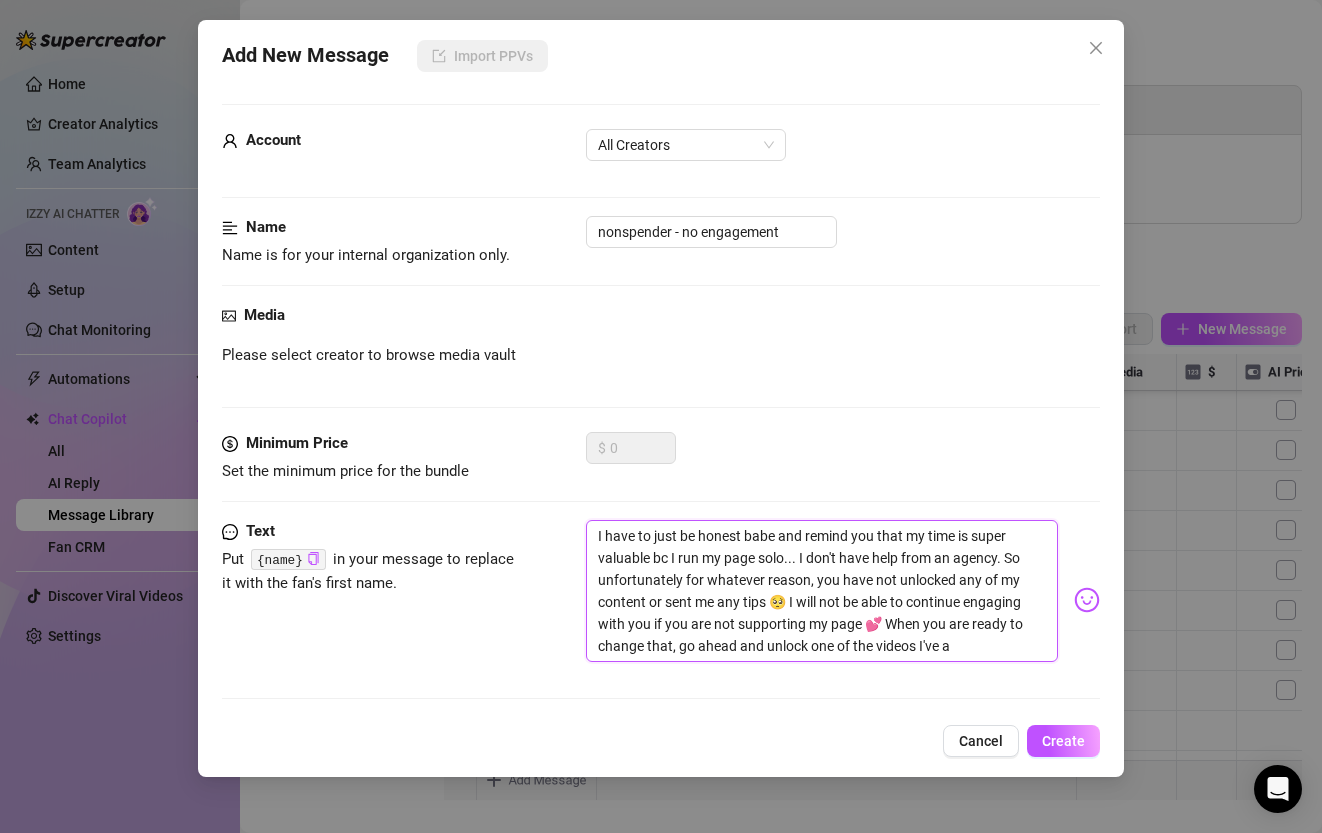 type on "I have to just be honest babe and remind you that my time is super valuable bc I run my page solo... I don't have help from an agency. So unfortunately for whatever reason, you have not unlocked any of my content or sent me any tips 🥺 I will not be able to continue engaging with you if you are not supporting my page 💕 When you are ready to change that, go ahead and unlock one of the videos I've al" 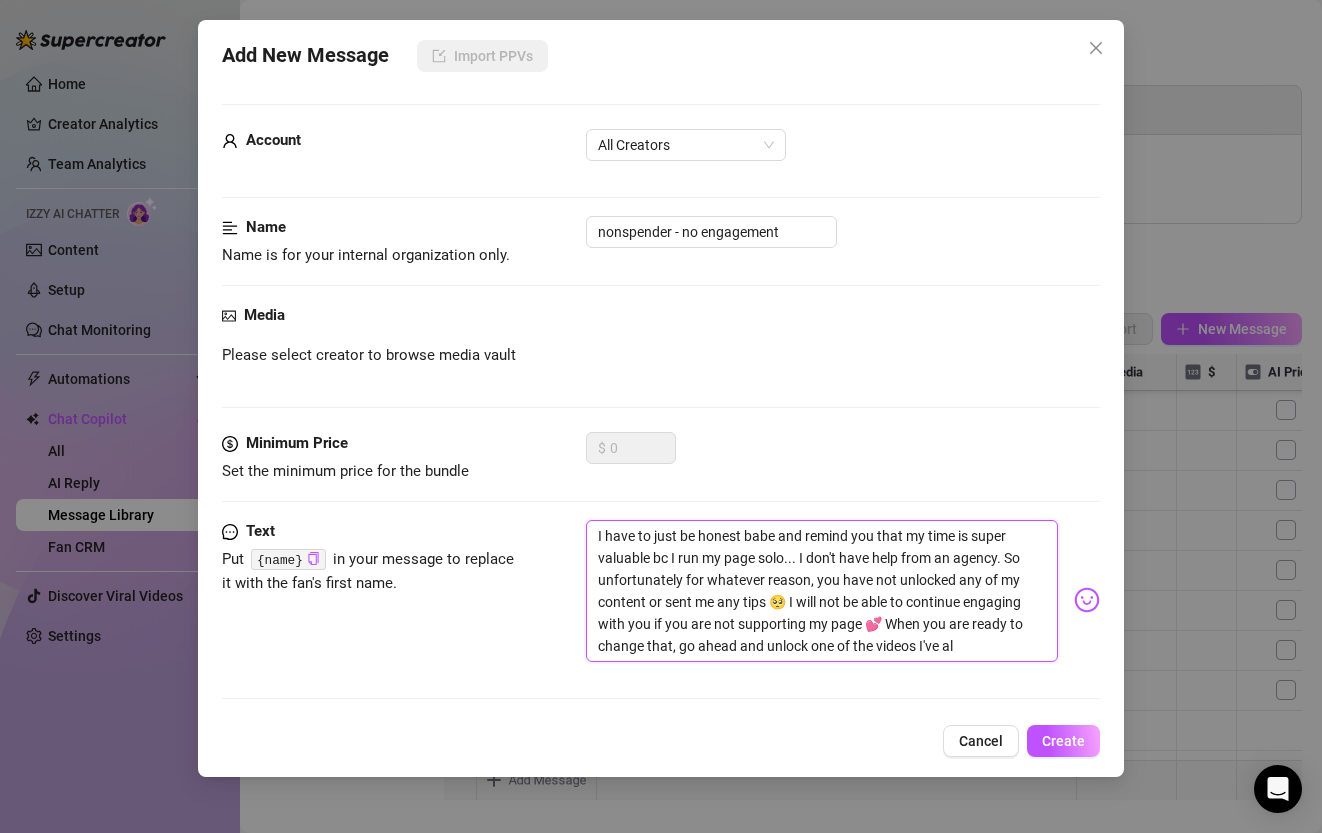 type on "I have to just be honest babe and remind you that my time is super valuable bc I run my page solo... I don't have help from an agency. So unfortunately for whatever reason, you have not unlocked any of my content or sent me any tips 🥺 I will not be able to continue engaging with you if you are not supporting my page 💕 When you are ready to change that, go ahead and unlock one of the videos I've al" 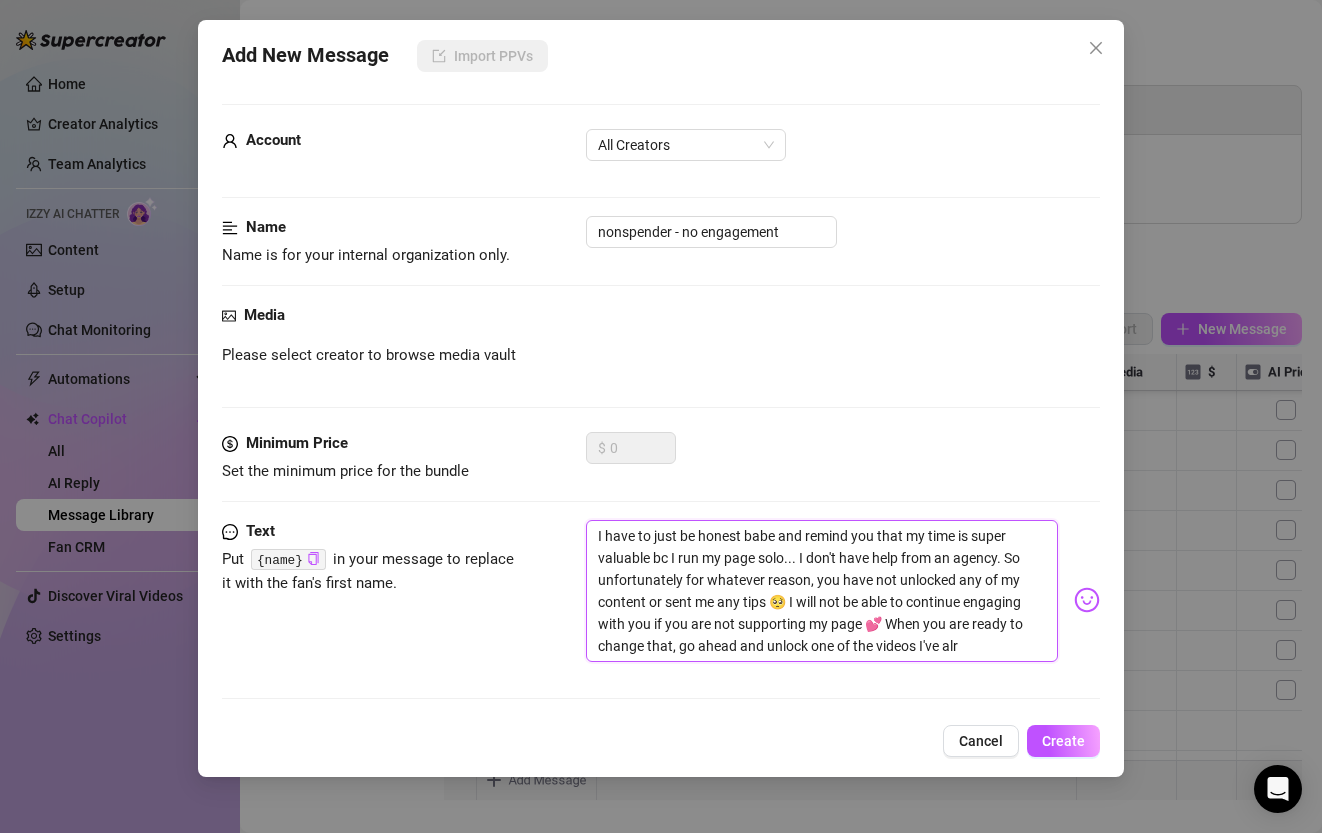 type on "I have to just be honest babe and remind you that my time is super valuable bc I run my page solo... I don't have help from an agency. So unfortunately for whatever reason, you have not unlocked any of my content or sent me any tips 🥺 I will not be able to continue engaging with you if you are not supporting my page 💕 When you are ready to change that, go ahead and unlock one of the videos I've alre" 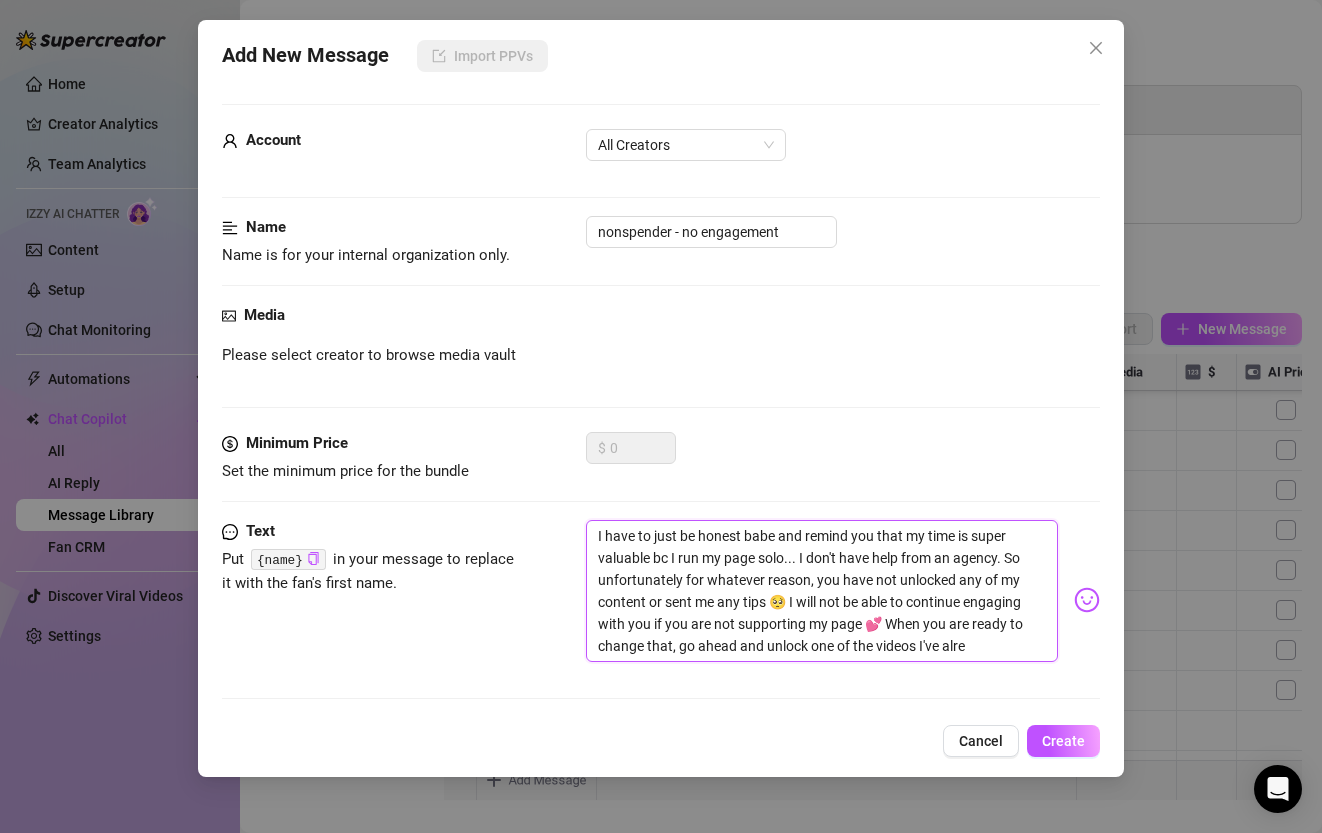 type on "I have to just be honest babe and remind you that my time is super valuable bc I run my page solo... I don't have help from an agency. So unfortunately for whatever reason, you have not unlocked any of my content or sent me any tips 🥺 I will not be able to continue engaging with you if you are not supporting my page 💕 When you are ready to change that, go ahead and unlock one of the videos I've alrea" 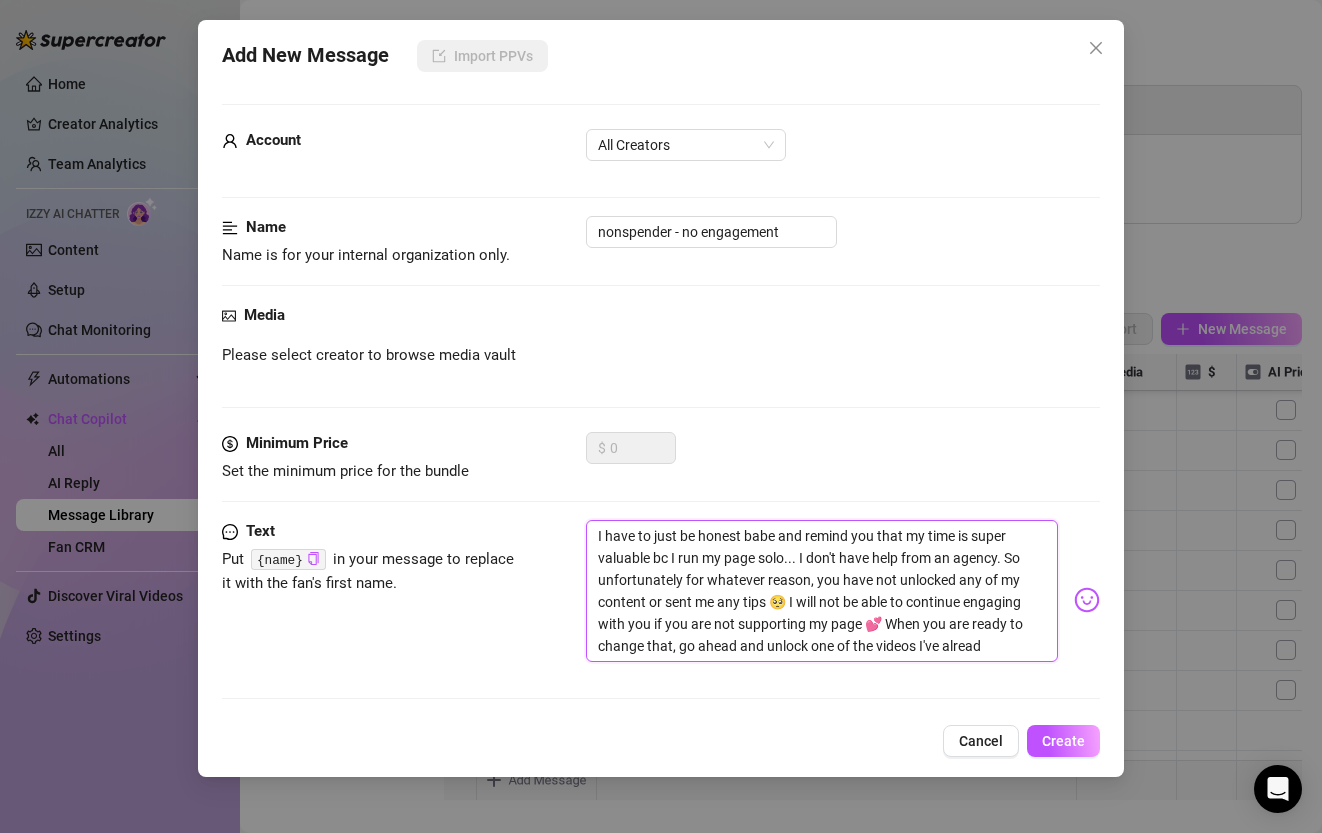 type on "I have to just be honest babe and remind you that my time is super valuable bc I run my page solo... I don't have help from an agency. So unfortunately for whatever reason, you have not unlocked any of my content or sent me any tips 🥺 I will not be able to continue engaging with you if you are not supporting my page 💕 When you are ready to change that, go ahead and unlock one of the videos I've already" 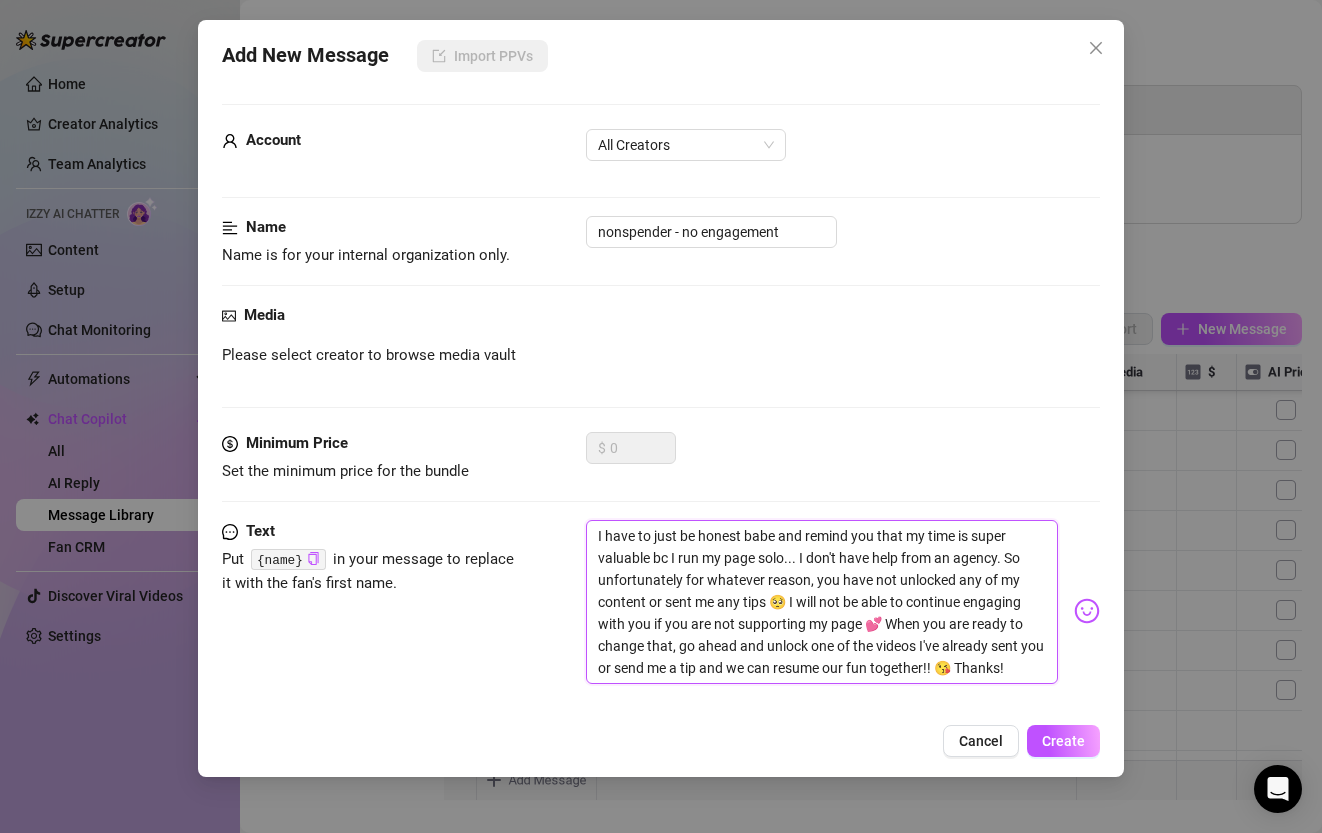 scroll, scrollTop: 0, scrollLeft: 0, axis: both 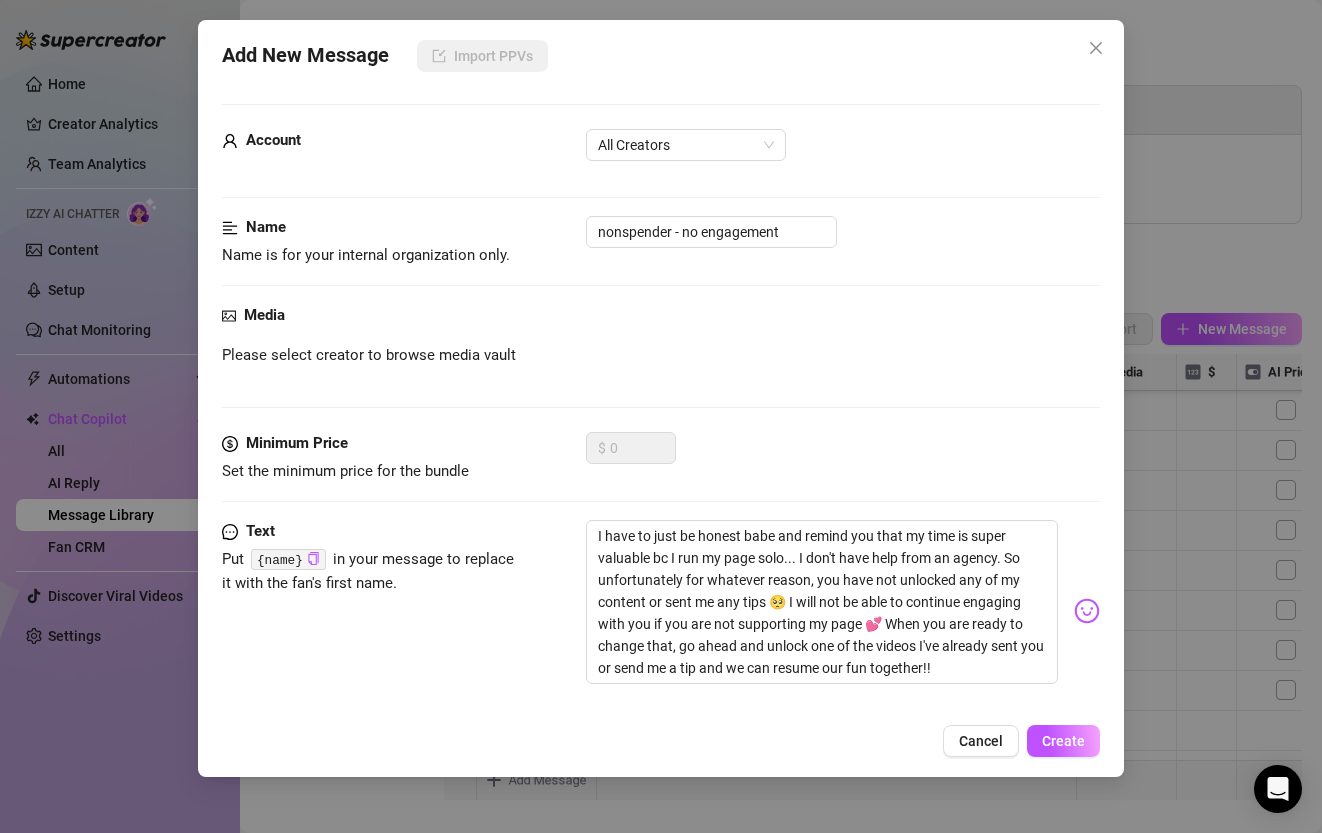 click at bounding box center [1087, 611] 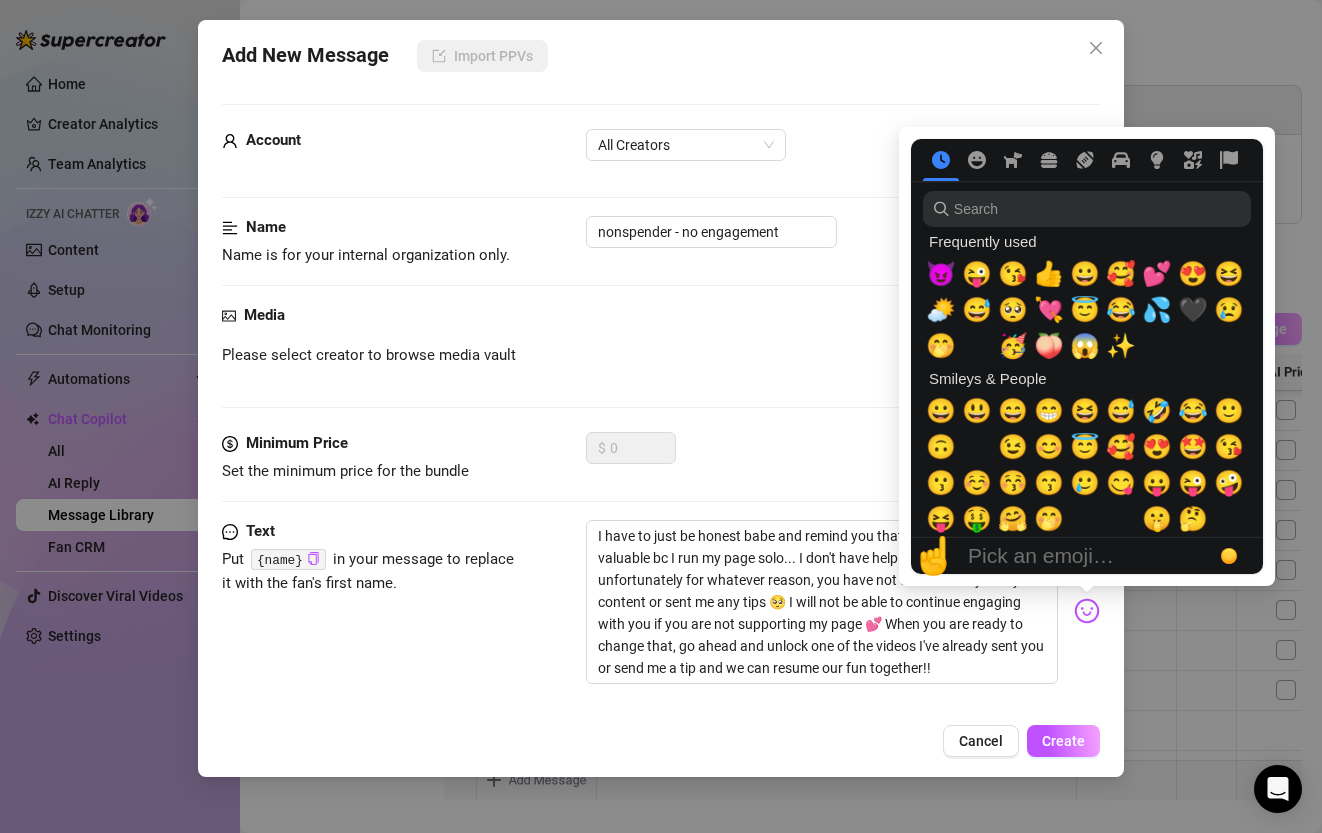 click at bounding box center (1087, 611) 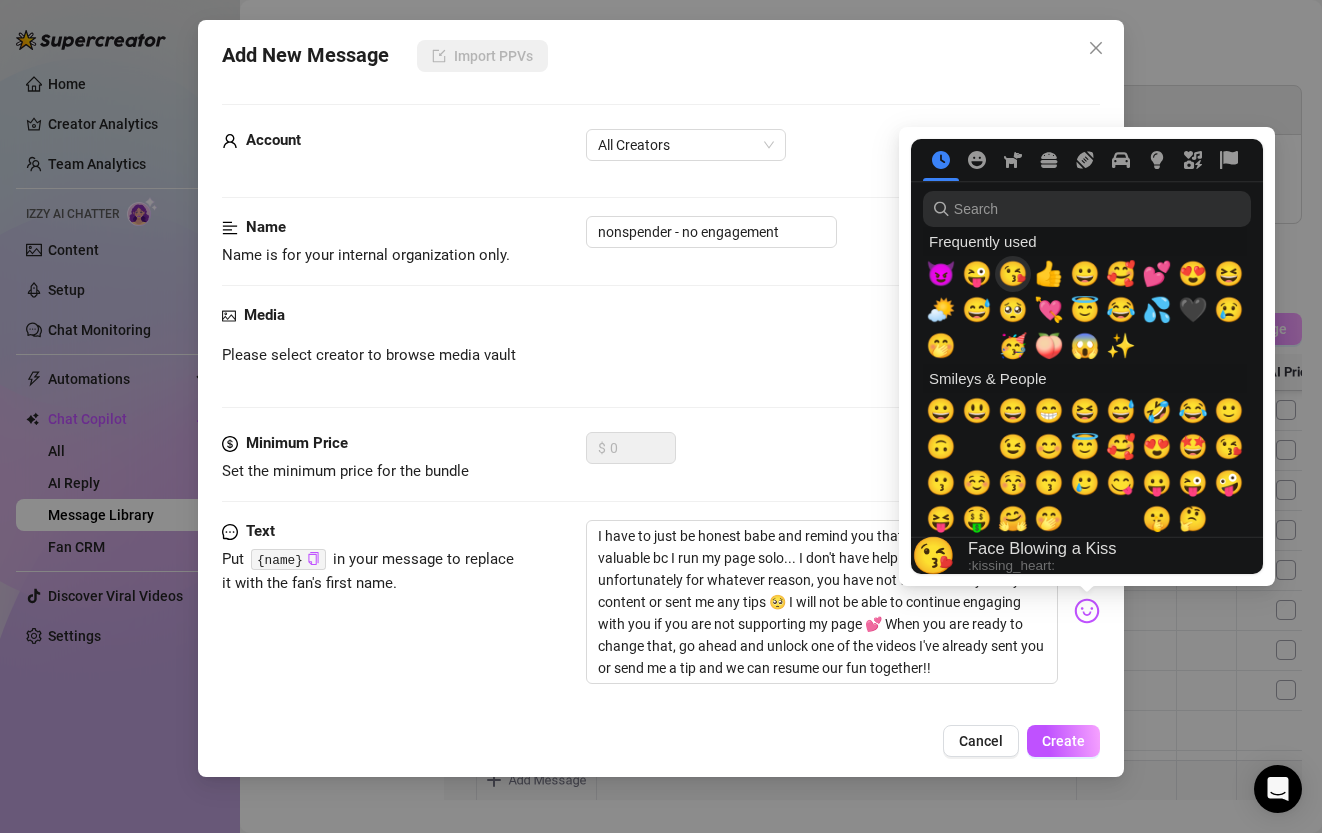 click on "😘" at bounding box center (1013, 274) 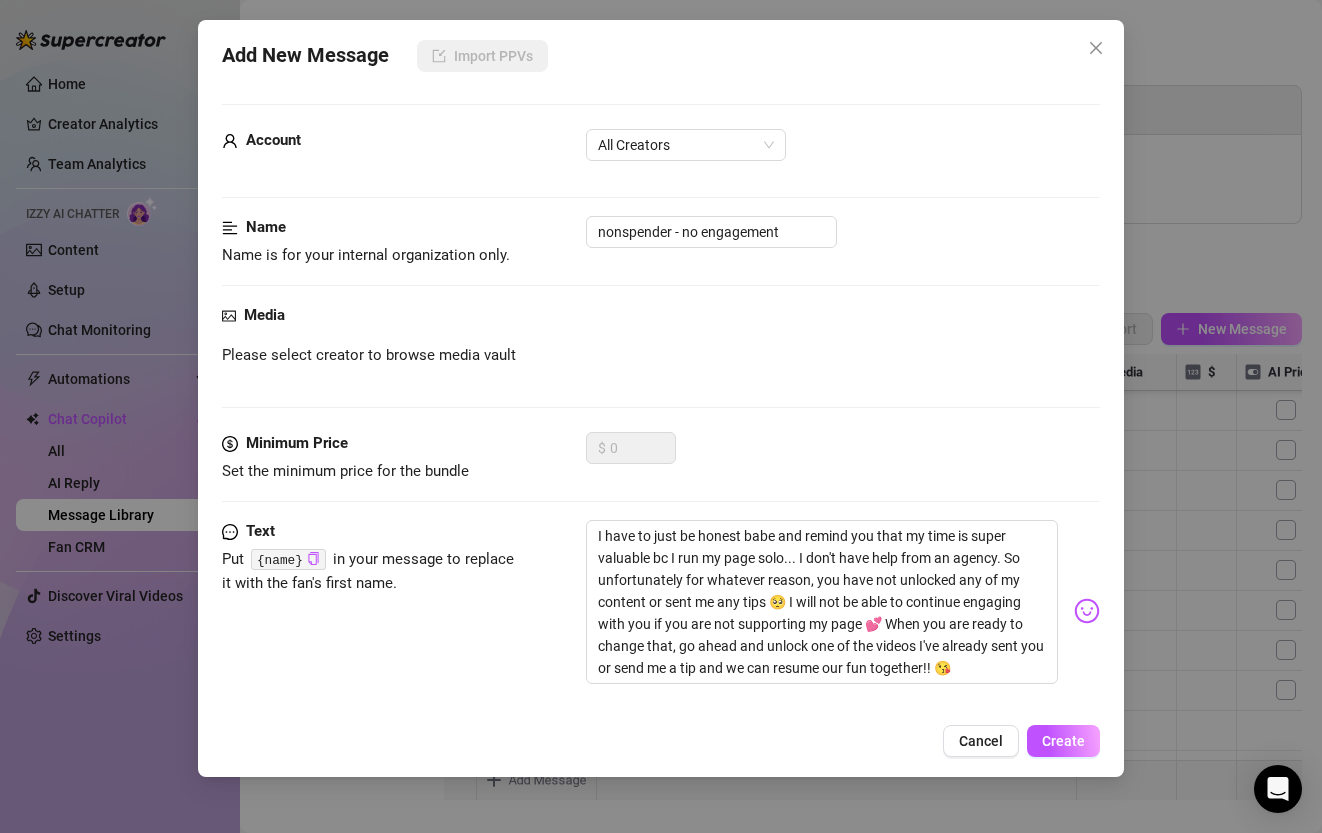 click on "I have to just be honest babe and remind you that my time is super valuable bc I run my page solo... I don't have help from an agency. So unfortunately for whatever reason, you have not unlocked any of my content or sent me any tips 🥺 I will not be able to continue engaging with you if you are not supporting my page 💕 When you are ready to change that, go ahead and unlock one of the videos I've already sent you or send me a tip and we can resume our fun together!! 😘" at bounding box center [842, 611] 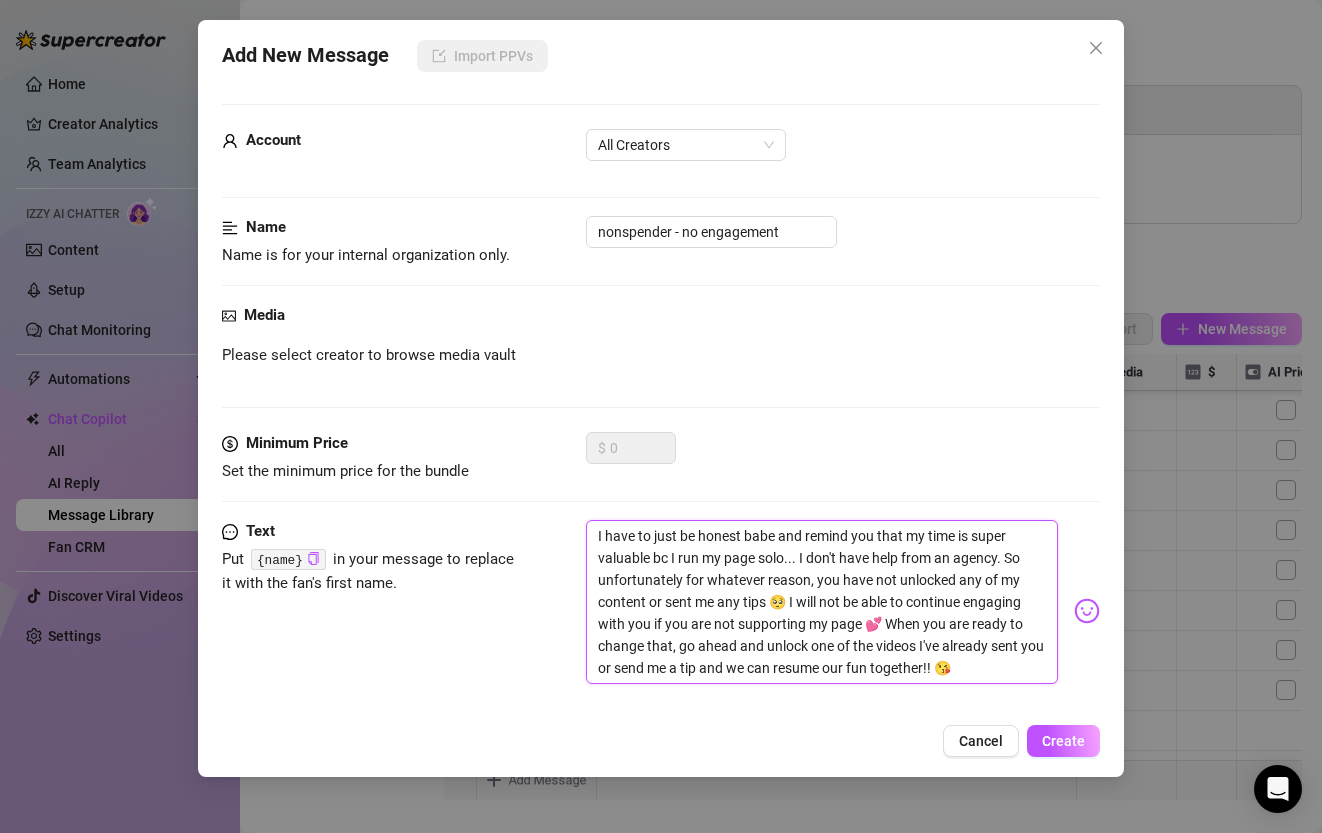 click on "I have to just be honest babe and remind you that my time is super valuable bc I run my page solo... I don't have help from an agency. So unfortunately for whatever reason, you have not unlocked any of my content or sent me any tips 🥺 I will not be able to continue engaging with you if you are not supporting my page 💕 When you are ready to change that, go ahead and unlock one of the videos I've already sent you or send me a tip and we can resume our fun together!! 😘" at bounding box center [821, 602] 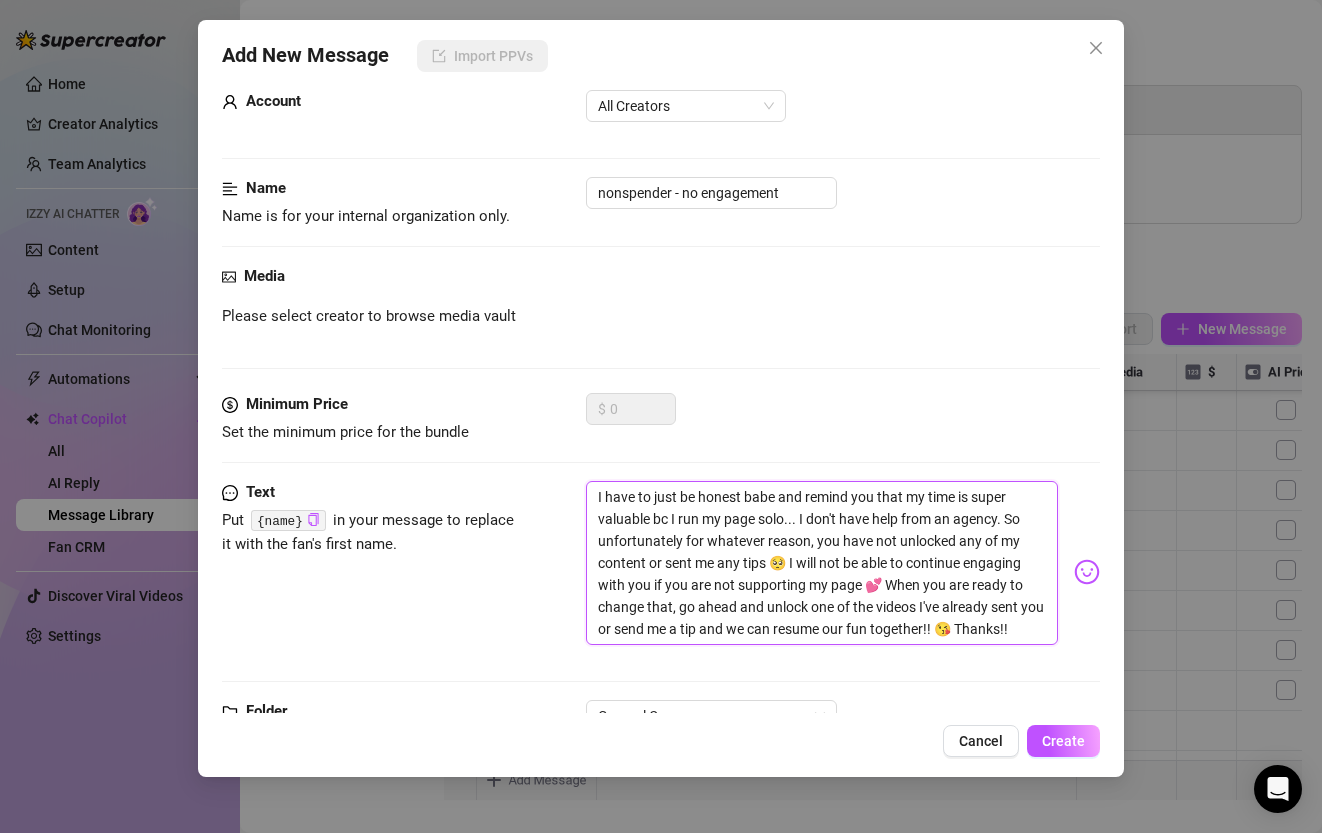 scroll, scrollTop: 113, scrollLeft: 0, axis: vertical 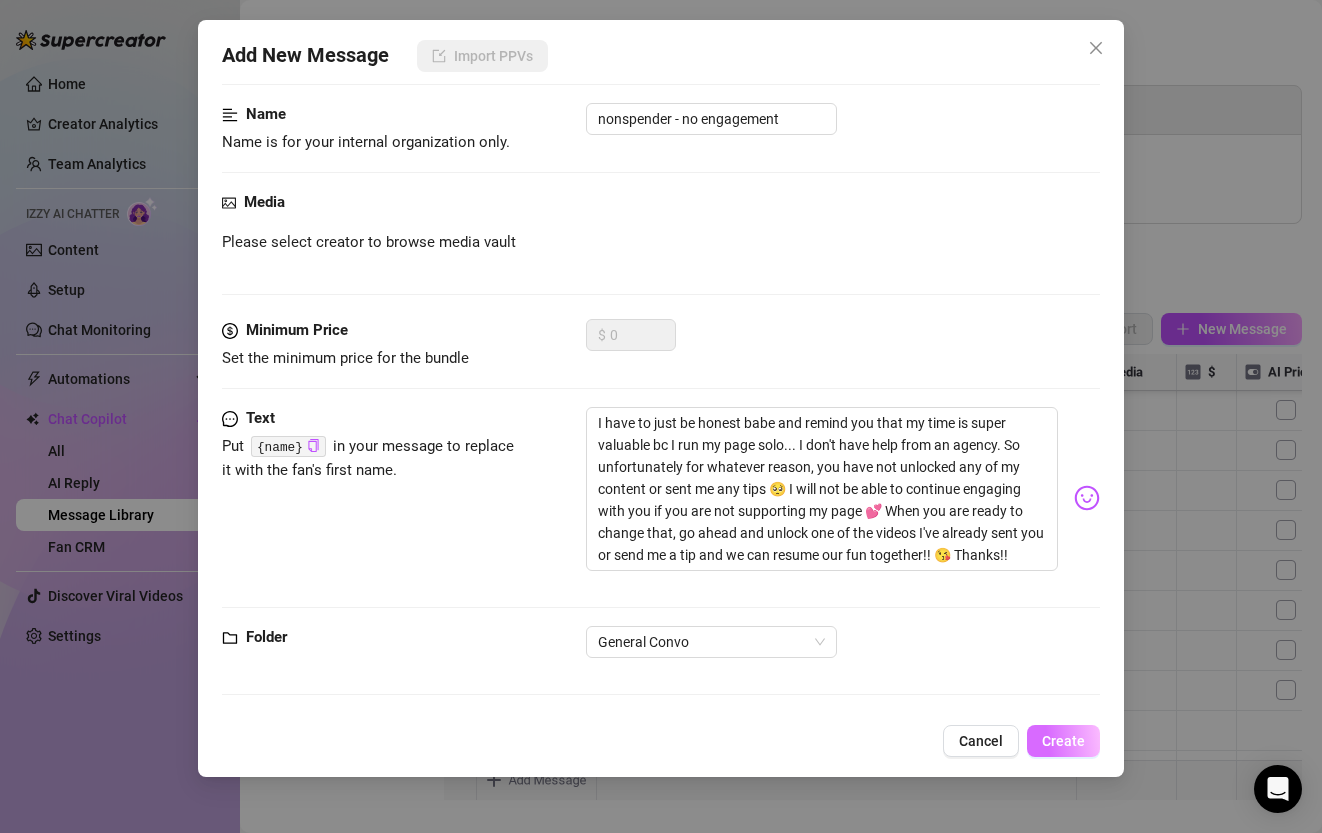 click on "Create" at bounding box center [1063, 741] 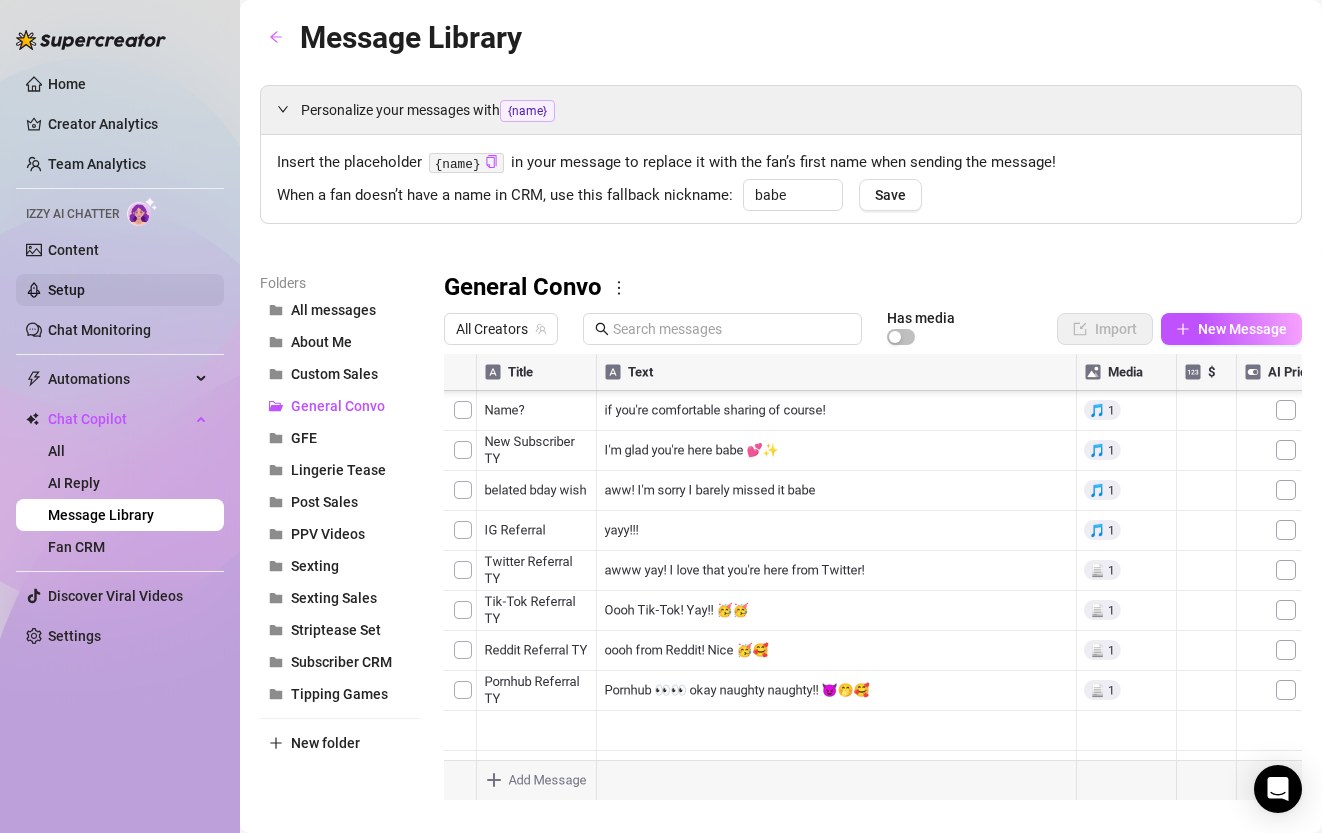 click on "Setup" at bounding box center [66, 290] 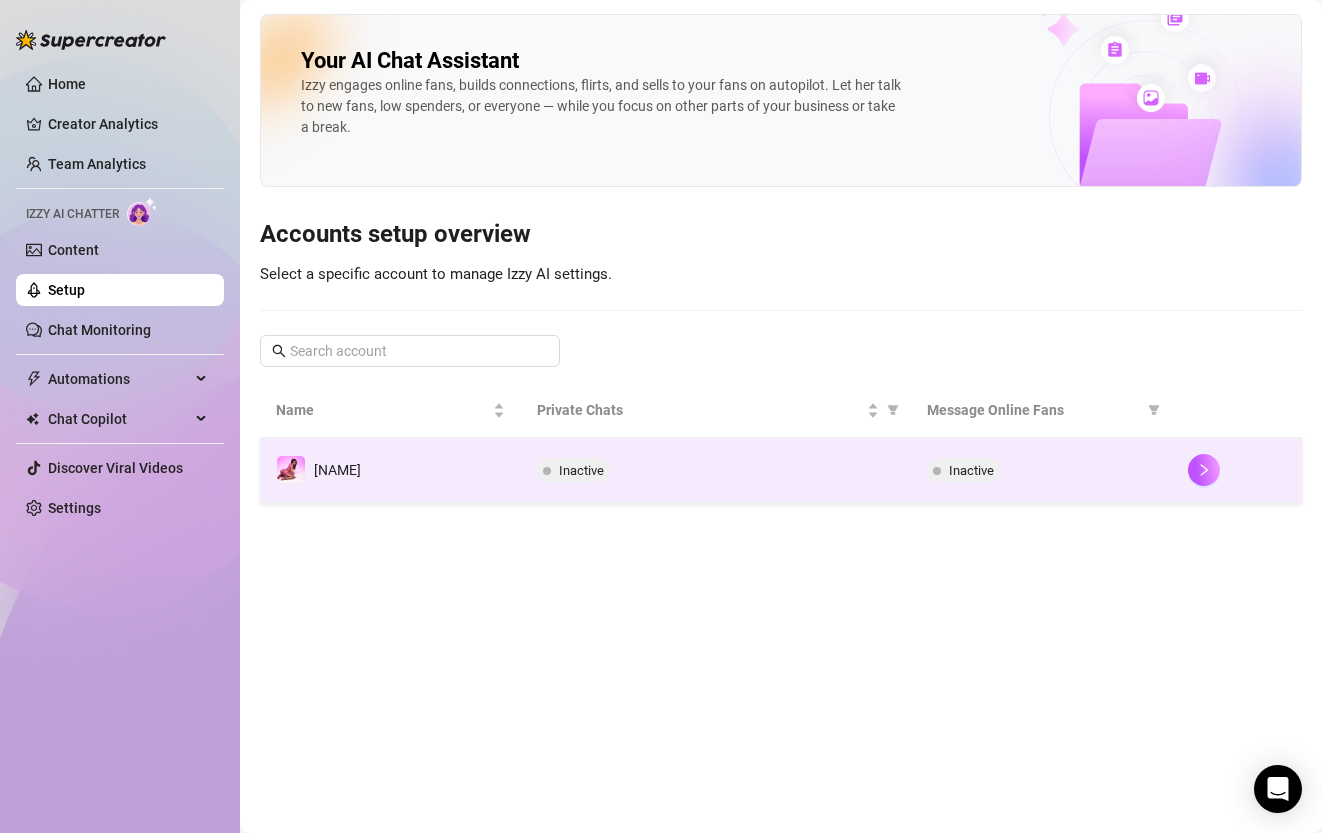 click on "Inactive" at bounding box center [716, 470] 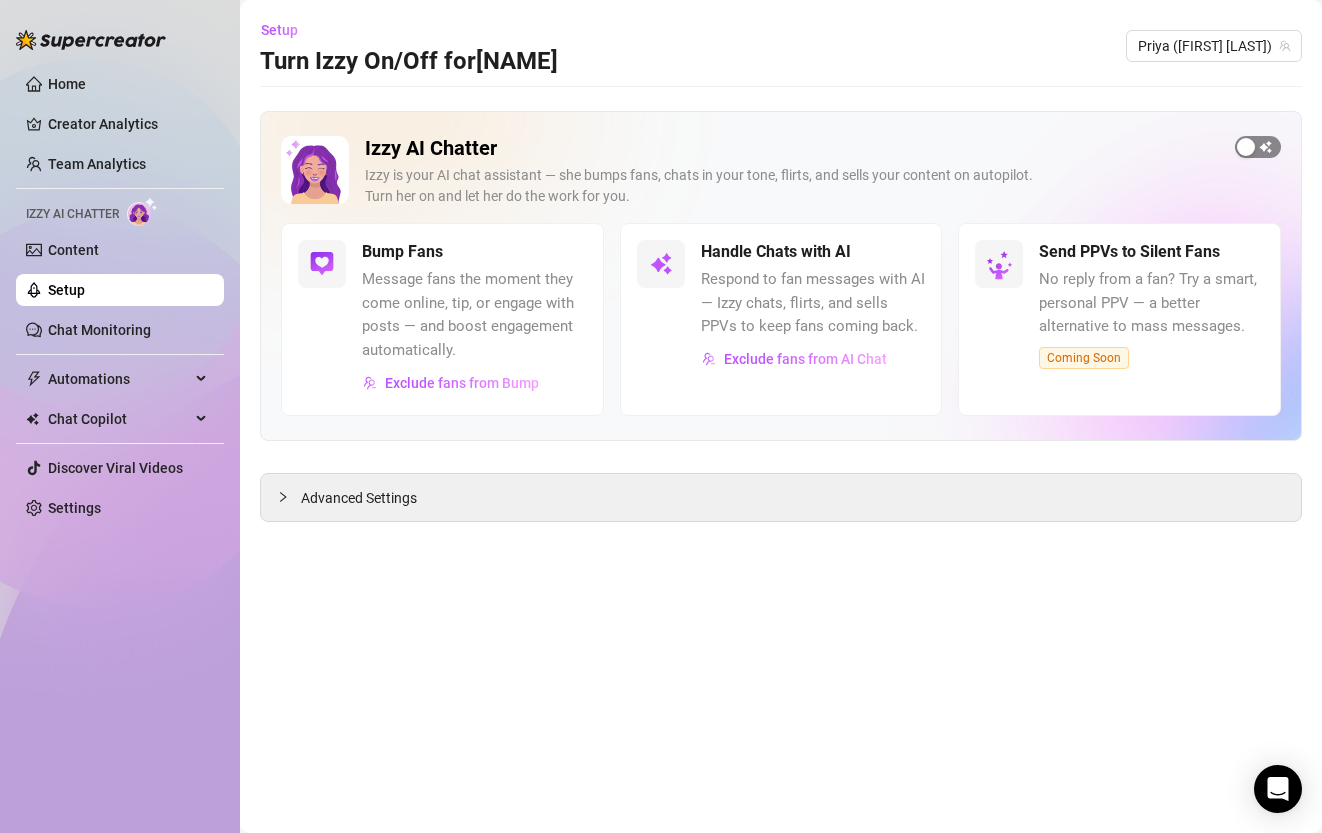click at bounding box center (1258, 147) 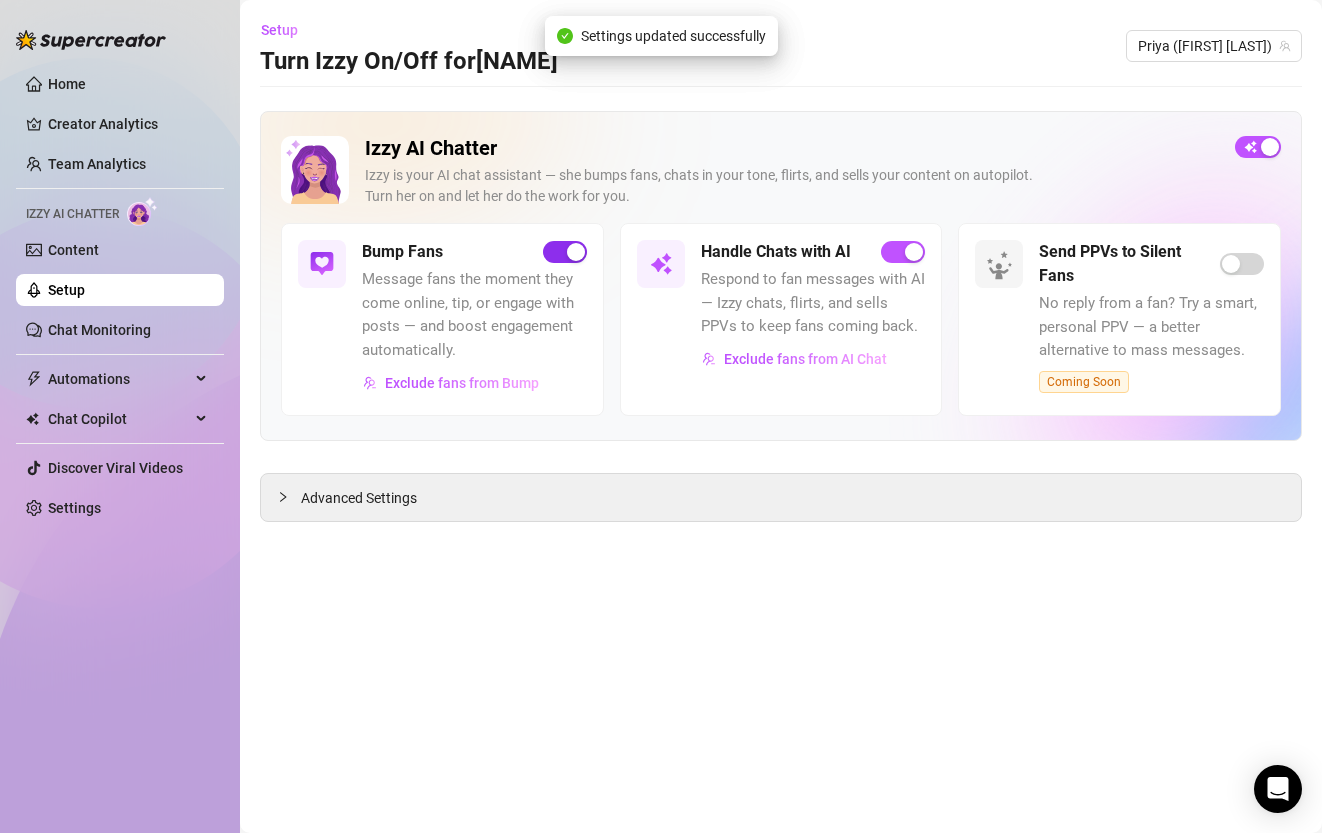 click at bounding box center [565, 252] 